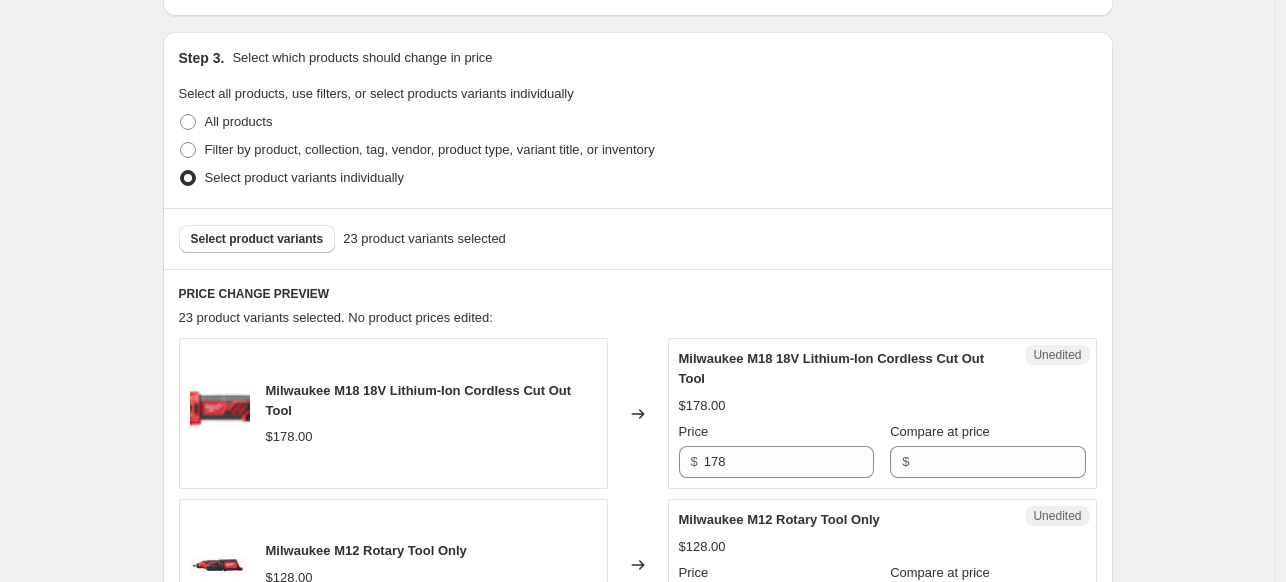 scroll, scrollTop: 500, scrollLeft: 0, axis: vertical 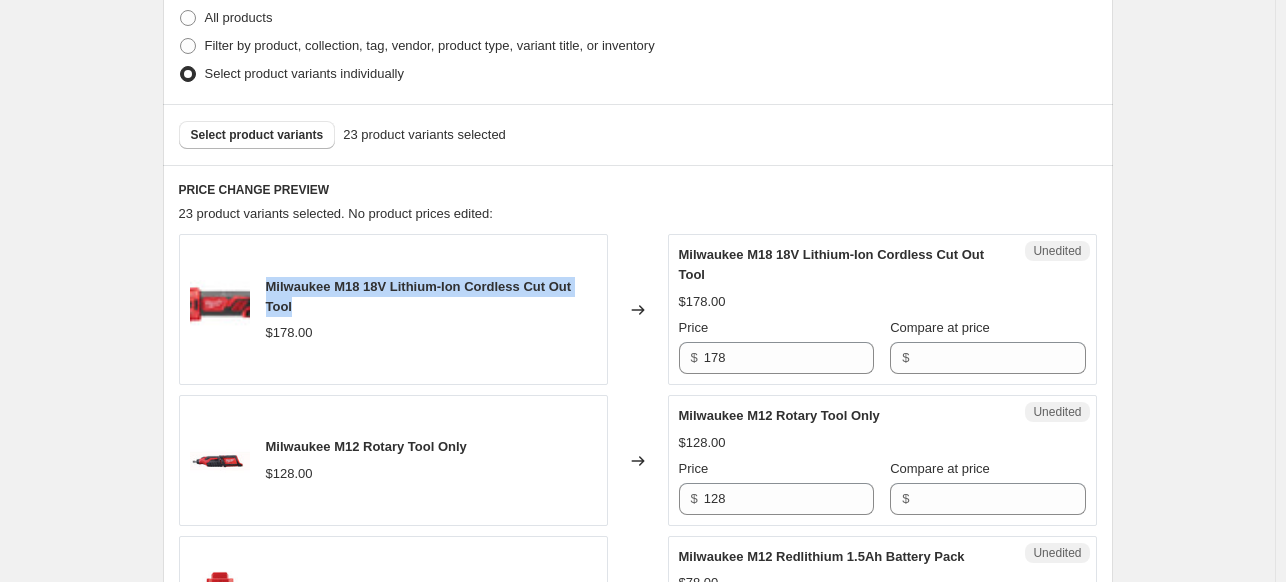 drag, startPoint x: 301, startPoint y: 311, endPoint x: 267, endPoint y: 284, distance: 43.416588 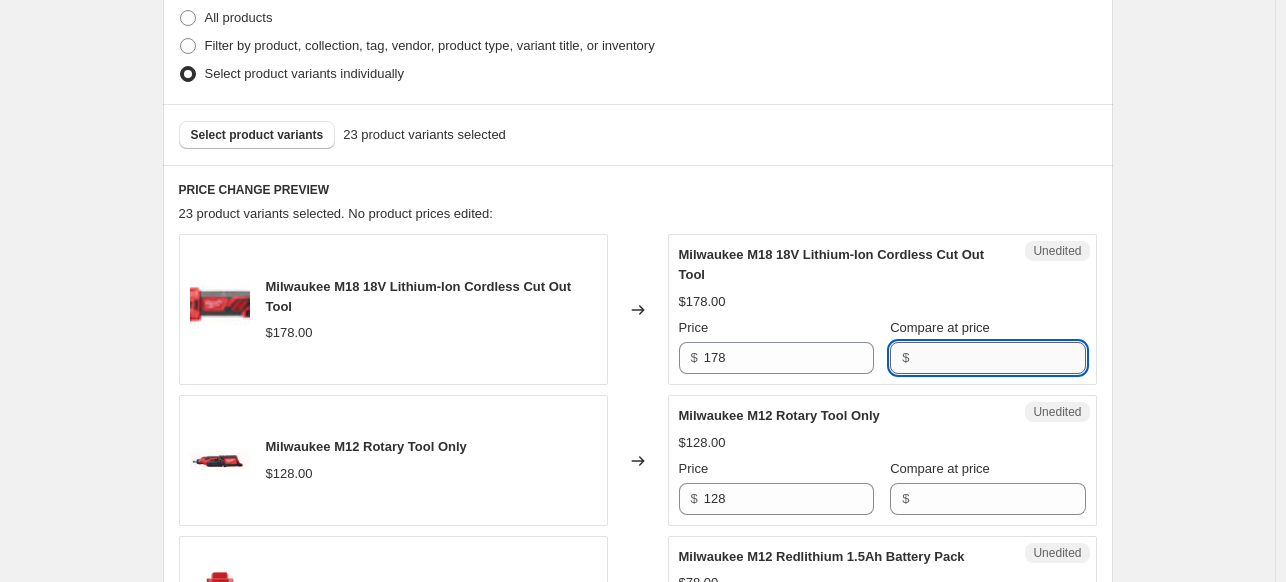 click on "Compare at price" at bounding box center (1000, 358) 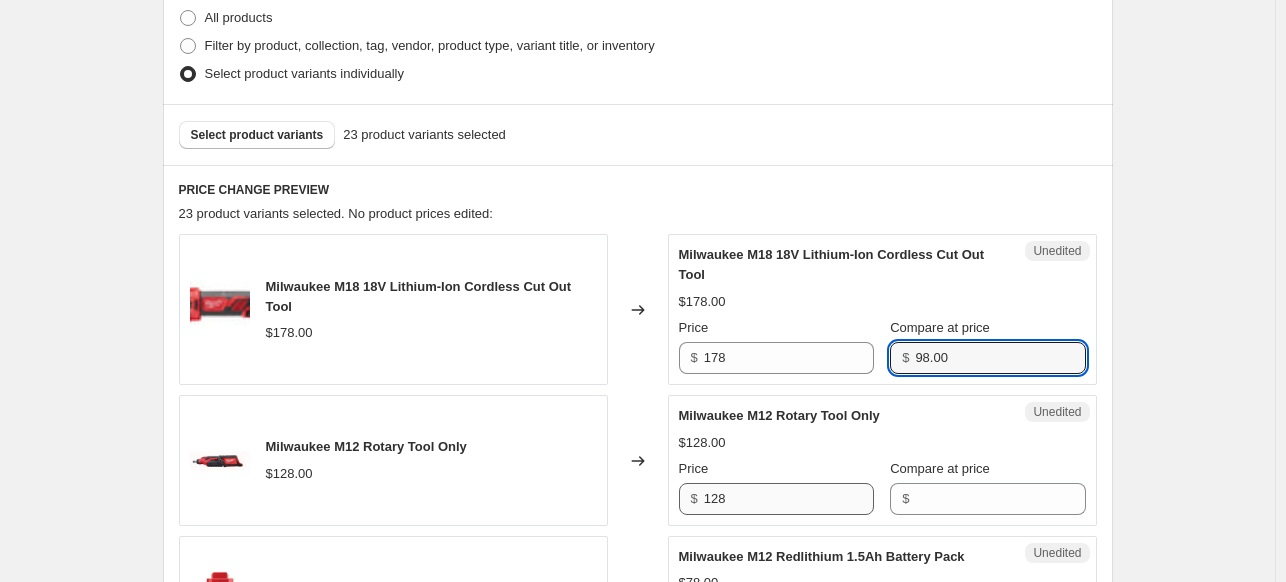 type on "98.00" 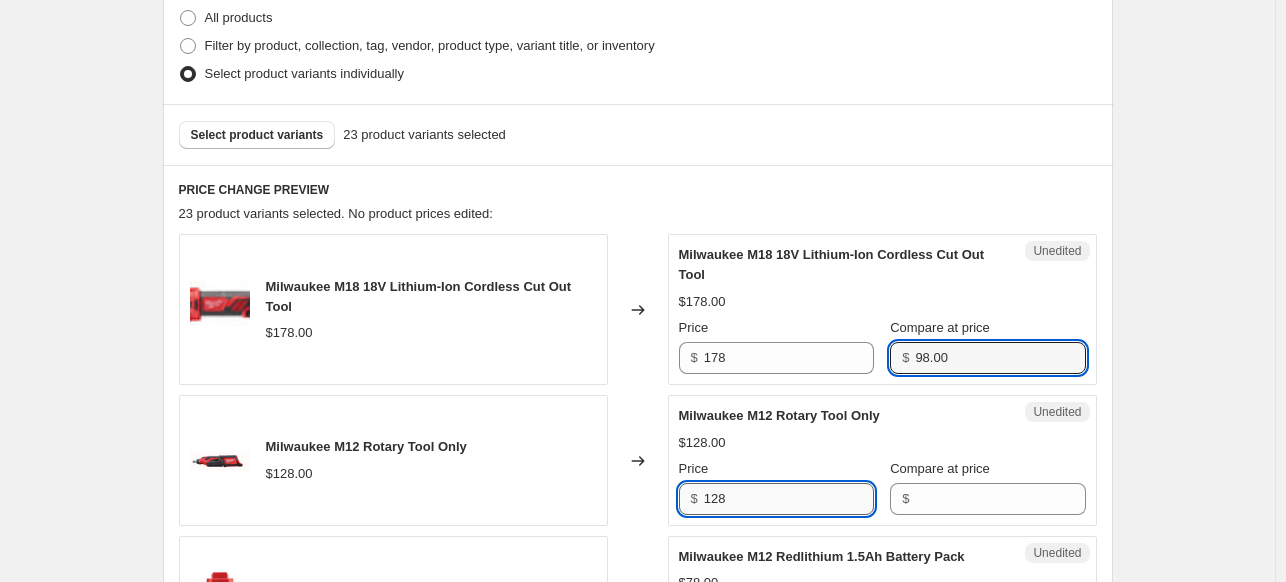 click on "Milwaukee M12 Rotary Tool Only $128.00 Price $ 128 Compare at price $" at bounding box center (882, 460) 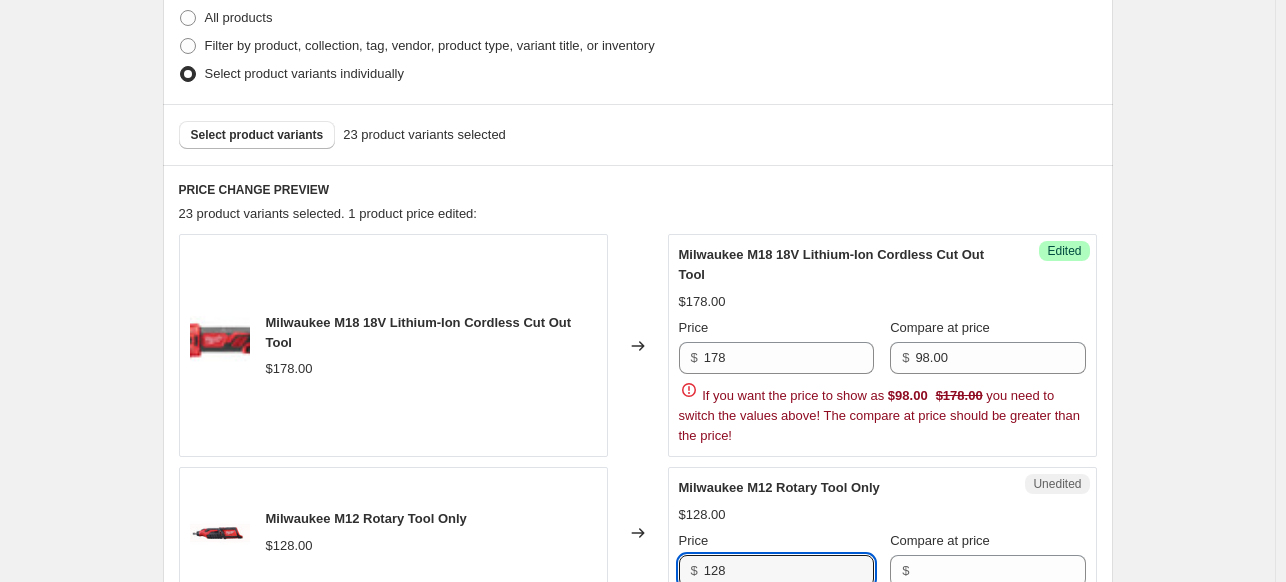 scroll, scrollTop: 700, scrollLeft: 0, axis: vertical 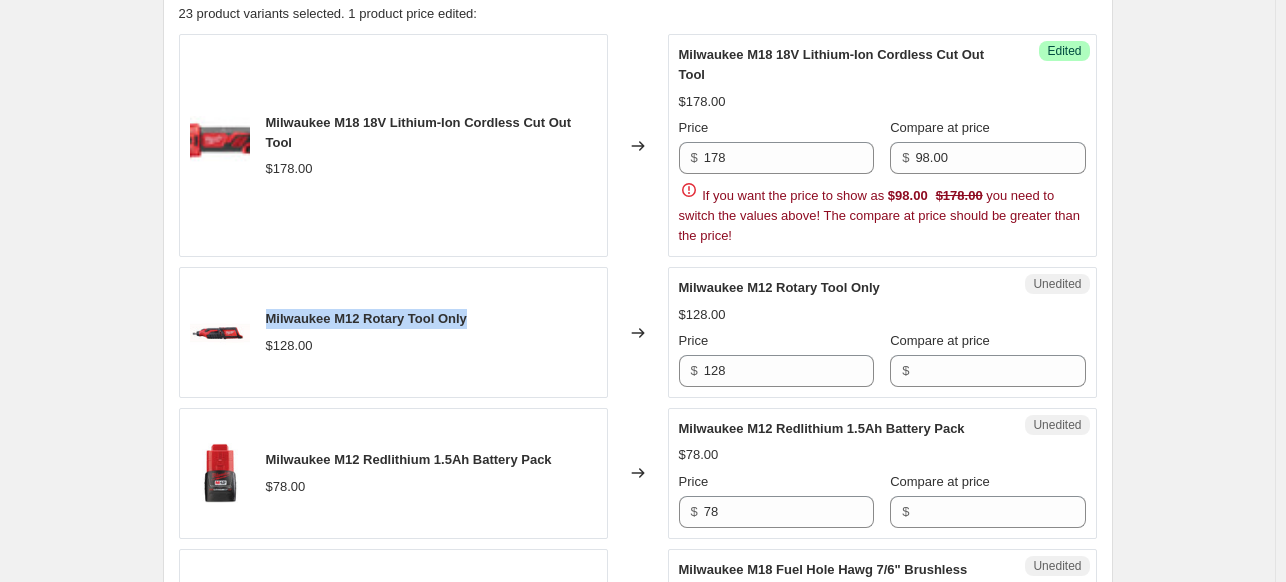 drag, startPoint x: 504, startPoint y: 320, endPoint x: 275, endPoint y: 323, distance: 229.01965 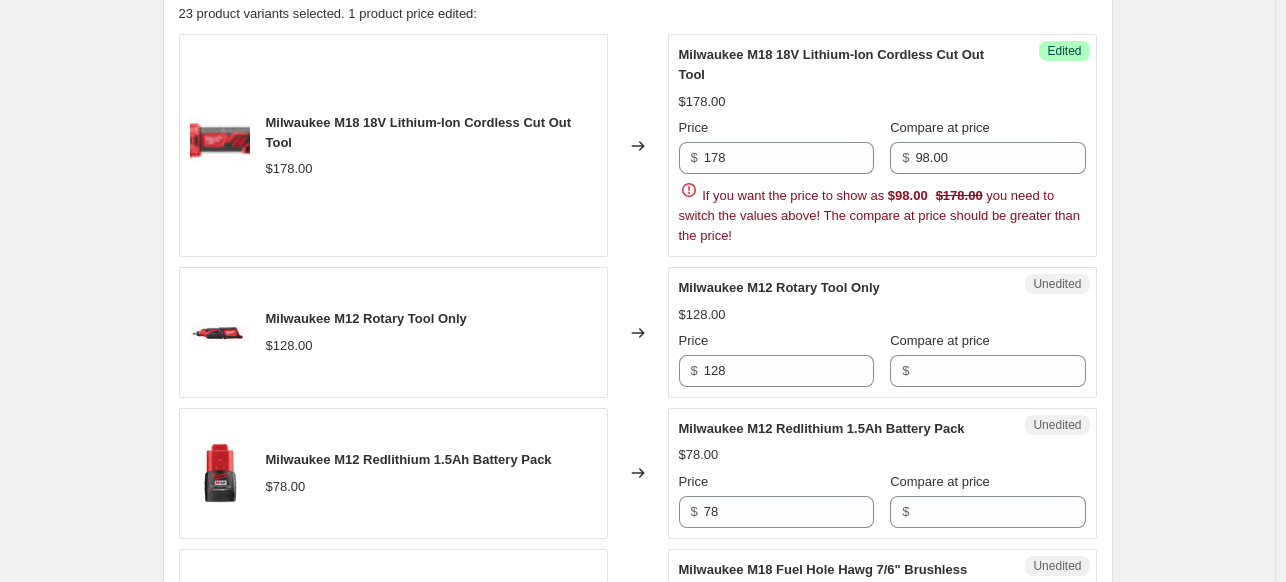 click on "$" at bounding box center (987, 371) 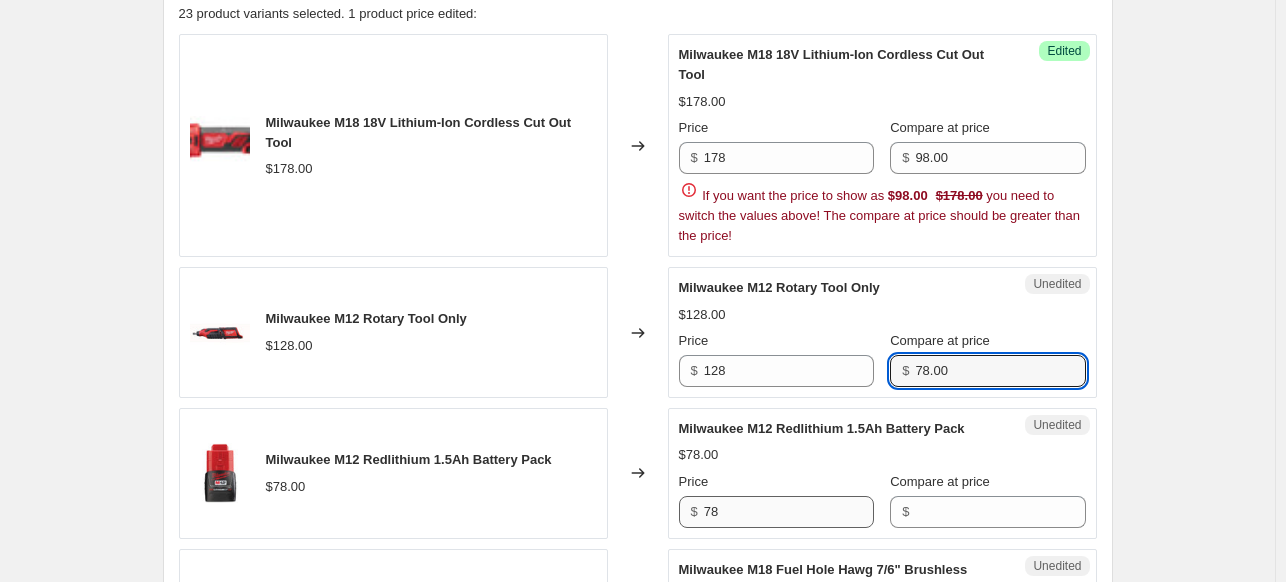 type on "78.00" 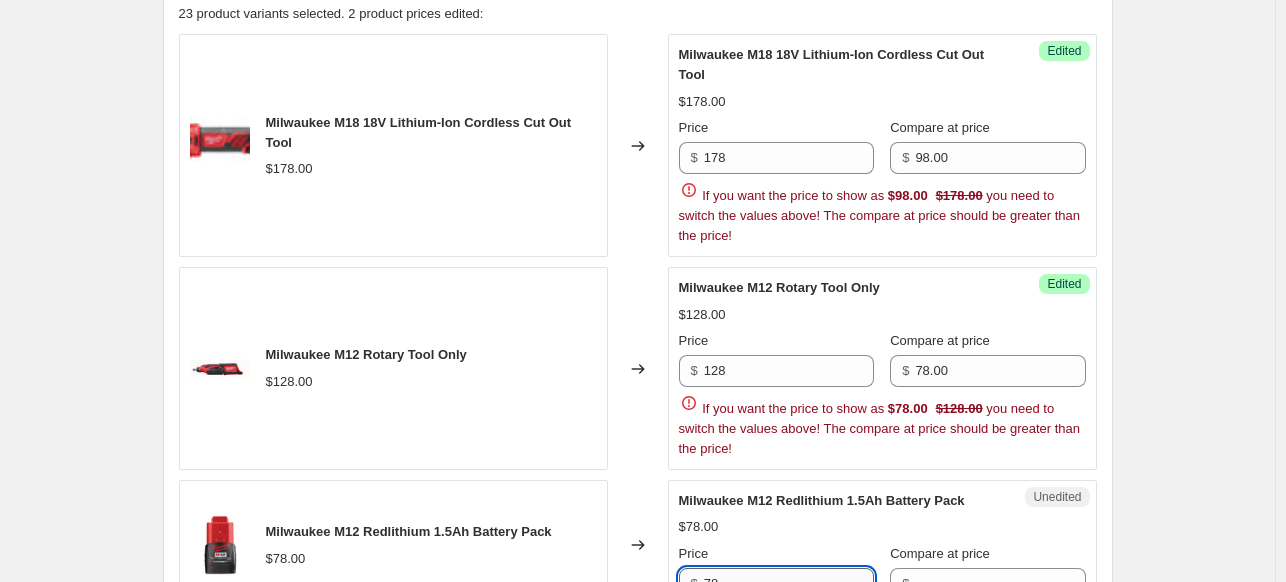 click on "Milwaukee M12 Redlithium 1.5Ah Battery Pack $78.00 Price $ 78 Compare at price $" at bounding box center (882, 545) 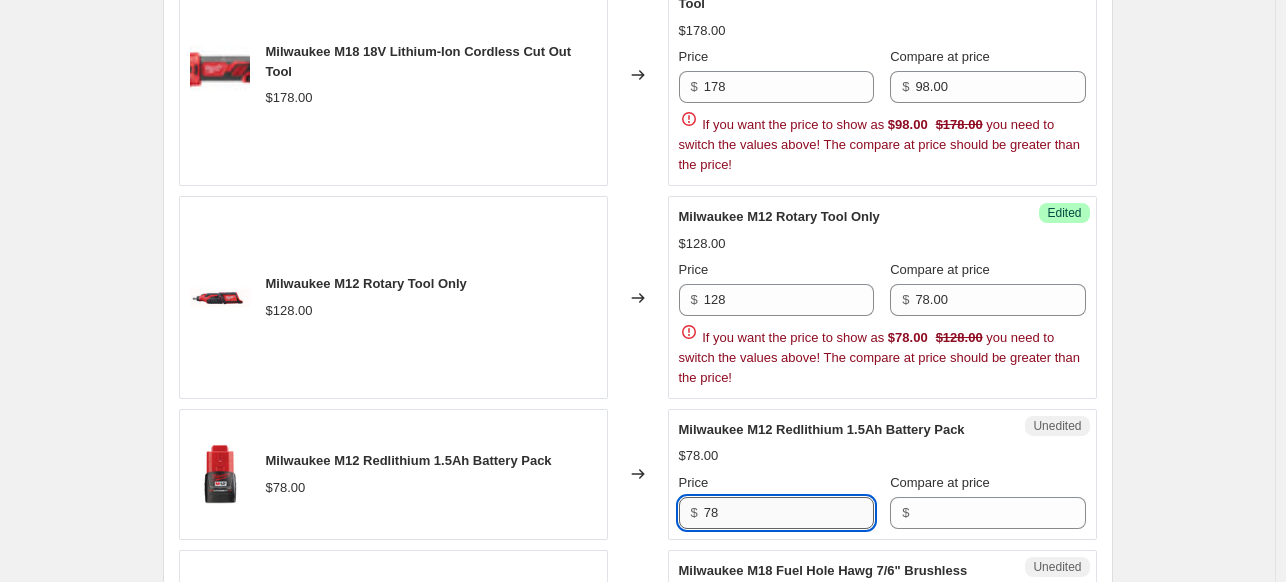 scroll, scrollTop: 800, scrollLeft: 0, axis: vertical 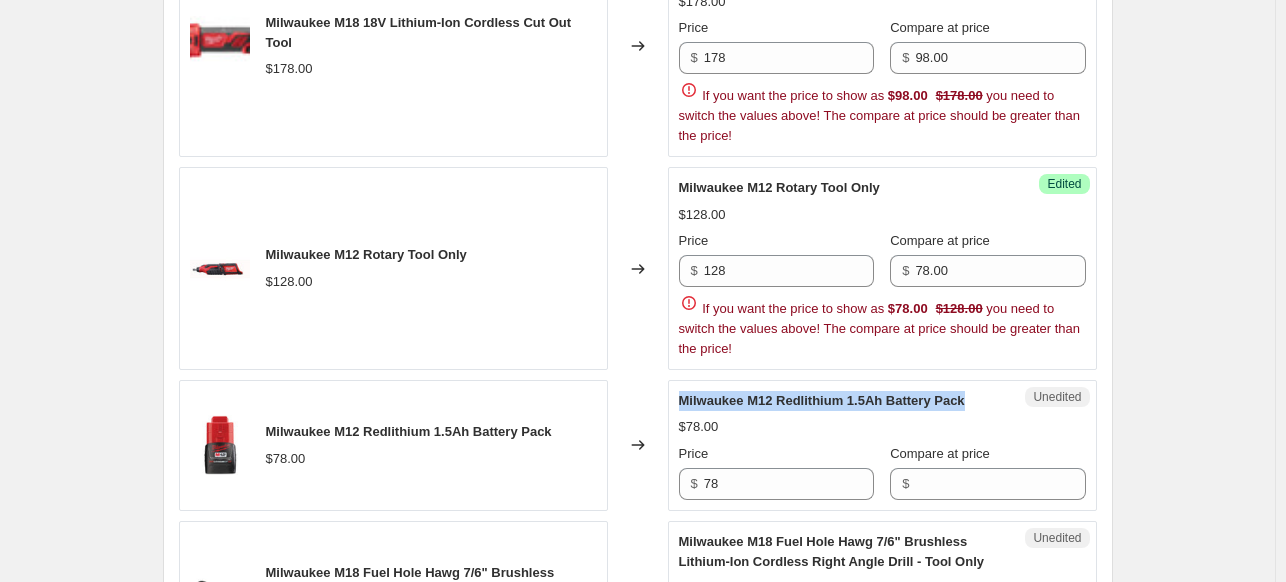 drag, startPoint x: 973, startPoint y: 392, endPoint x: 680, endPoint y: 387, distance: 293.04266 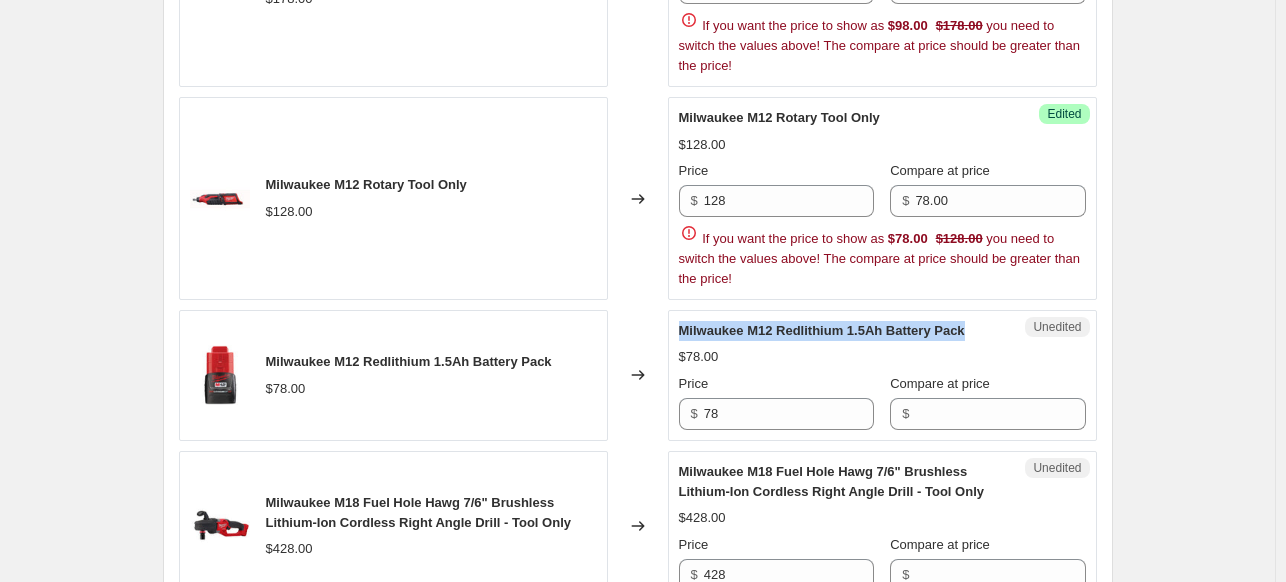 scroll, scrollTop: 900, scrollLeft: 0, axis: vertical 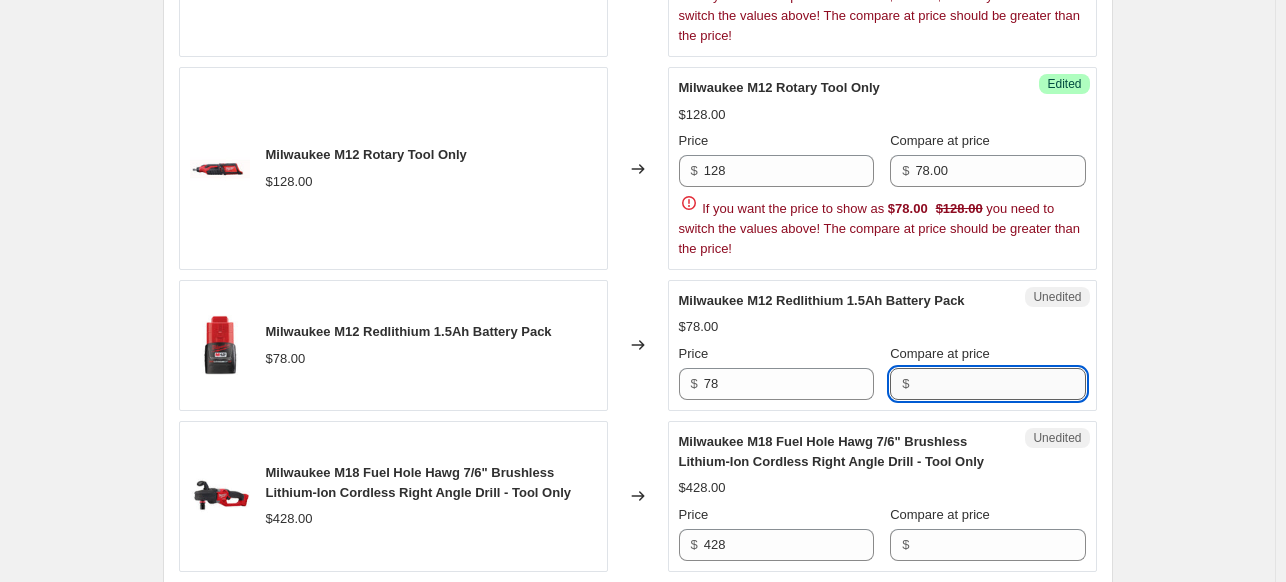 click on "Compare at price" at bounding box center (1000, 384) 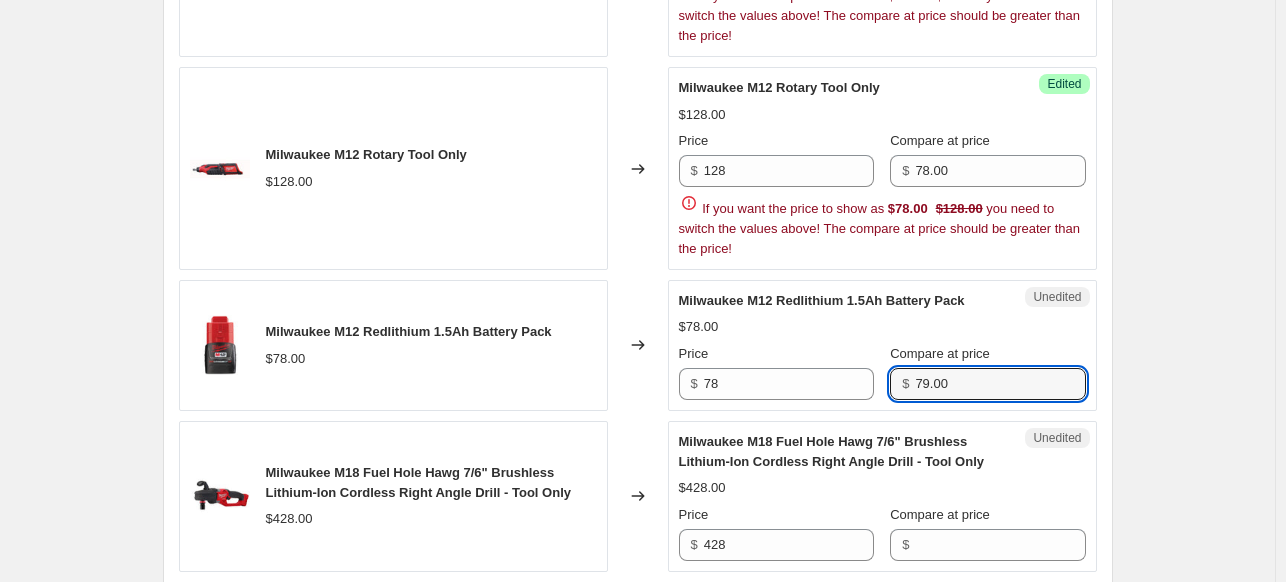 drag, startPoint x: 997, startPoint y: 382, endPoint x: 880, endPoint y: 383, distance: 117.00427 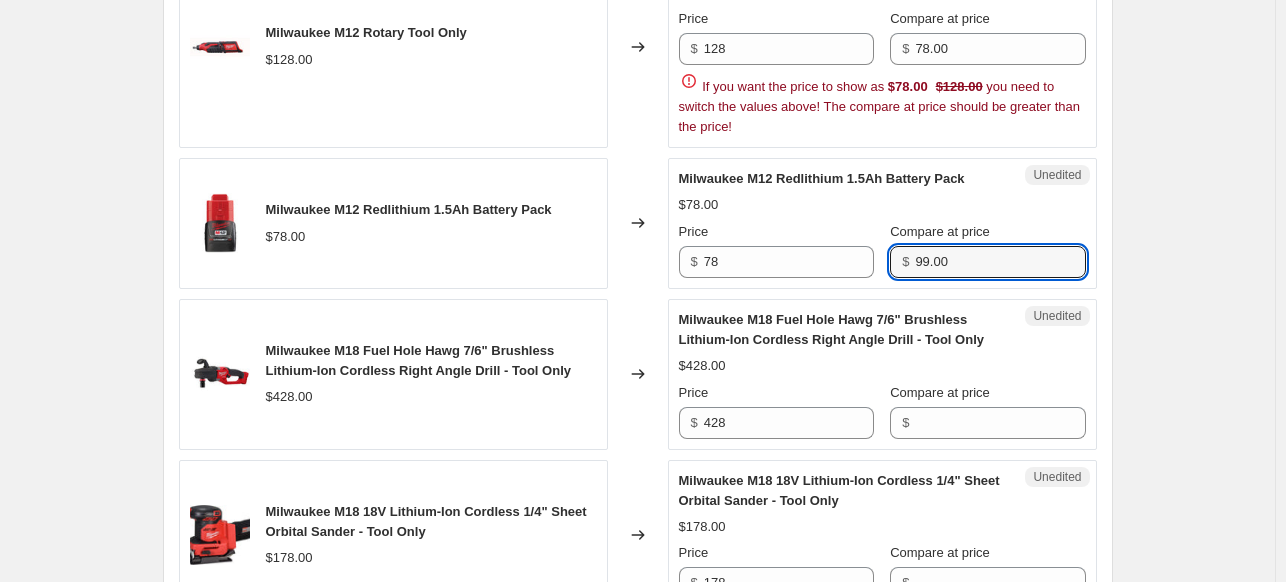 scroll, scrollTop: 1000, scrollLeft: 0, axis: vertical 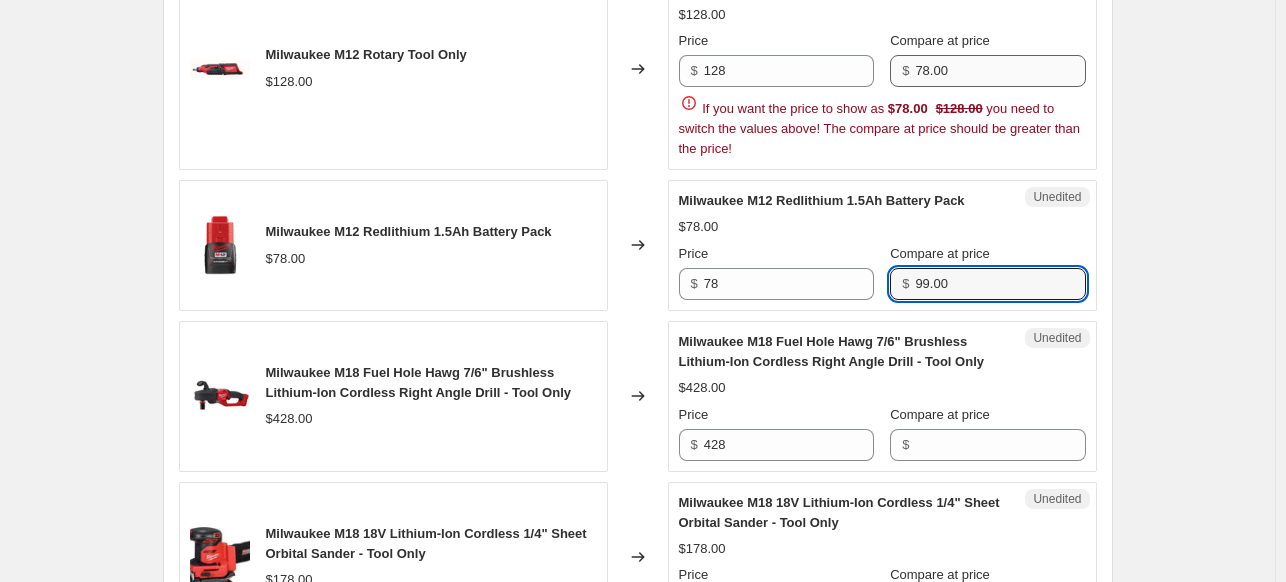 type on "99.00" 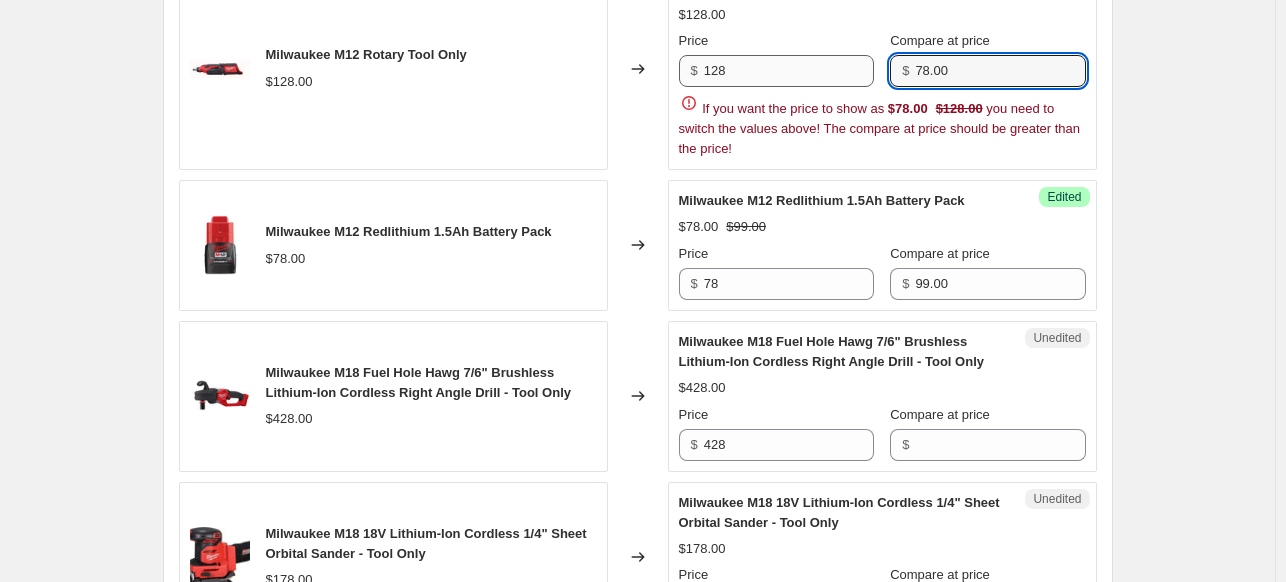 drag, startPoint x: 992, startPoint y: 75, endPoint x: 868, endPoint y: 80, distance: 124.10077 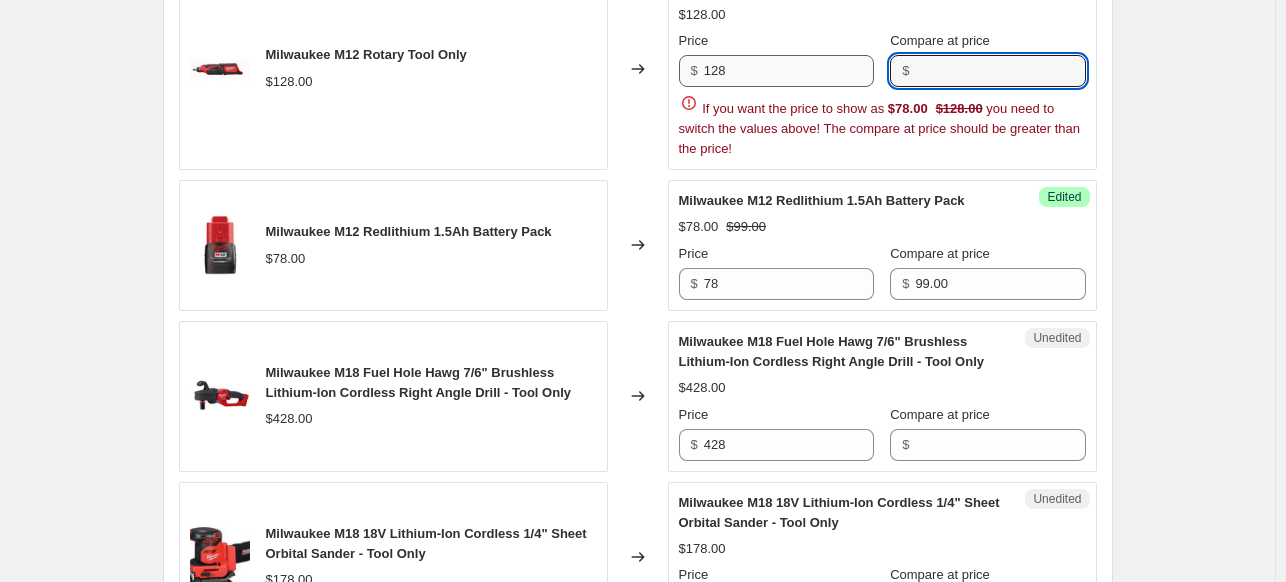 type 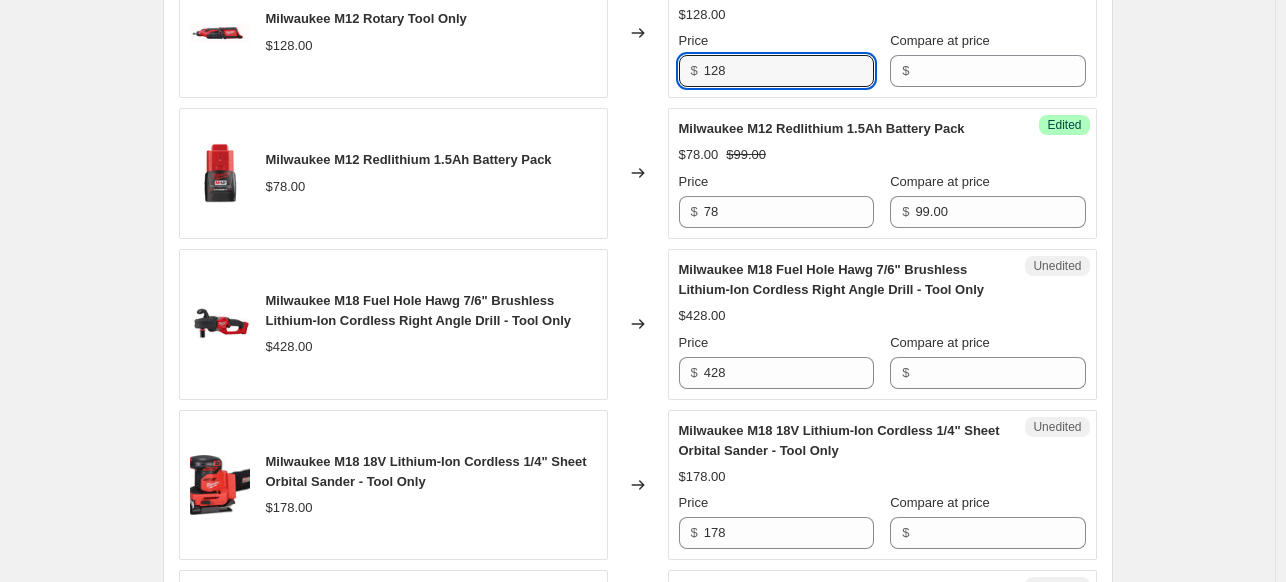 drag, startPoint x: 754, startPoint y: 67, endPoint x: 645, endPoint y: 67, distance: 109 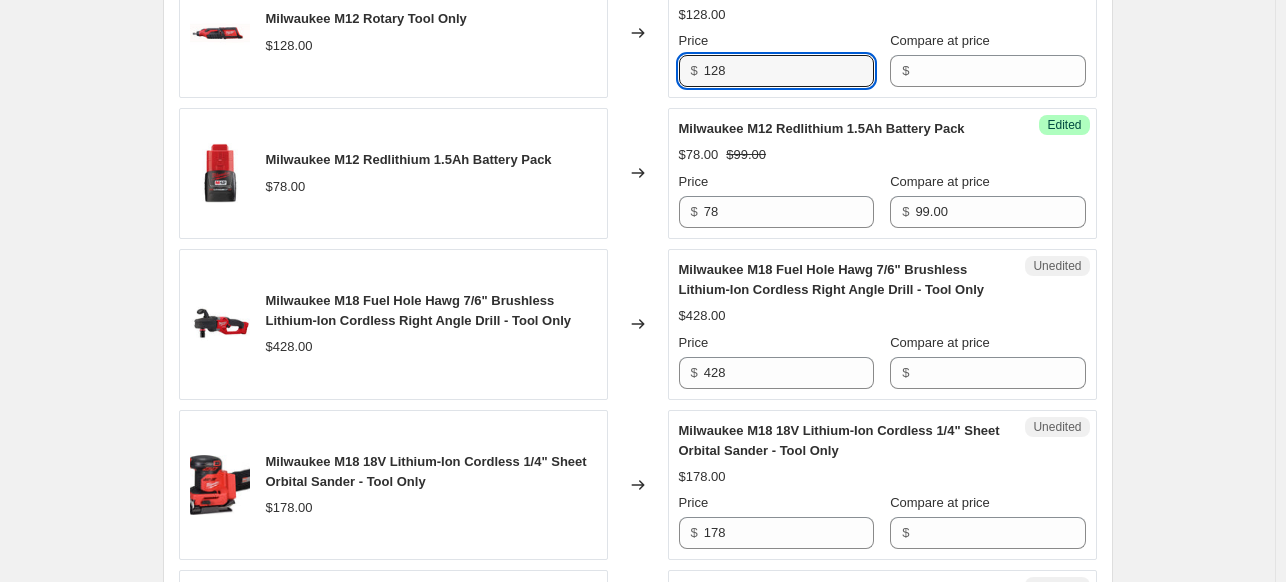 click on "Milwaukee M12 Rotary Tool Only $128.00 Changed to Unedited Milwaukee M12 Rotary Tool Only $128.00 Price $ 128 Compare at price $" at bounding box center [638, 32] 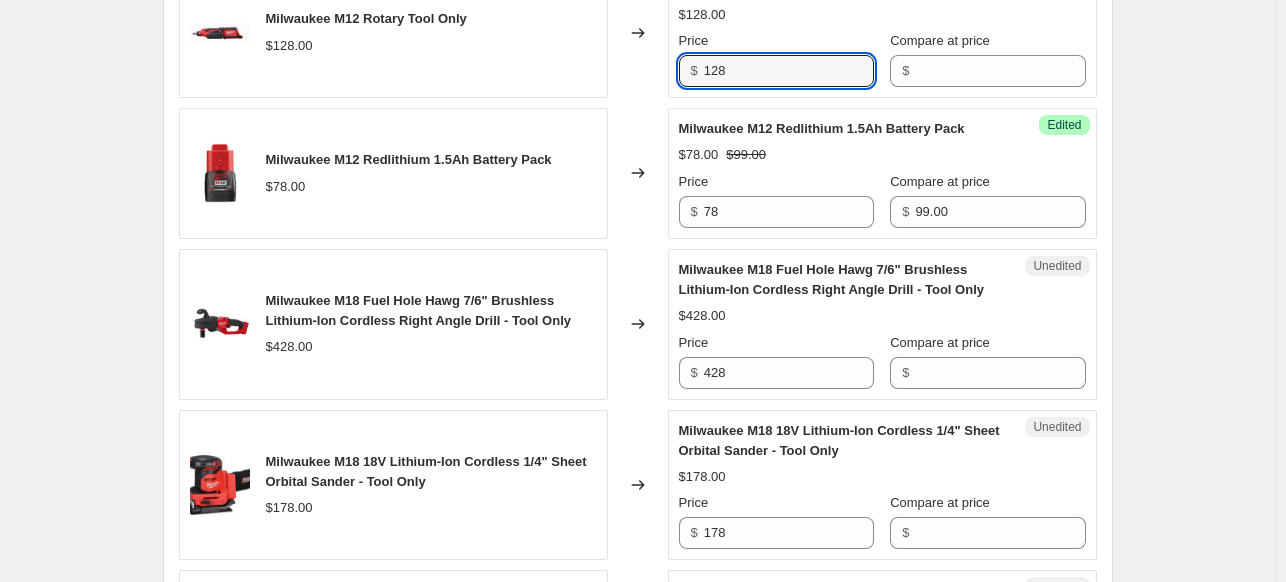 paste on "78.00" 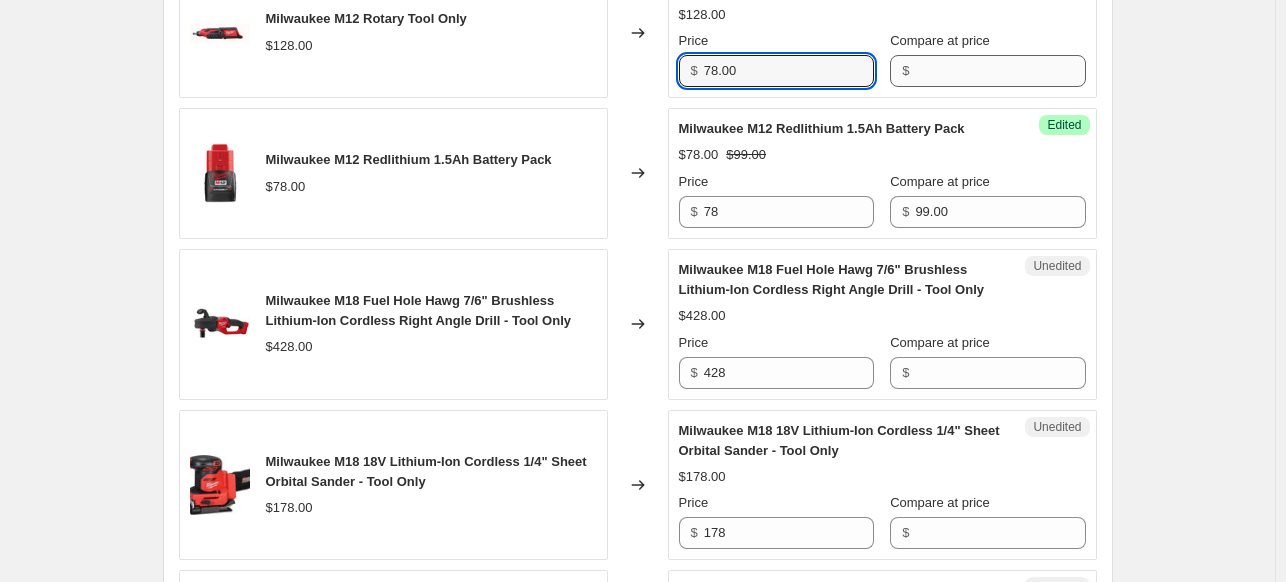type on "78.00" 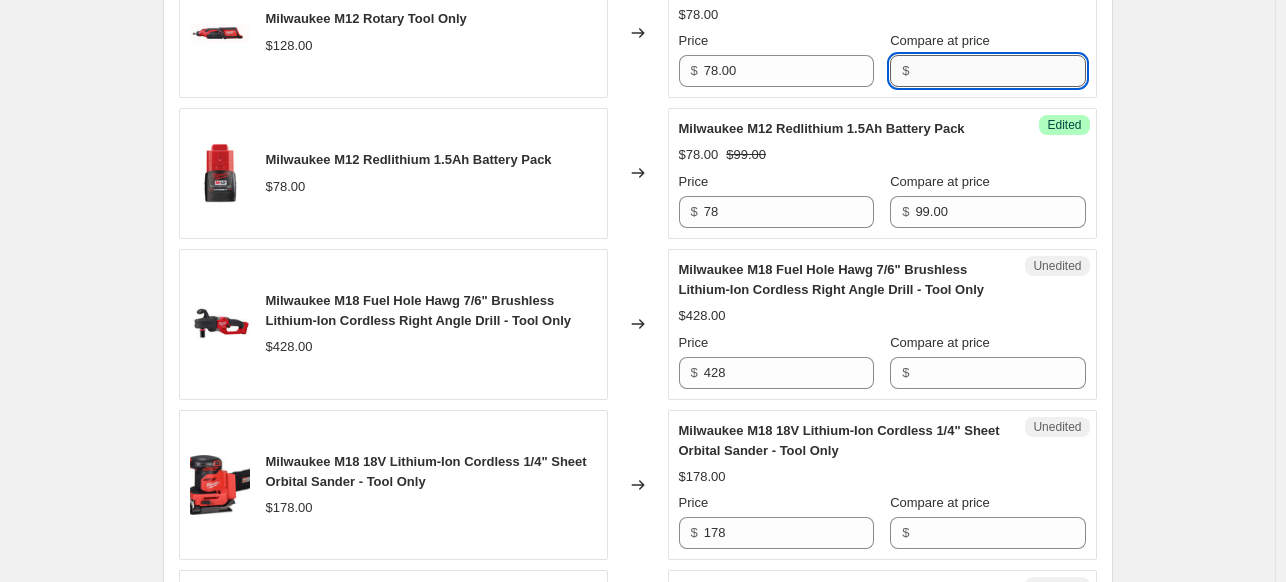 click on "Compare at price" at bounding box center [1000, 71] 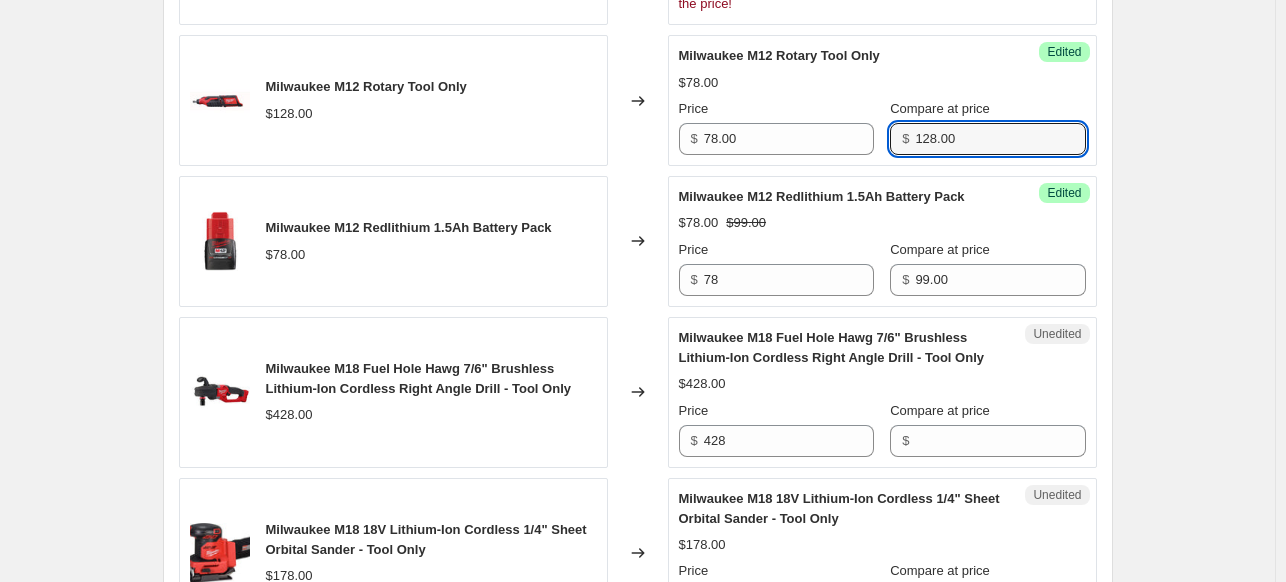 scroll, scrollTop: 800, scrollLeft: 0, axis: vertical 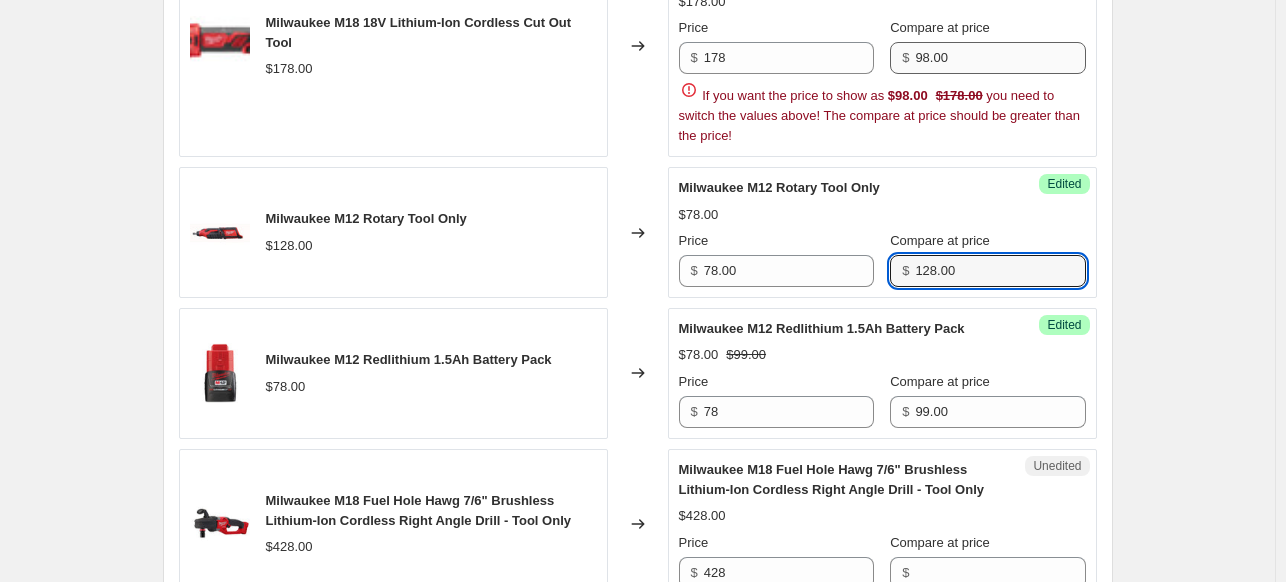 type on "128.00" 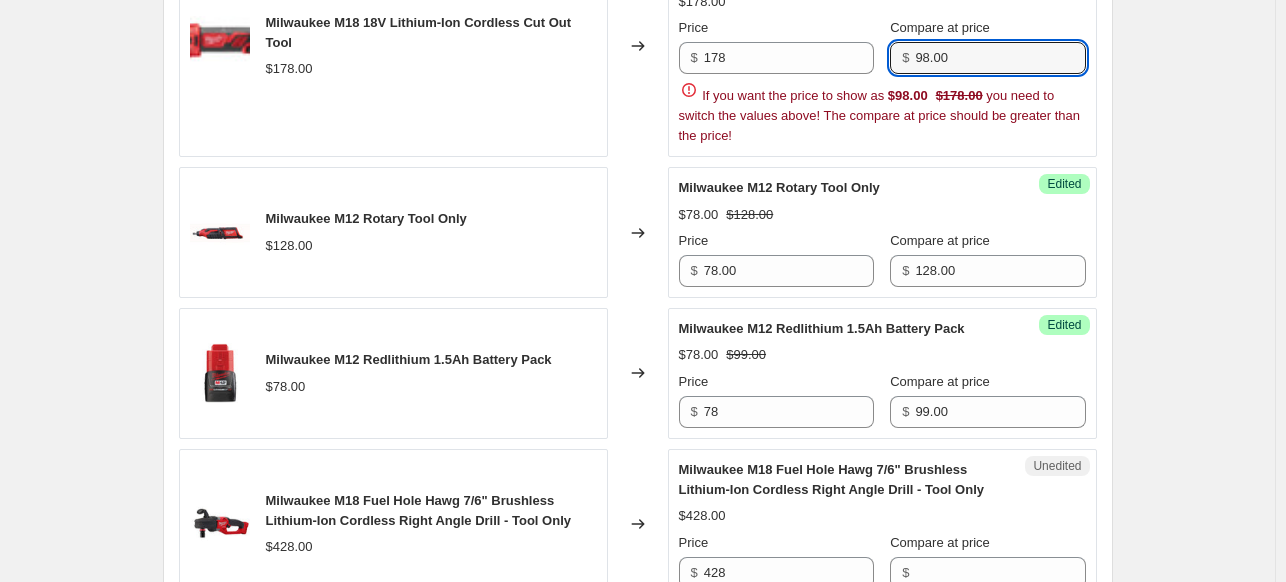 drag, startPoint x: 967, startPoint y: 55, endPoint x: 898, endPoint y: 50, distance: 69.18092 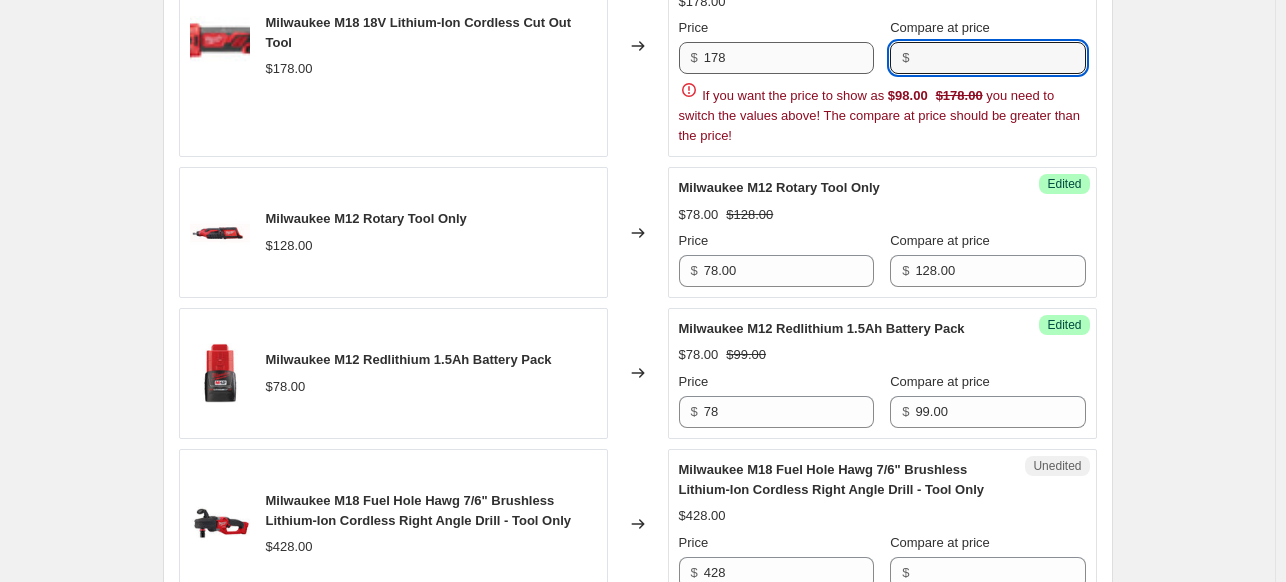 type 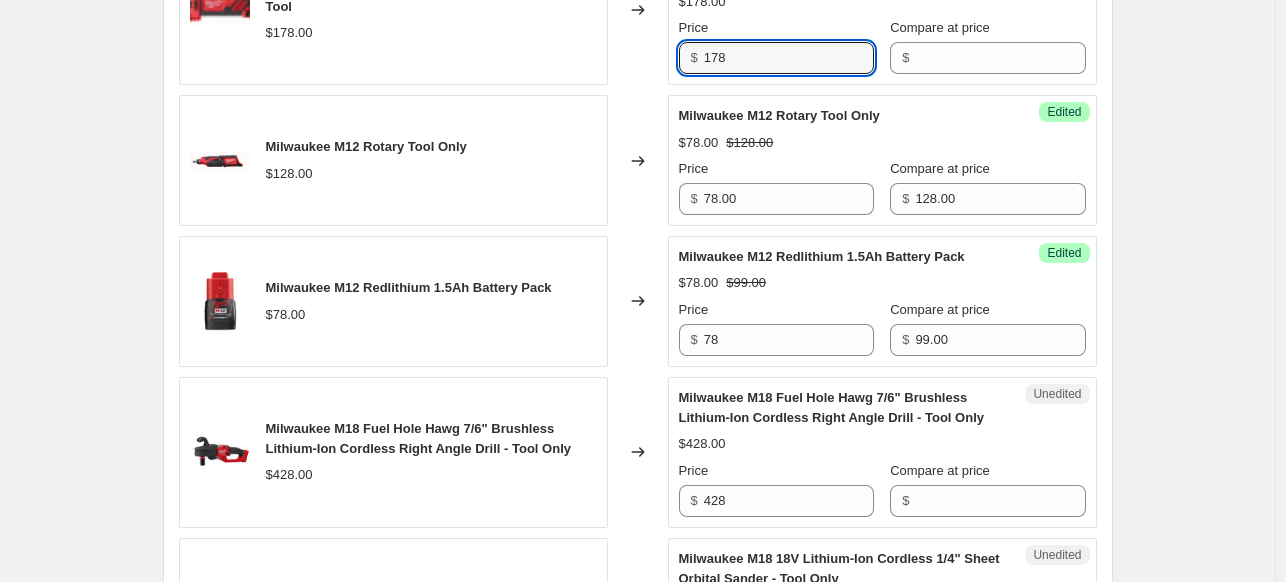 drag, startPoint x: 779, startPoint y: 58, endPoint x: 631, endPoint y: 59, distance: 148.00337 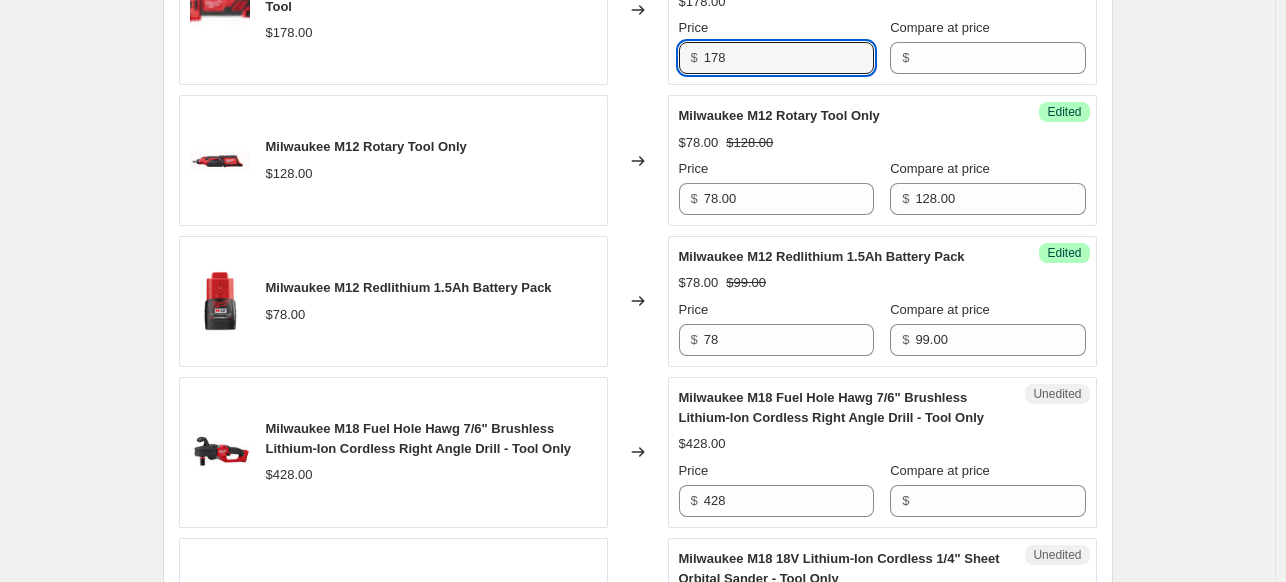 click on "Milwaukee M18 18V Lithium-Ion Cordless Cut Out Tool $178.00 Changed to Unedited Milwaukee M18 18V Lithium-Ion Cordless Cut Out Tool $178.00 Price $ 178 Compare at price $" at bounding box center (638, 9) 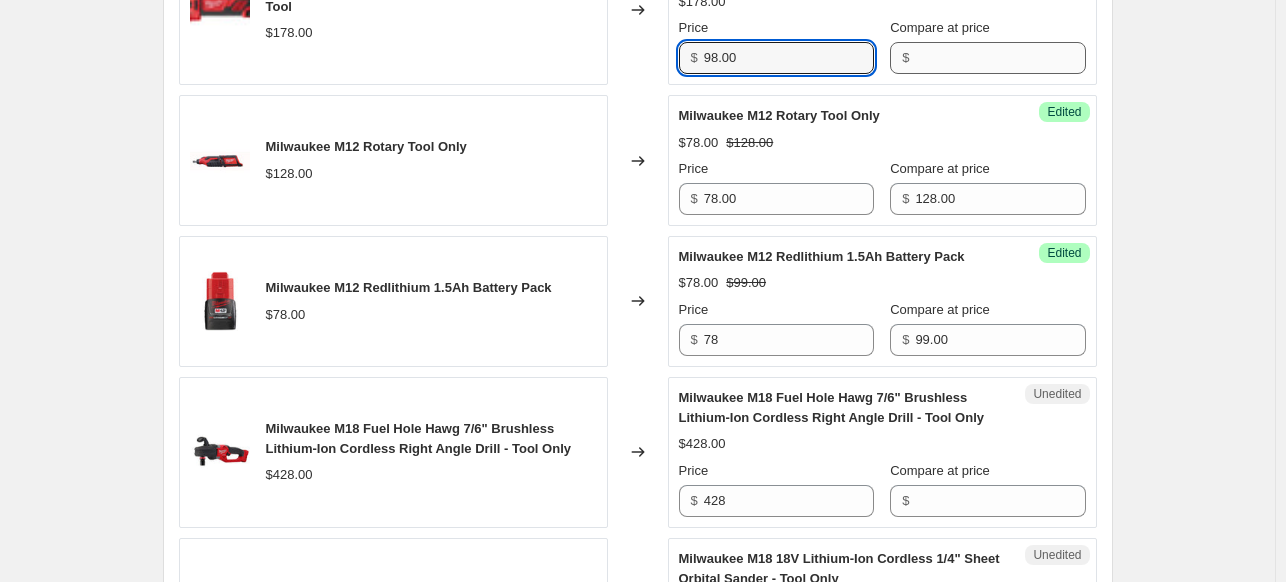 type on "98.00" 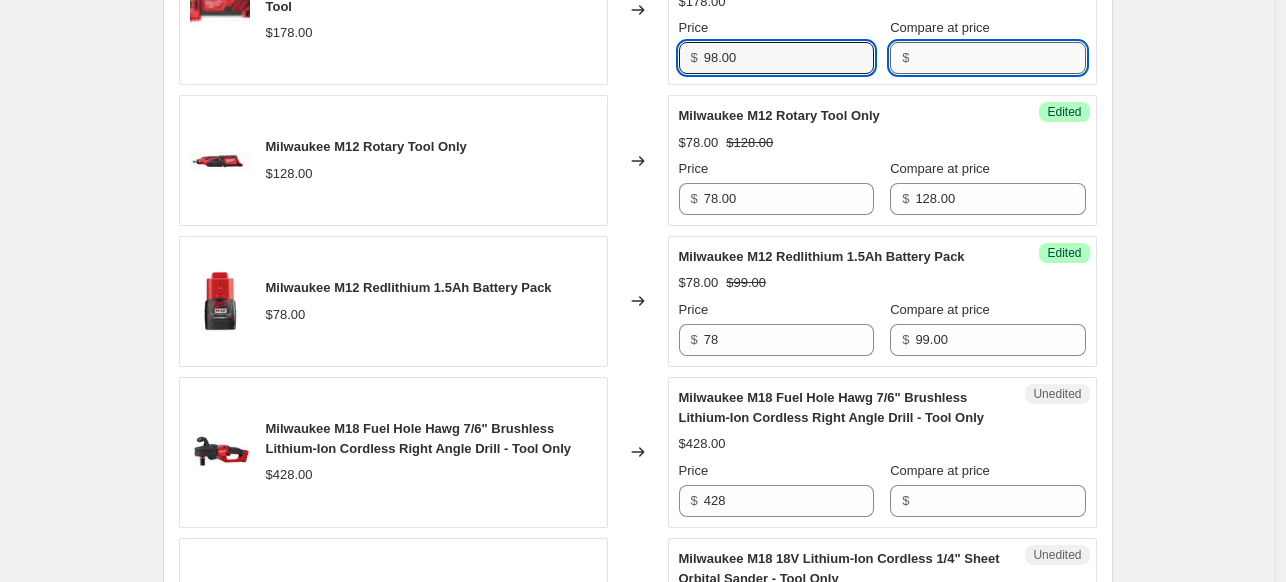 click on "Compare at price" at bounding box center [1000, 58] 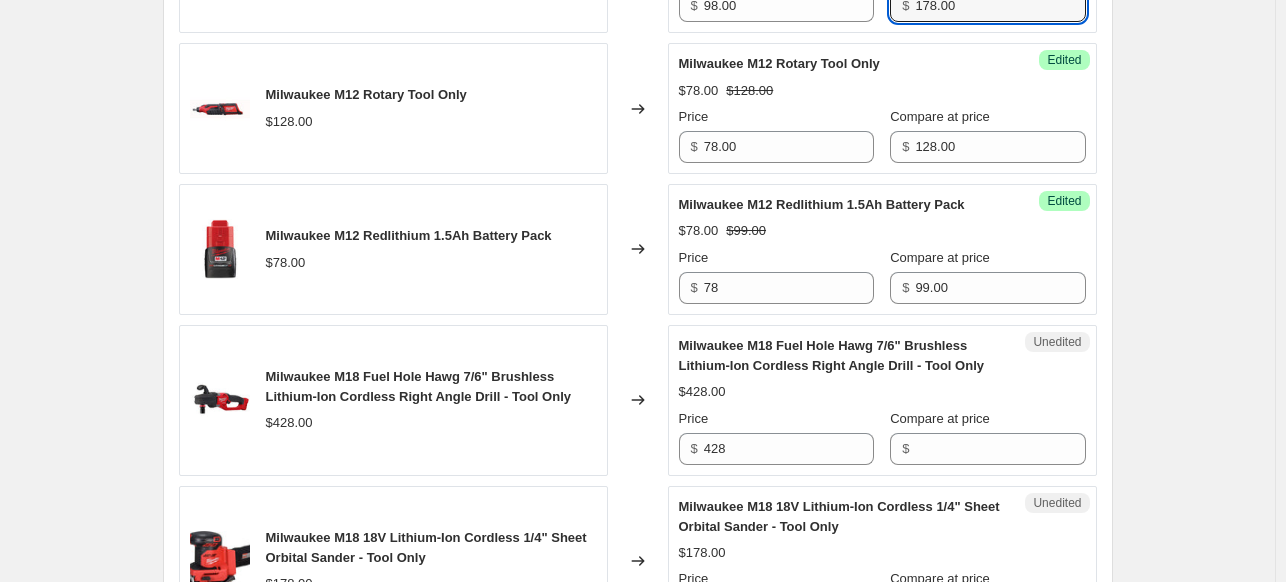 scroll, scrollTop: 900, scrollLeft: 0, axis: vertical 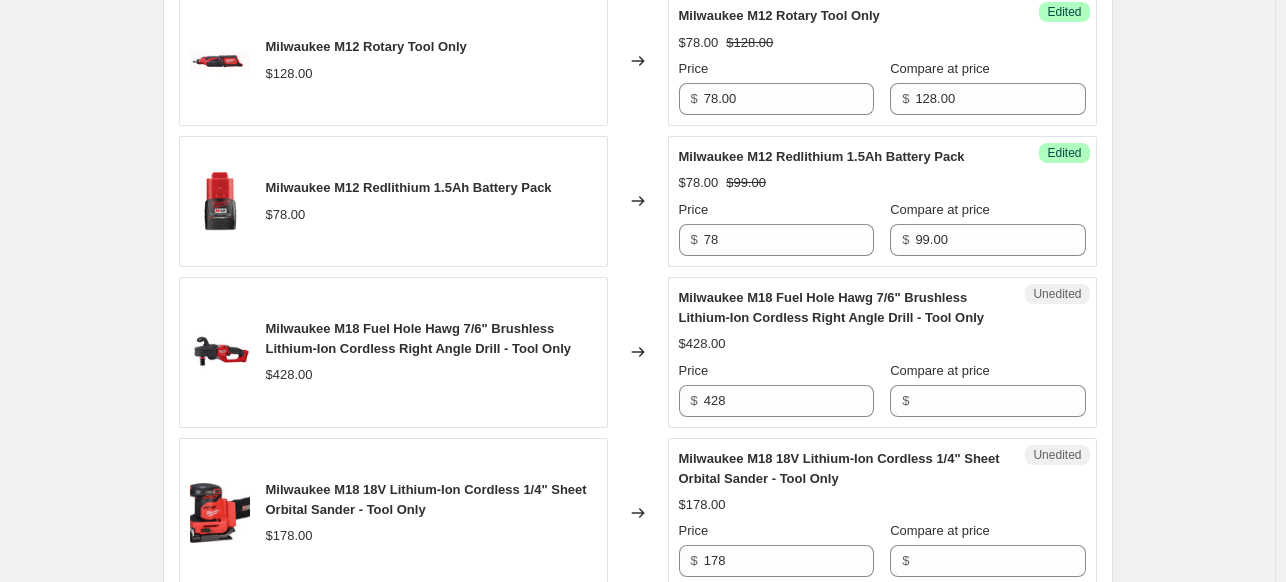 type on "178.00" 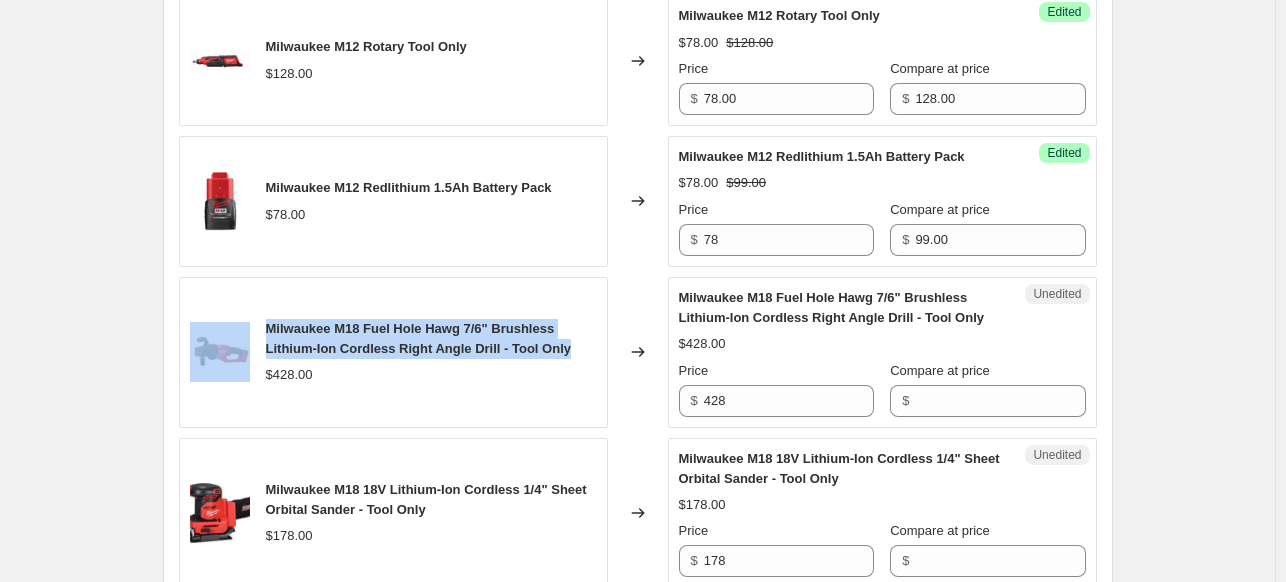 drag, startPoint x: 575, startPoint y: 351, endPoint x: 260, endPoint y: 331, distance: 315.63428 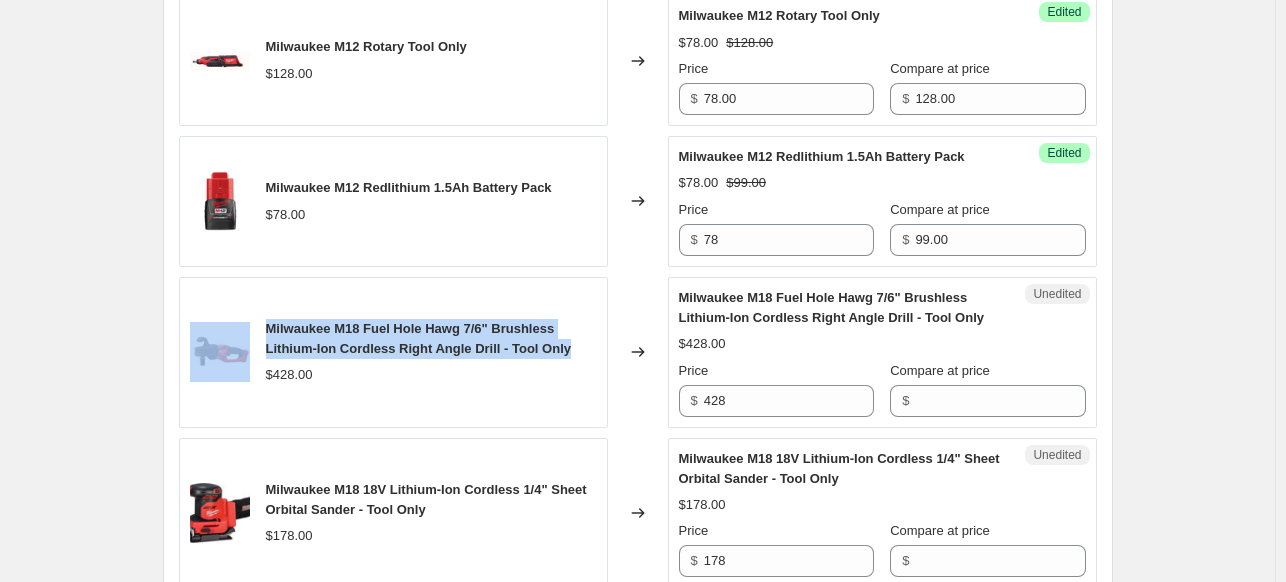 click on "Milwaukee M18 Fuel Hole Hawg 7/6" Brushless Lithium-Ion Cordless Right Angle Drill - Tool Only $428.00" at bounding box center [393, 352] 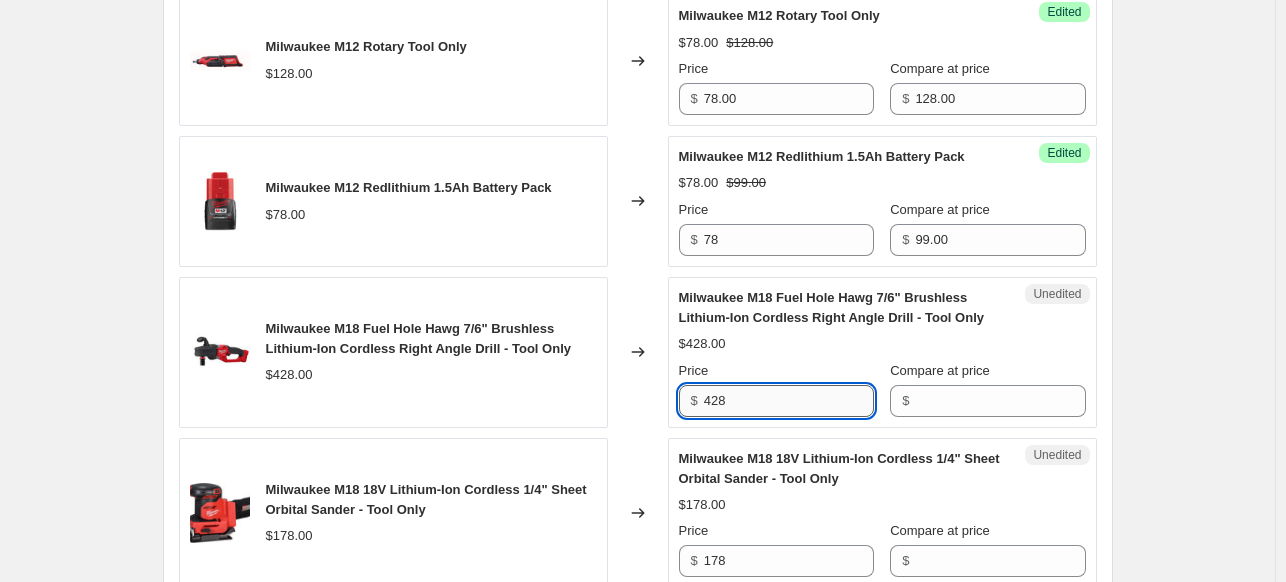 click on "428" at bounding box center [789, 401] 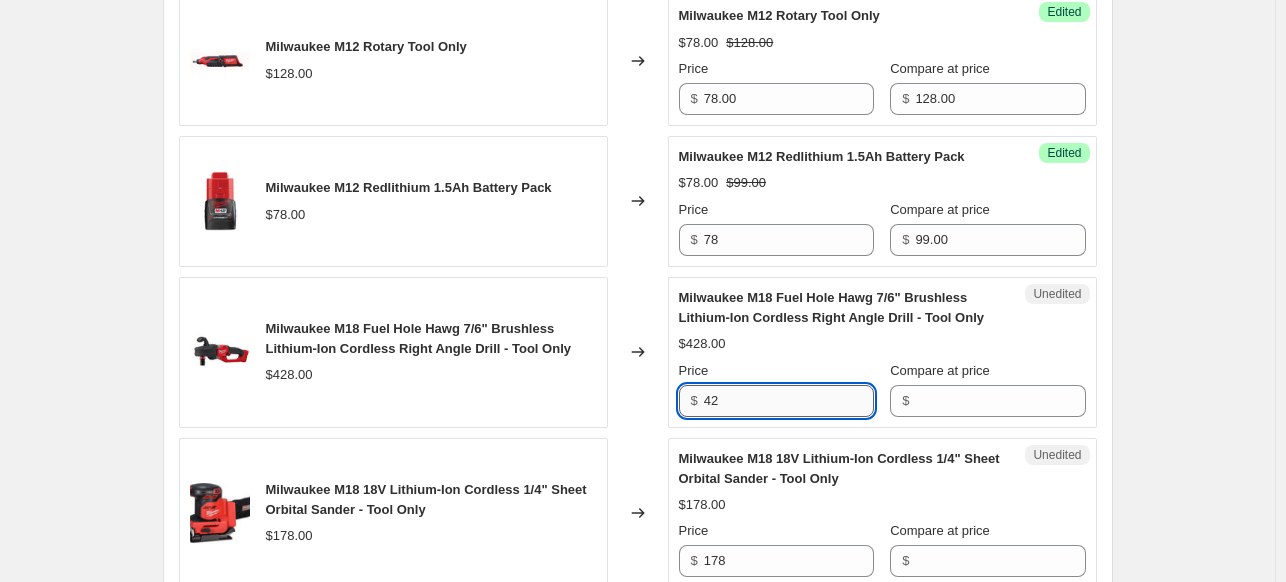 type on "4" 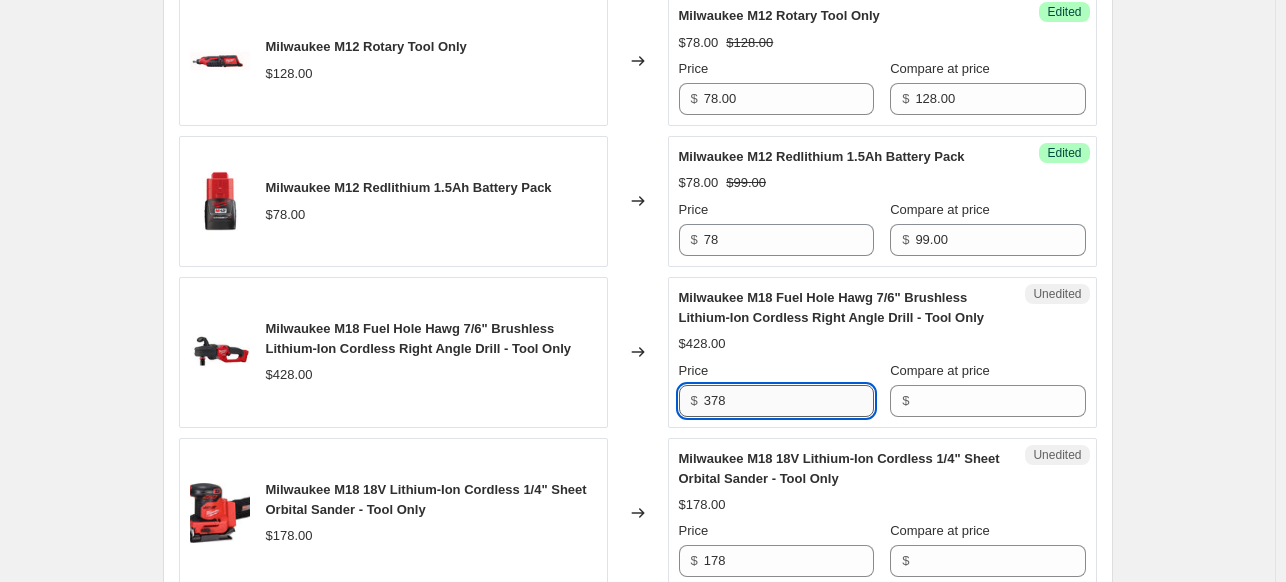 type on "378" 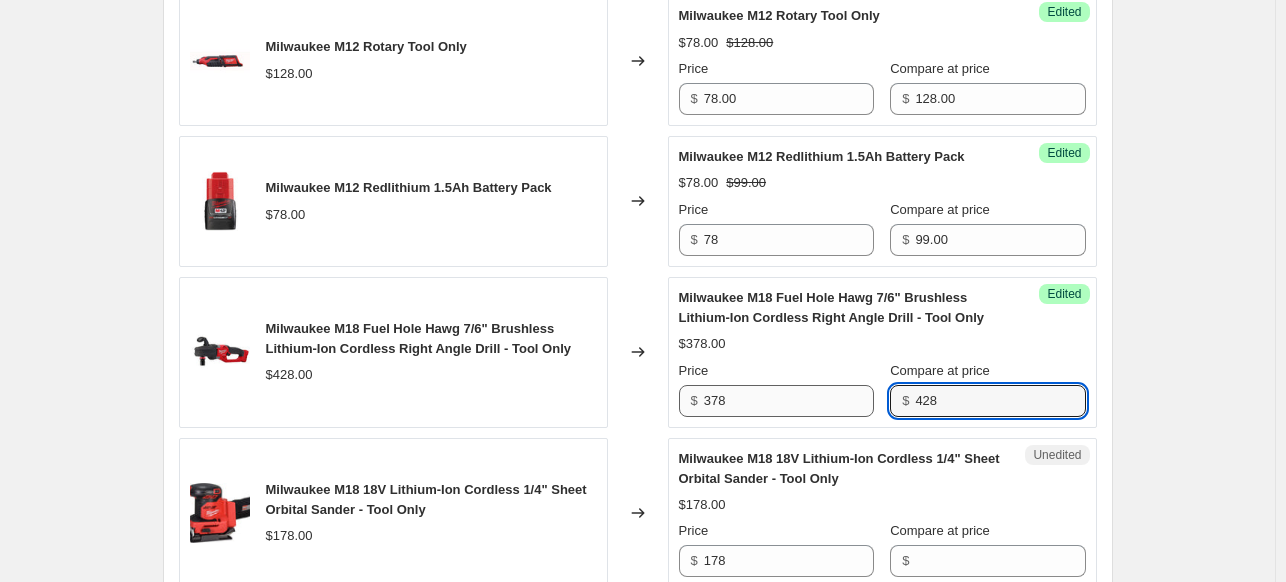 scroll, scrollTop: 1000, scrollLeft: 0, axis: vertical 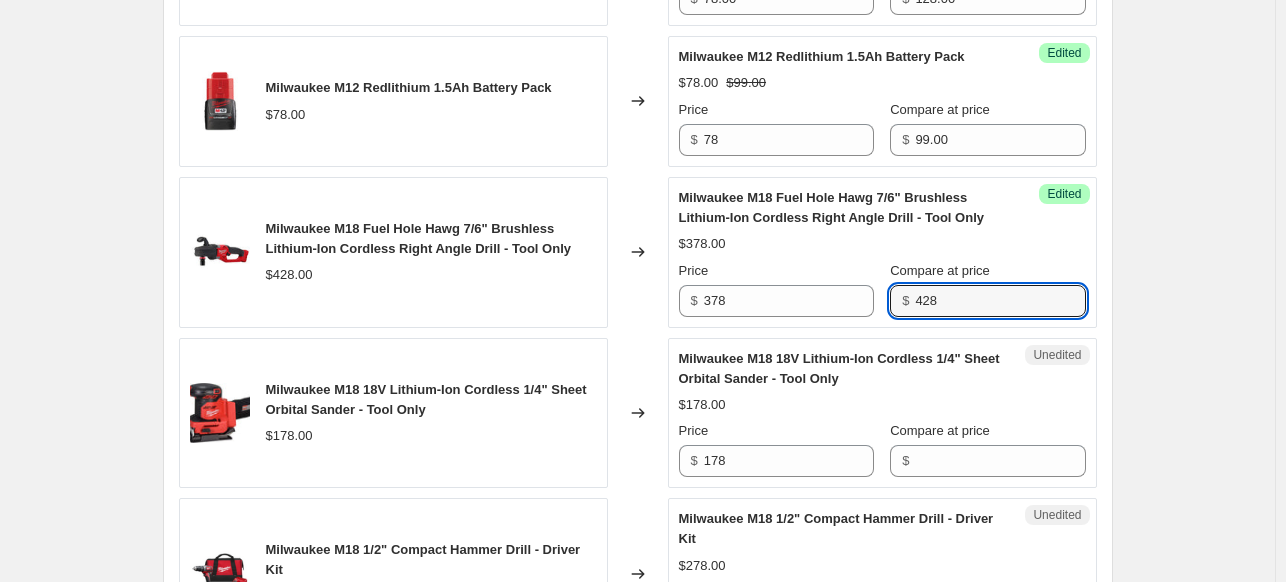 type on "428" 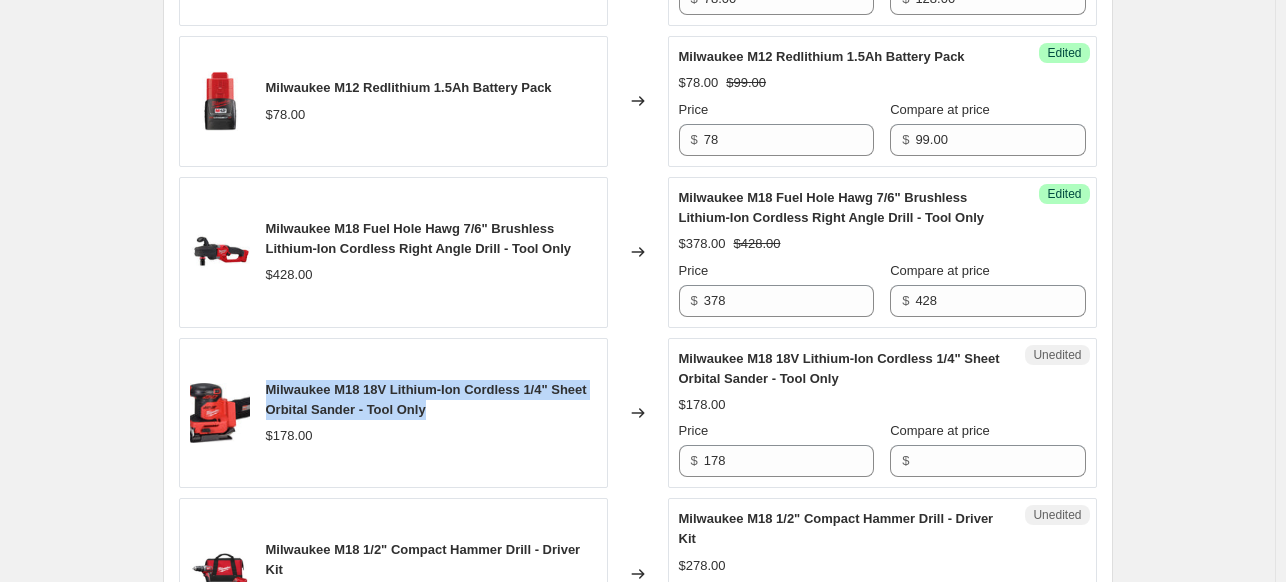 drag, startPoint x: 416, startPoint y: 407, endPoint x: 263, endPoint y: 385, distance: 154.57361 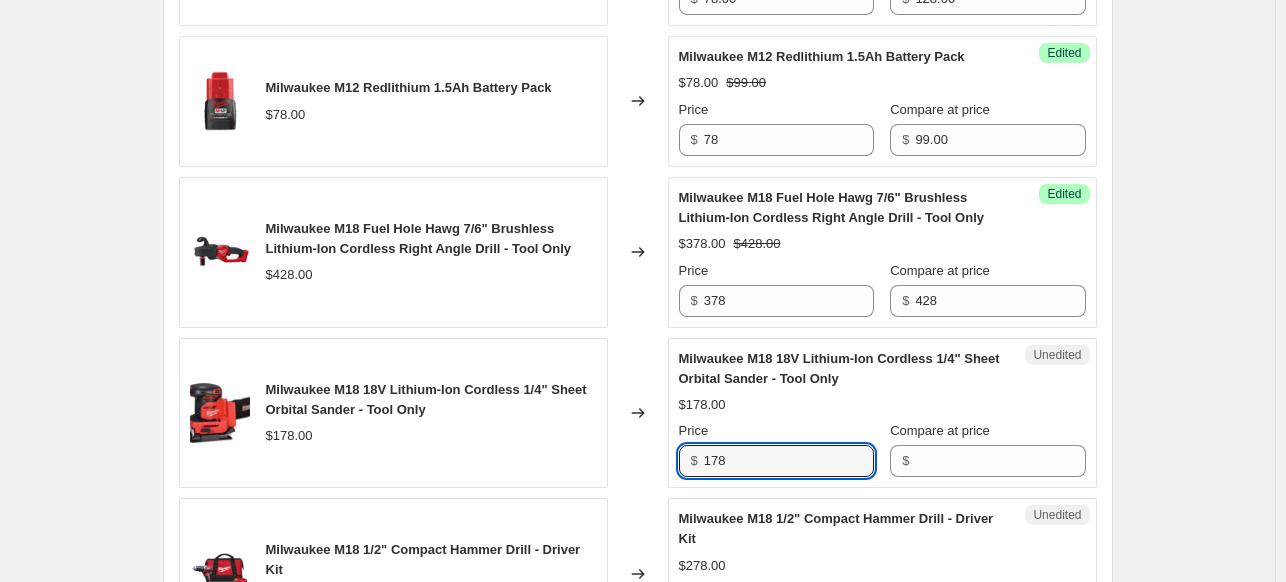 drag, startPoint x: 788, startPoint y: 467, endPoint x: 668, endPoint y: 457, distance: 120.41595 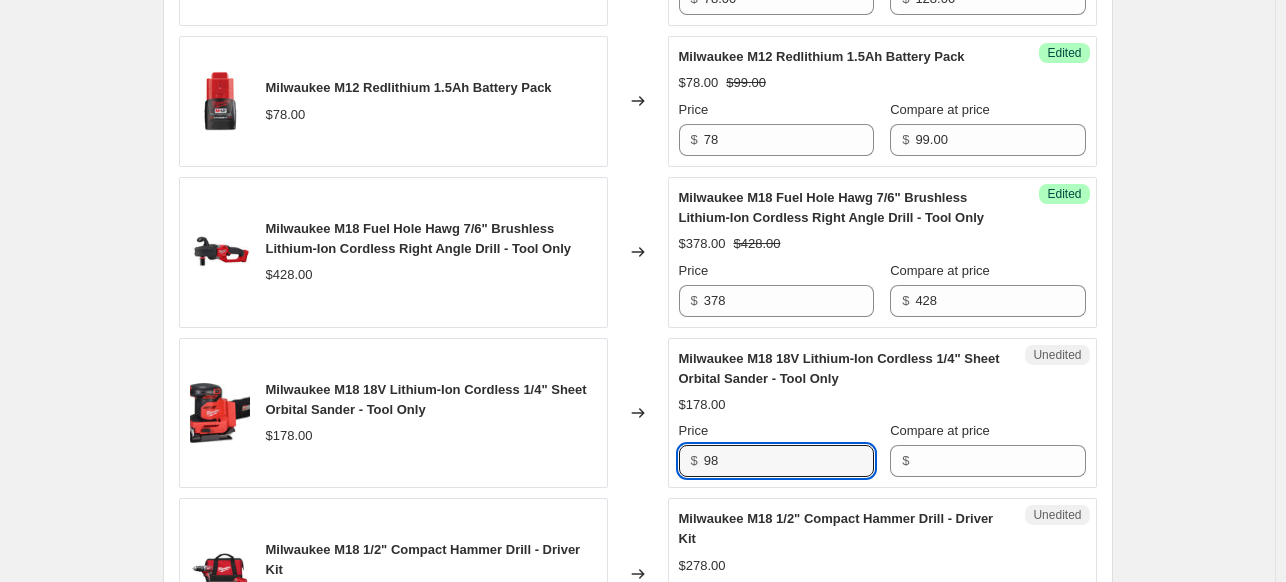 type on "98" 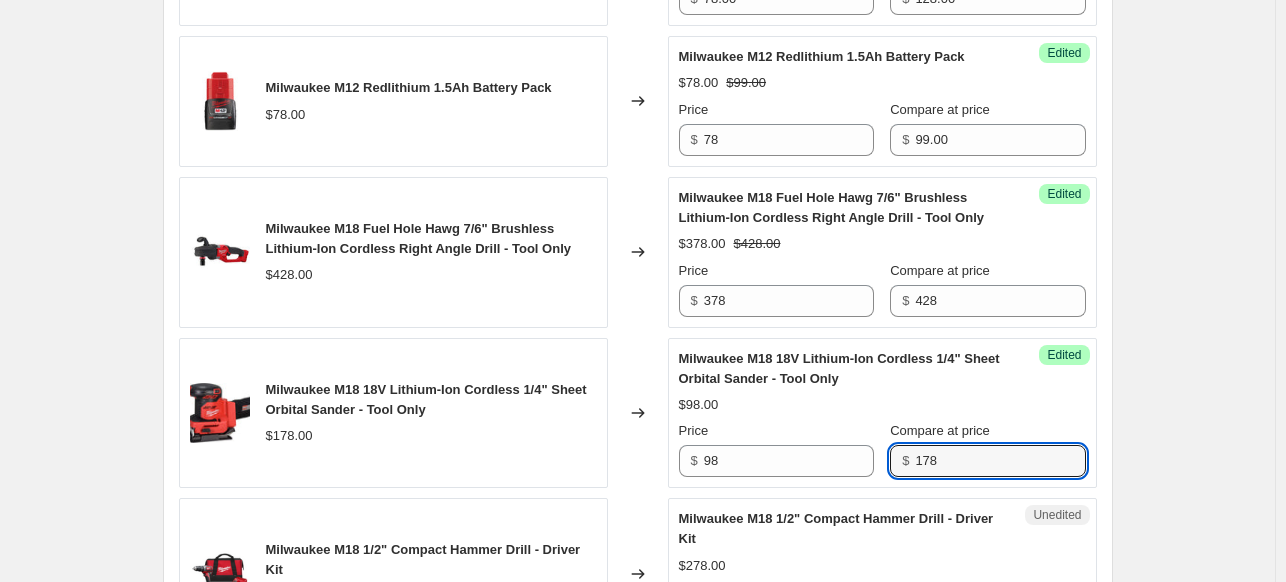 type on "178" 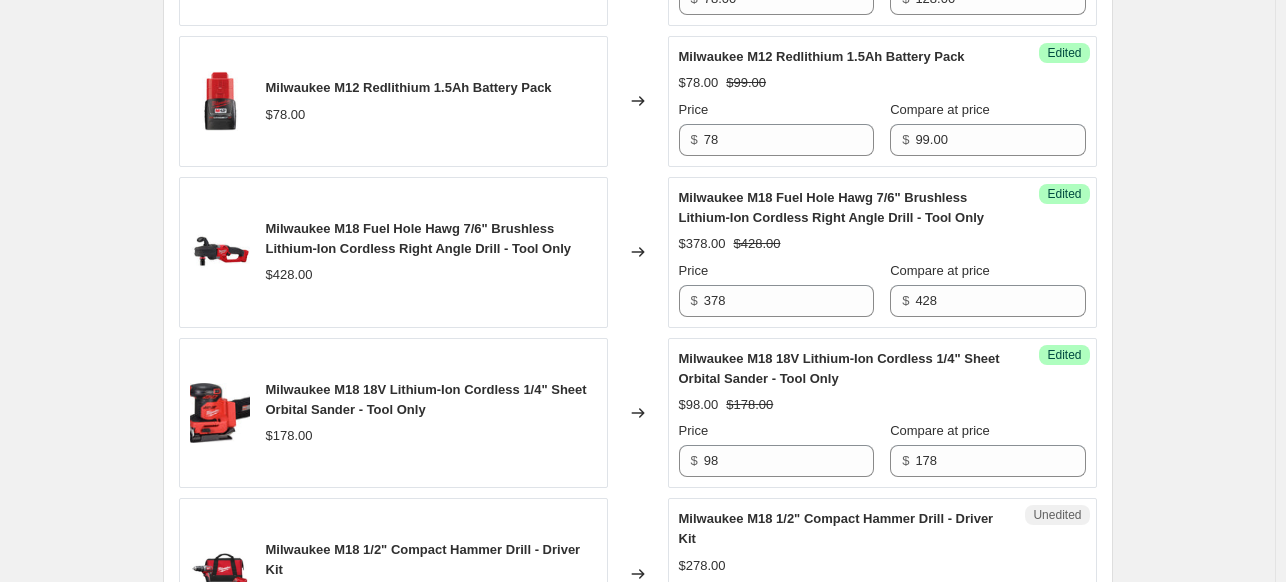 scroll, scrollTop: 1328, scrollLeft: 0, axis: vertical 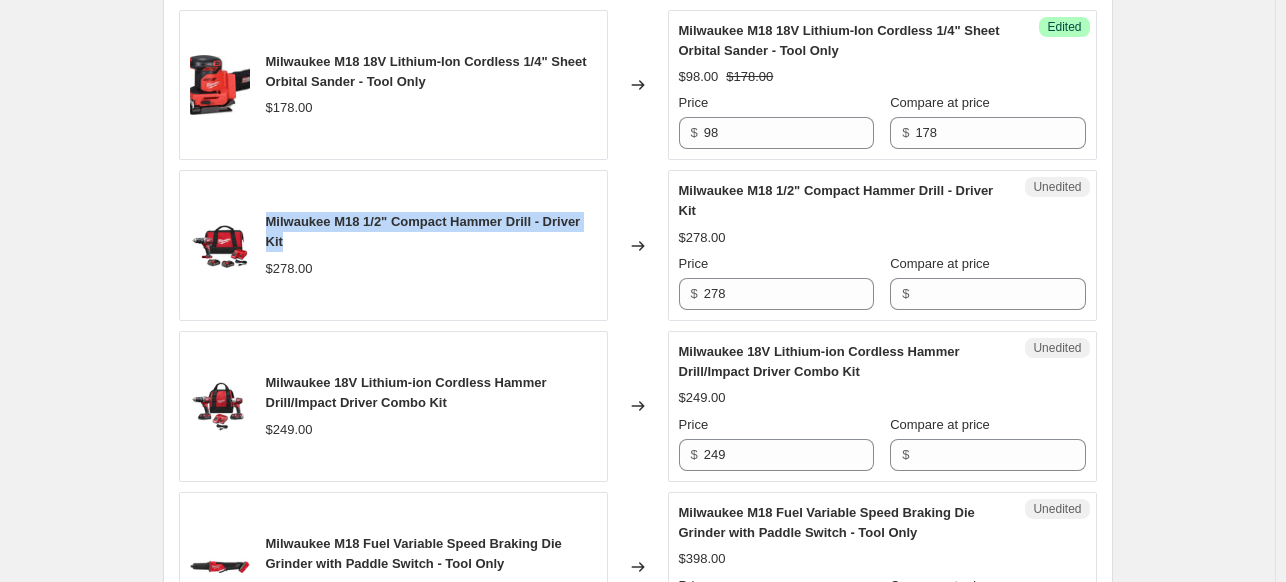 drag, startPoint x: 315, startPoint y: 242, endPoint x: 271, endPoint y: 220, distance: 49.193497 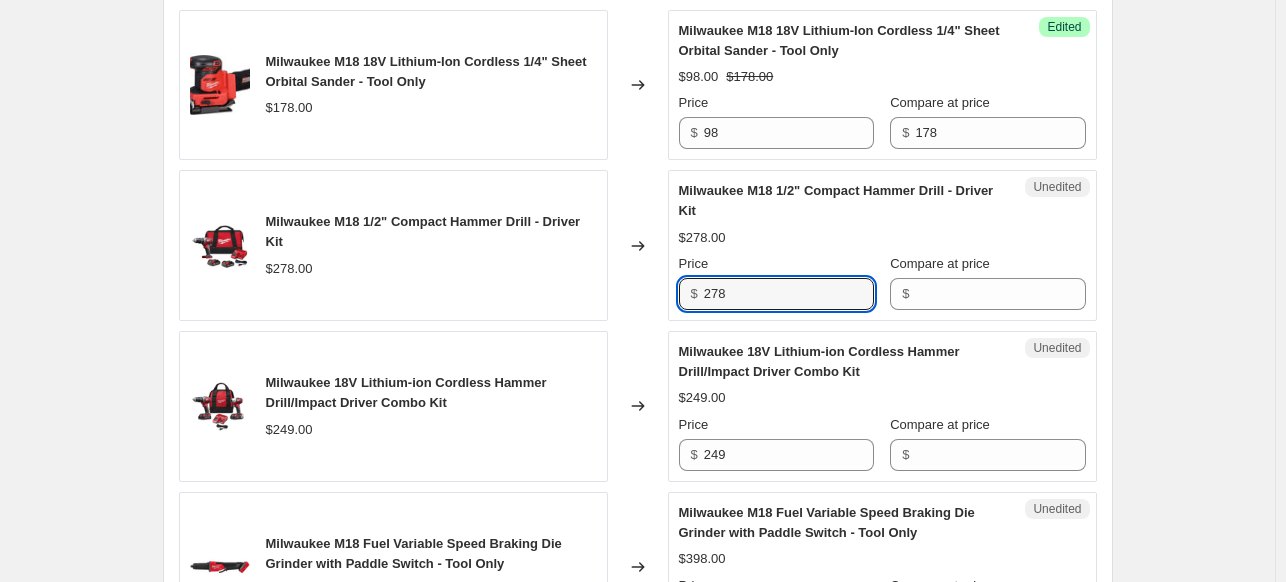 drag, startPoint x: 702, startPoint y: 291, endPoint x: 688, endPoint y: 291, distance: 14 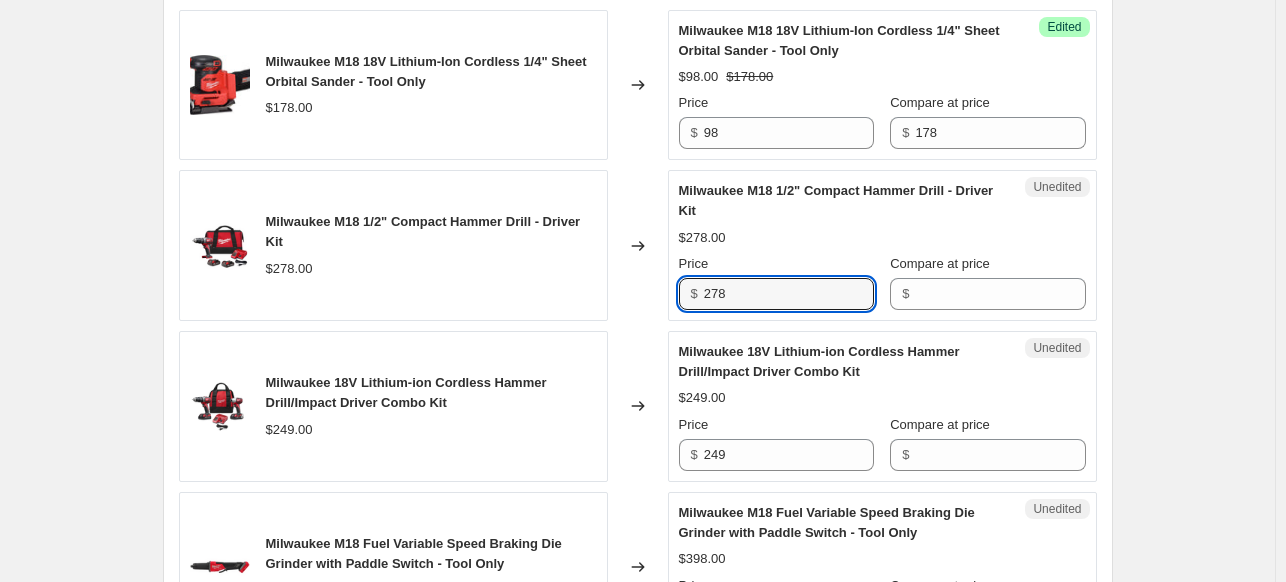 click on "$ 278" at bounding box center (776, 294) 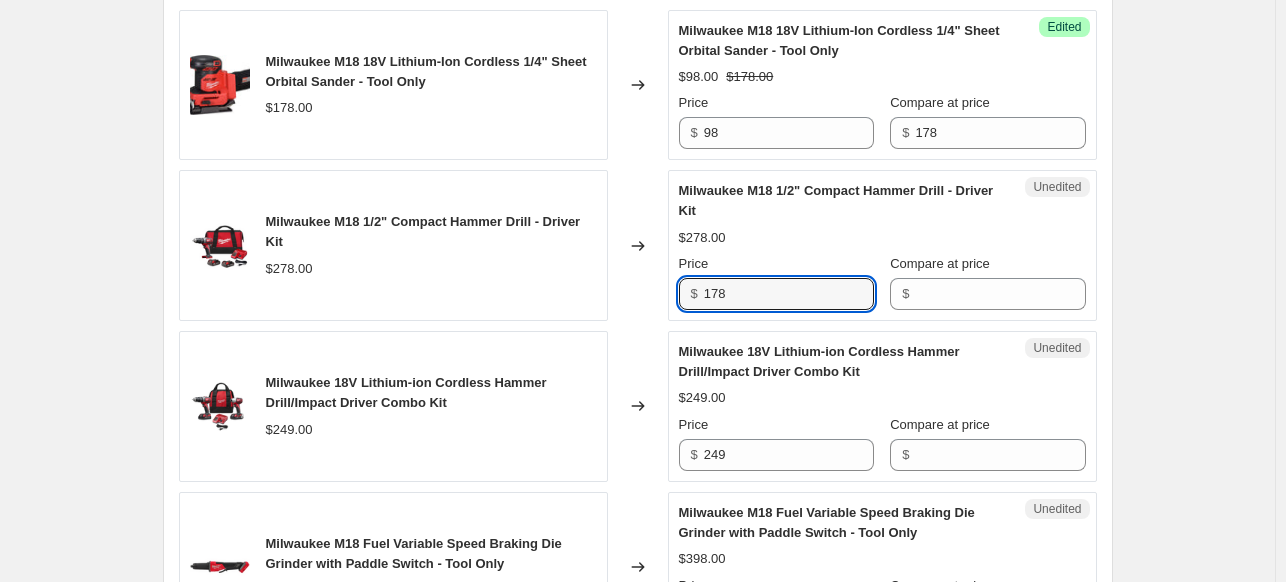 type on "178" 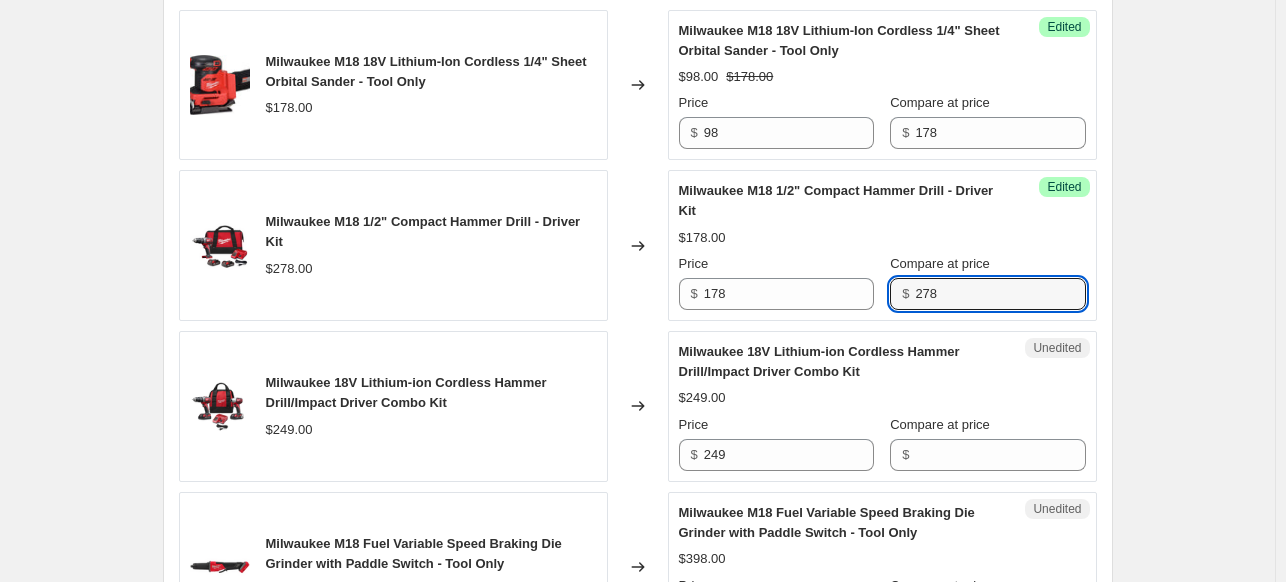 type on "278" 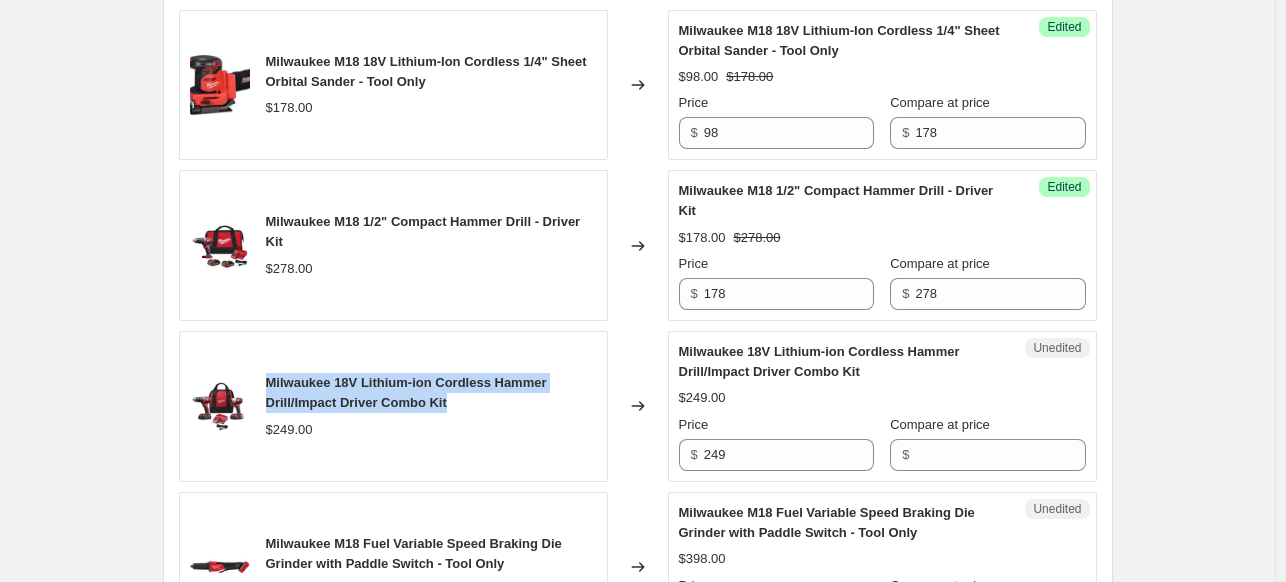 drag, startPoint x: 466, startPoint y: 399, endPoint x: 268, endPoint y: 357, distance: 202.40553 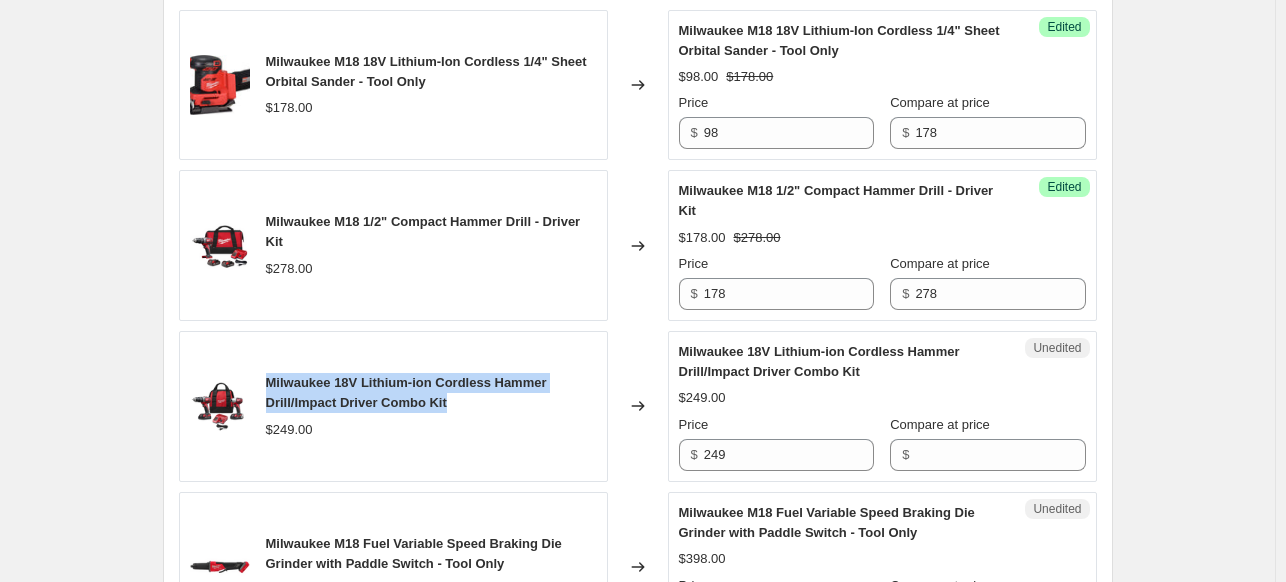 click on "Milwaukee 18V Lithium-ion Cordless Hammer Drill/Impact Driver Combo Kit $249.00" at bounding box center (393, 406) 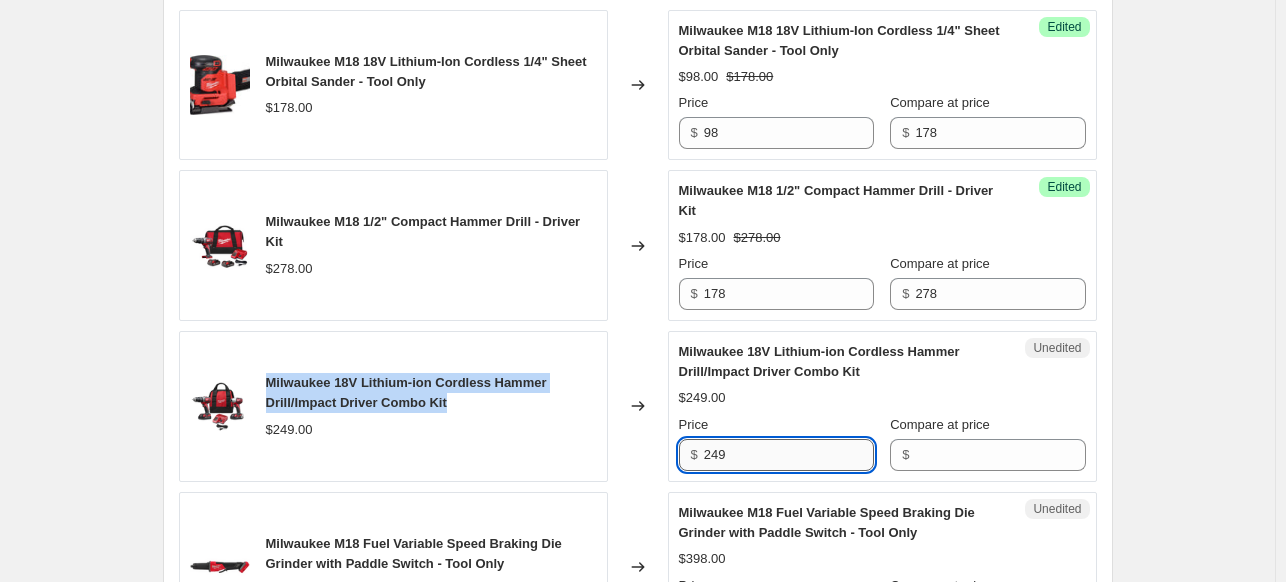 click on "249" at bounding box center (789, 455) 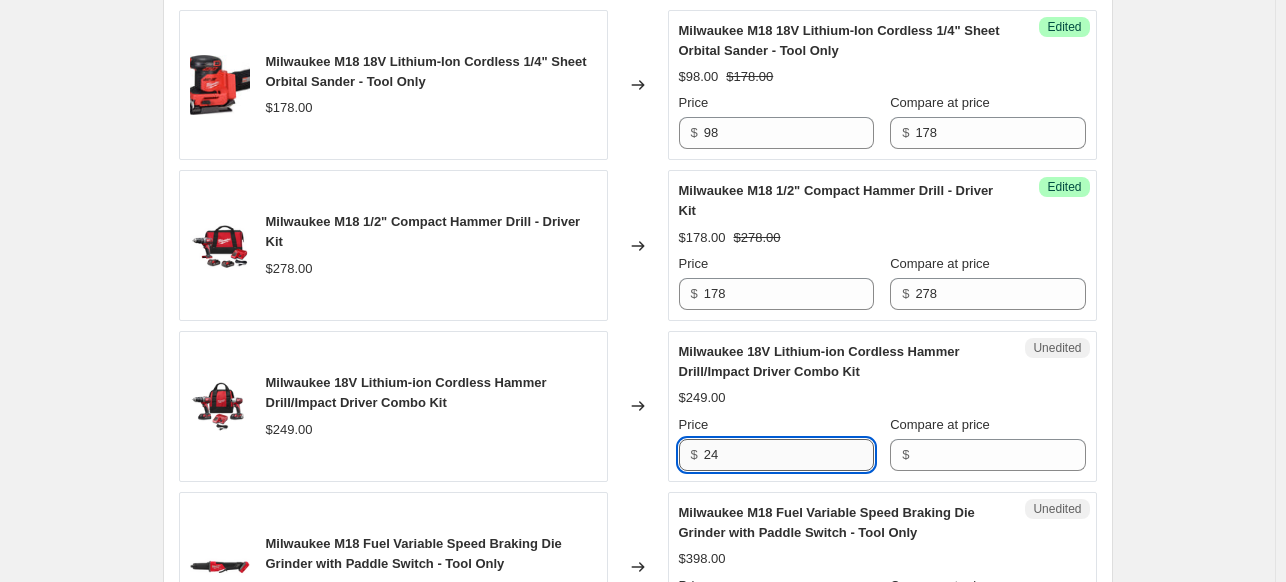 type on "2" 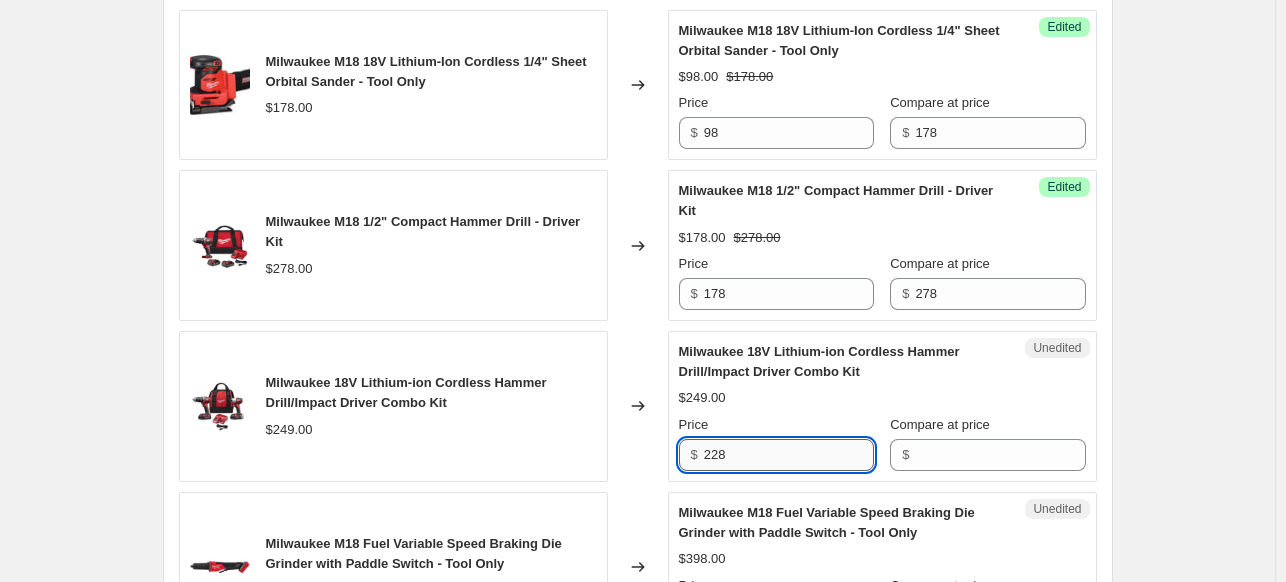 type on "228" 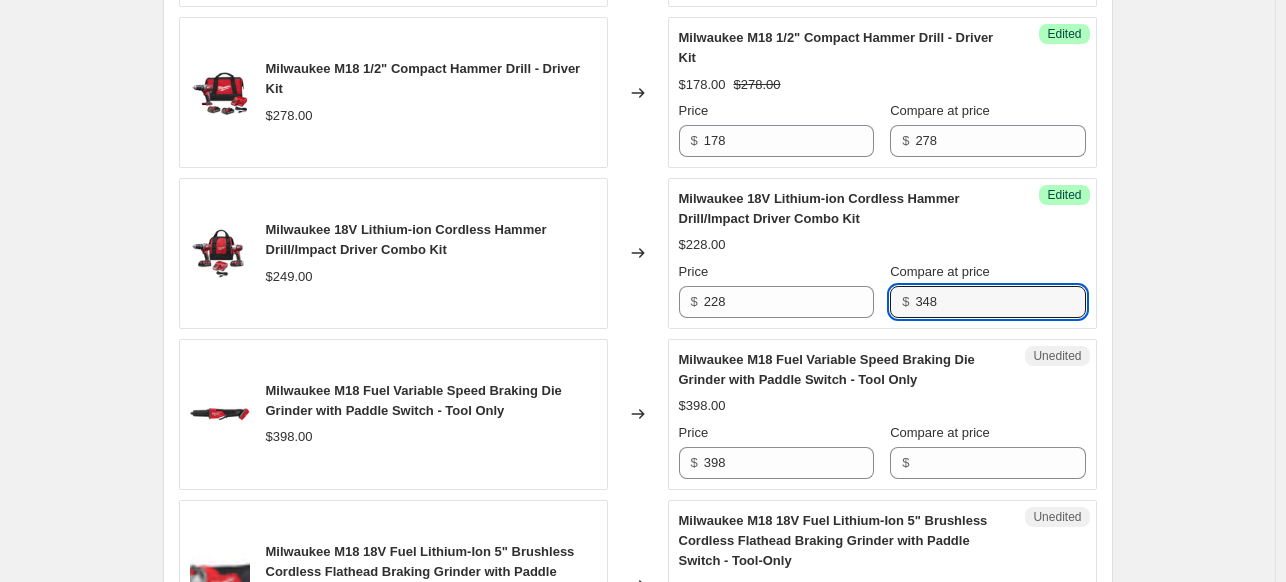 scroll, scrollTop: 1528, scrollLeft: 0, axis: vertical 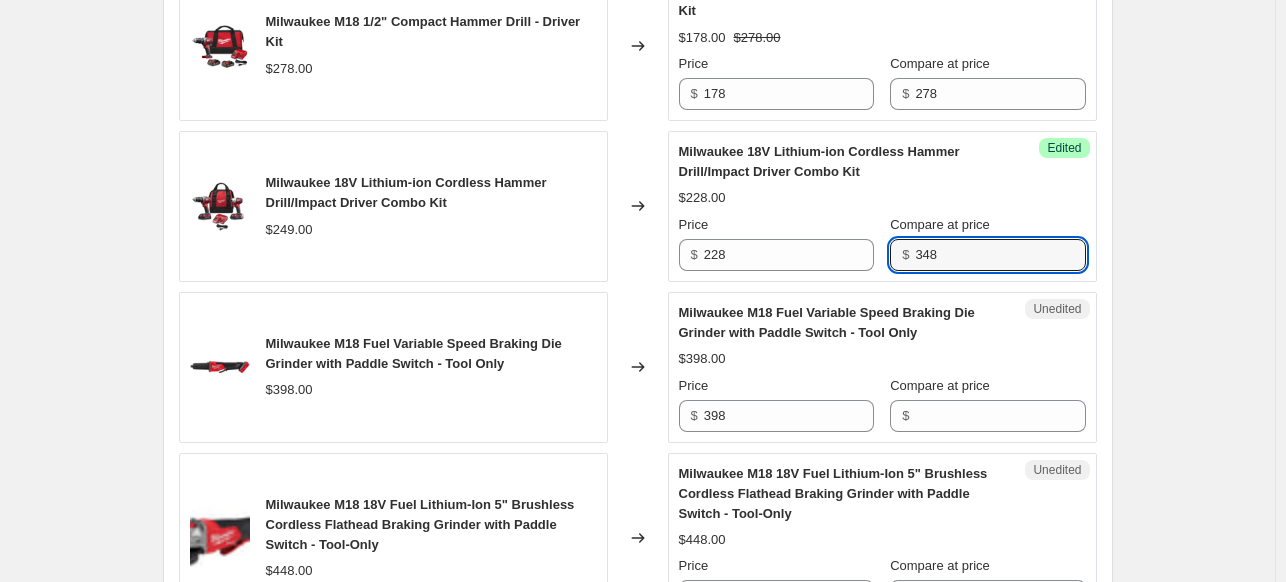 type on "348" 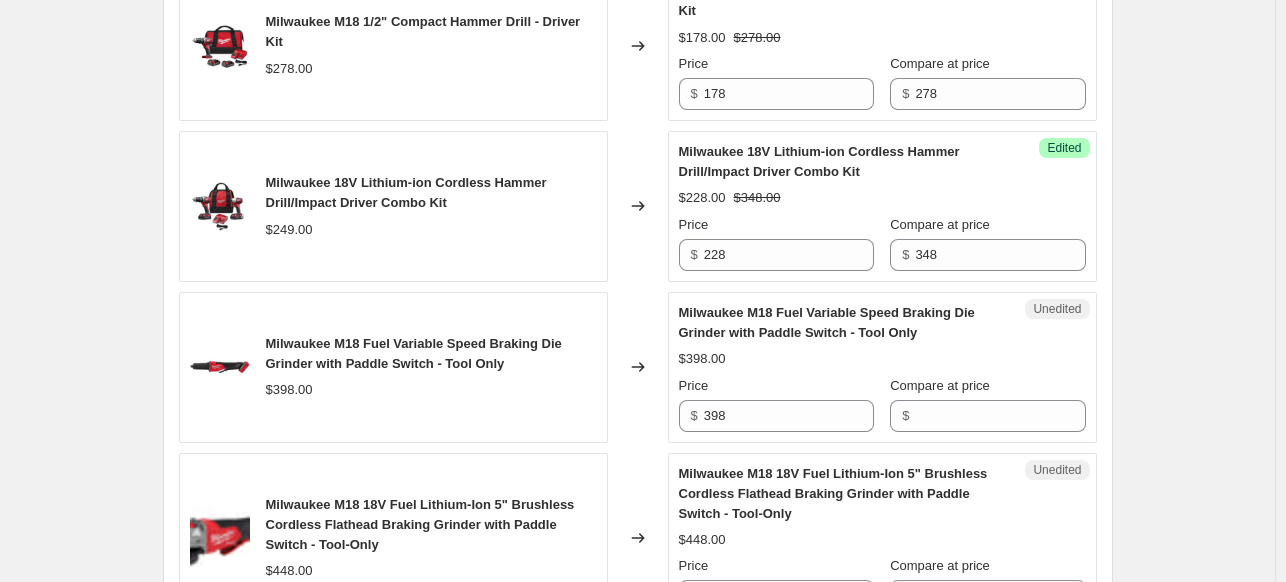 drag, startPoint x: 527, startPoint y: 370, endPoint x: 277, endPoint y: 339, distance: 251.91467 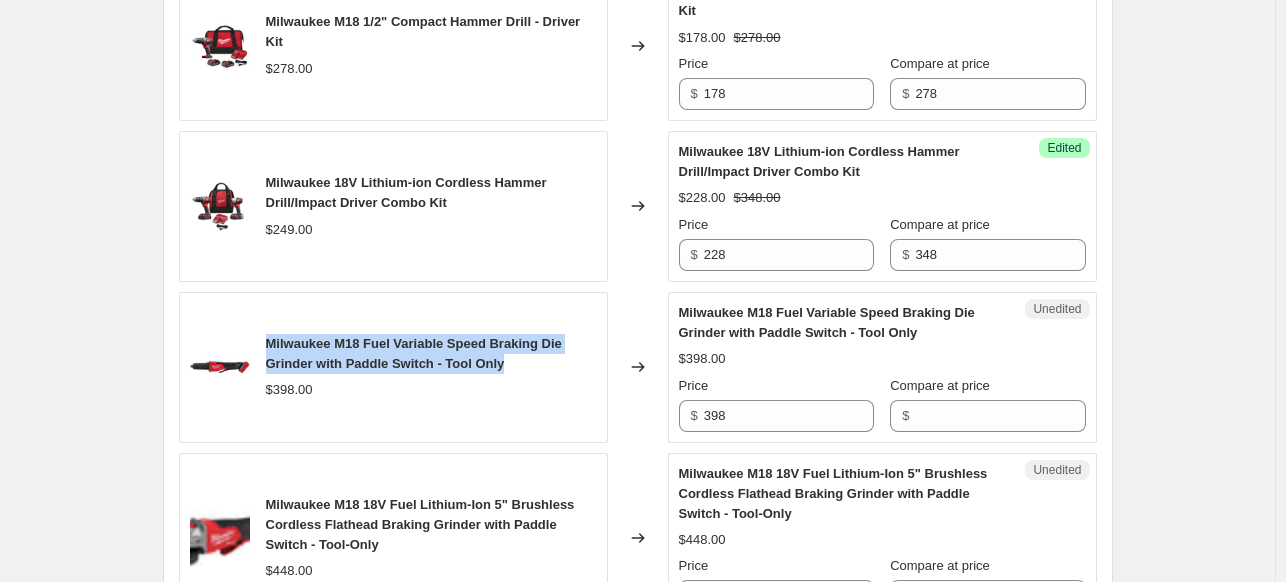 drag, startPoint x: 532, startPoint y: 355, endPoint x: 276, endPoint y: 335, distance: 256.78006 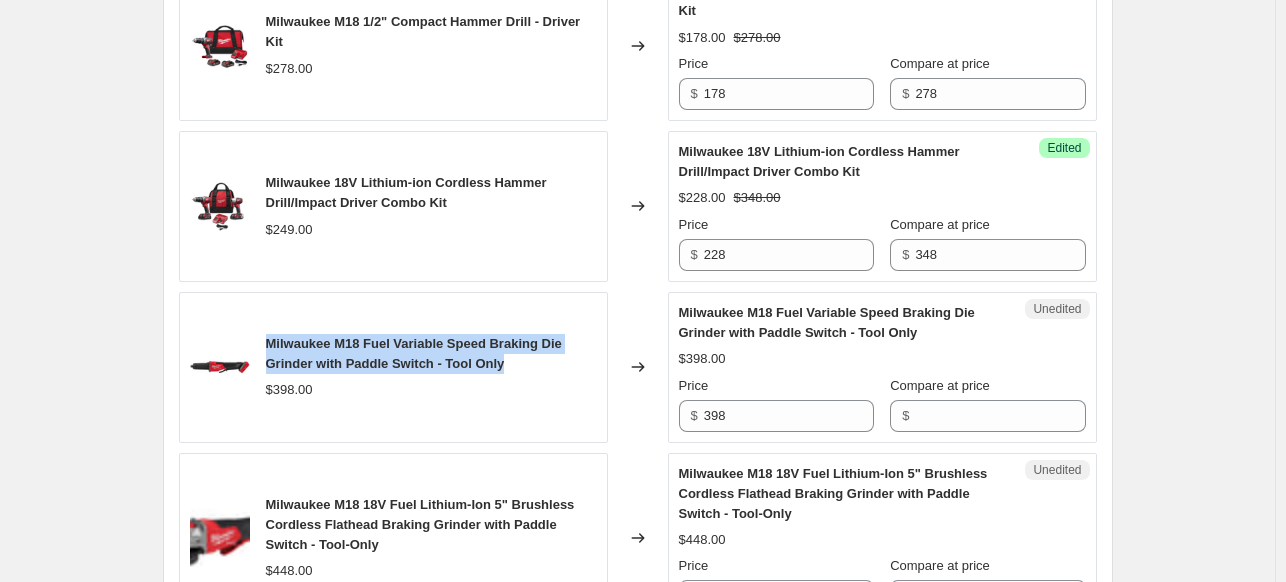 click on "Milwaukee M18 Fuel Variable Speed Braking Die Grinder with Paddle Switch - Tool Only" at bounding box center (431, 354) 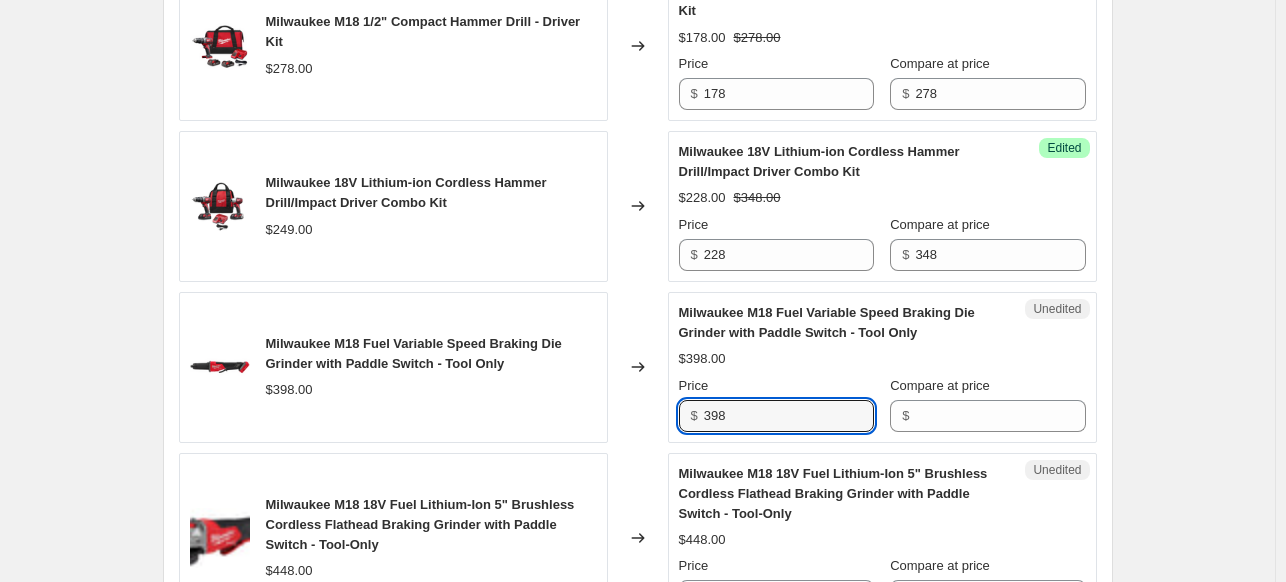 drag, startPoint x: 761, startPoint y: 413, endPoint x: 674, endPoint y: 405, distance: 87.36704 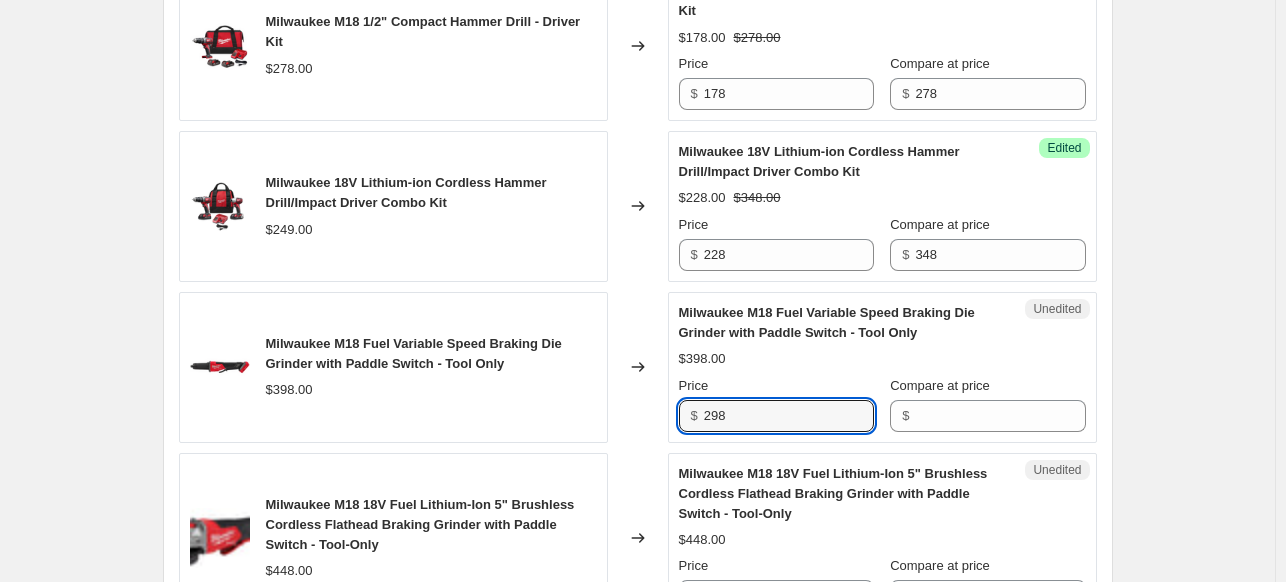 type on "298" 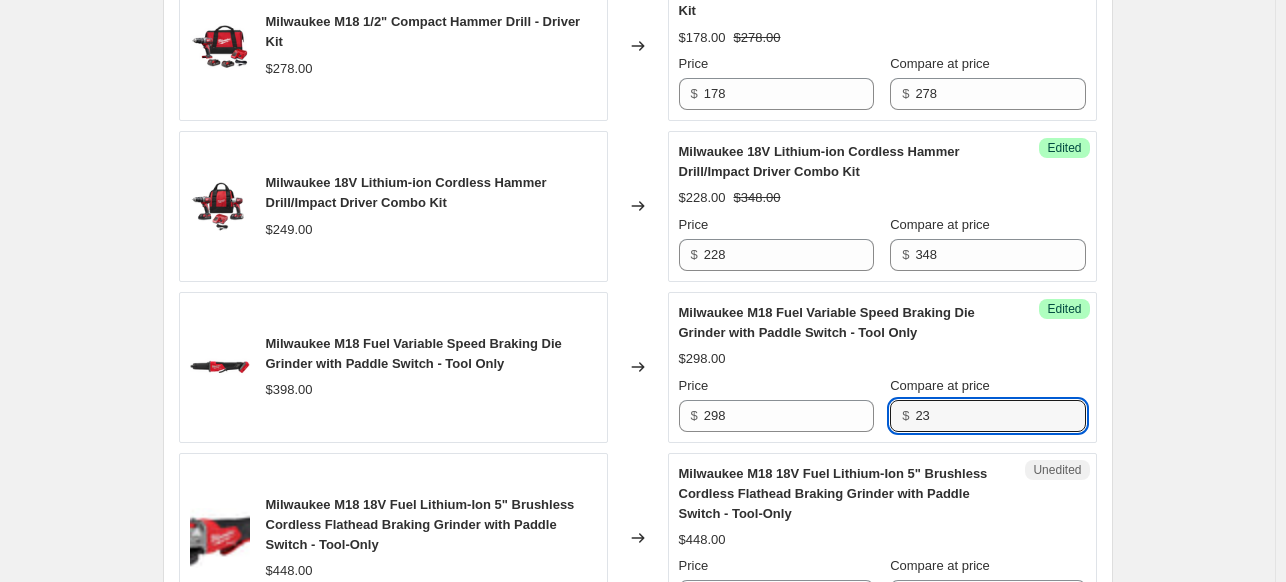 type on "2" 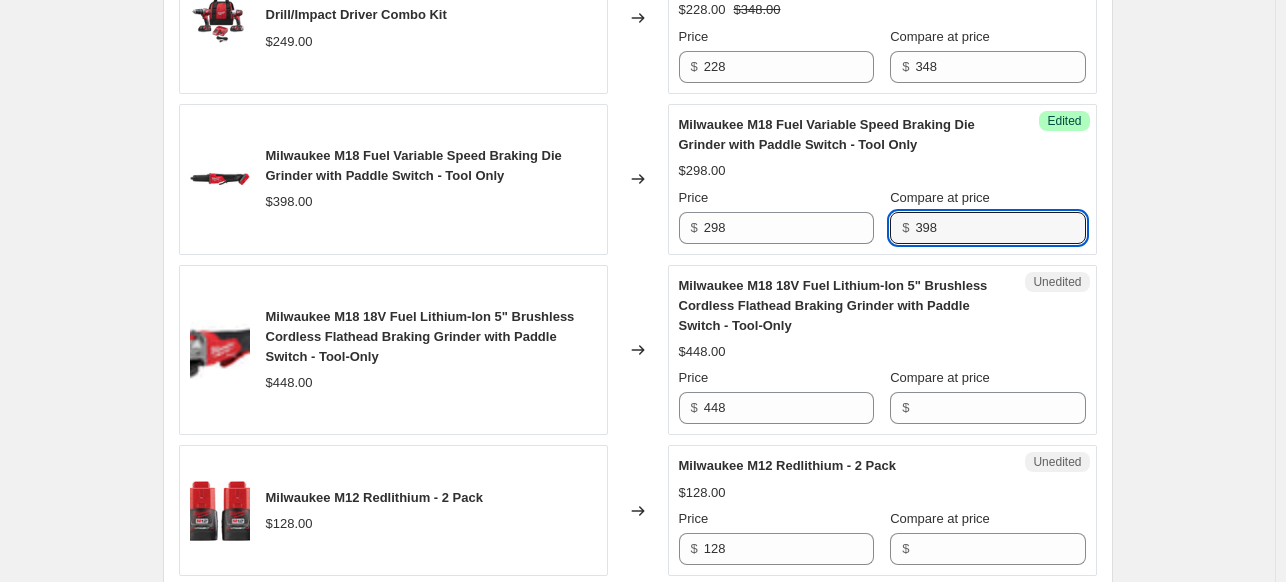 scroll, scrollTop: 1828, scrollLeft: 0, axis: vertical 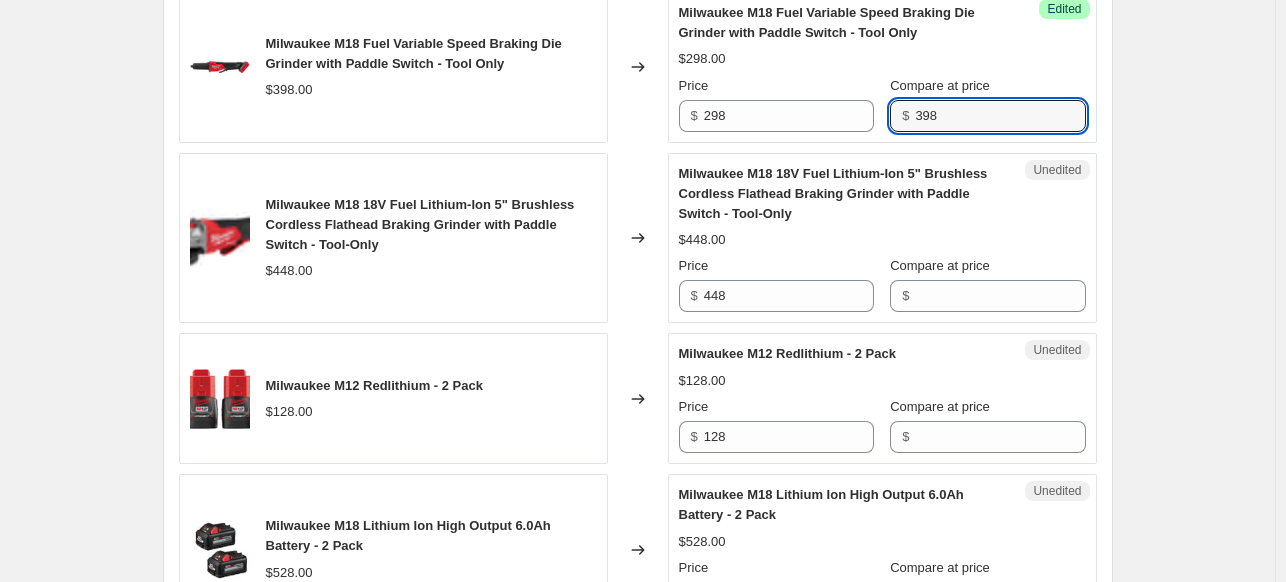 type on "398" 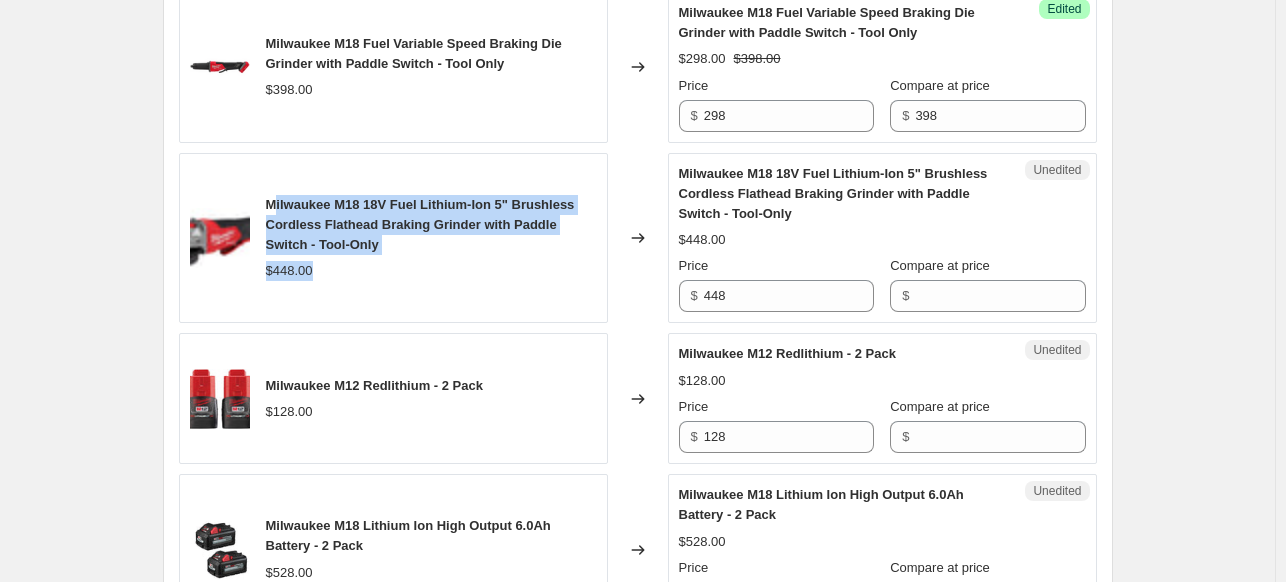 drag, startPoint x: 381, startPoint y: 254, endPoint x: 277, endPoint y: 204, distance: 115.39497 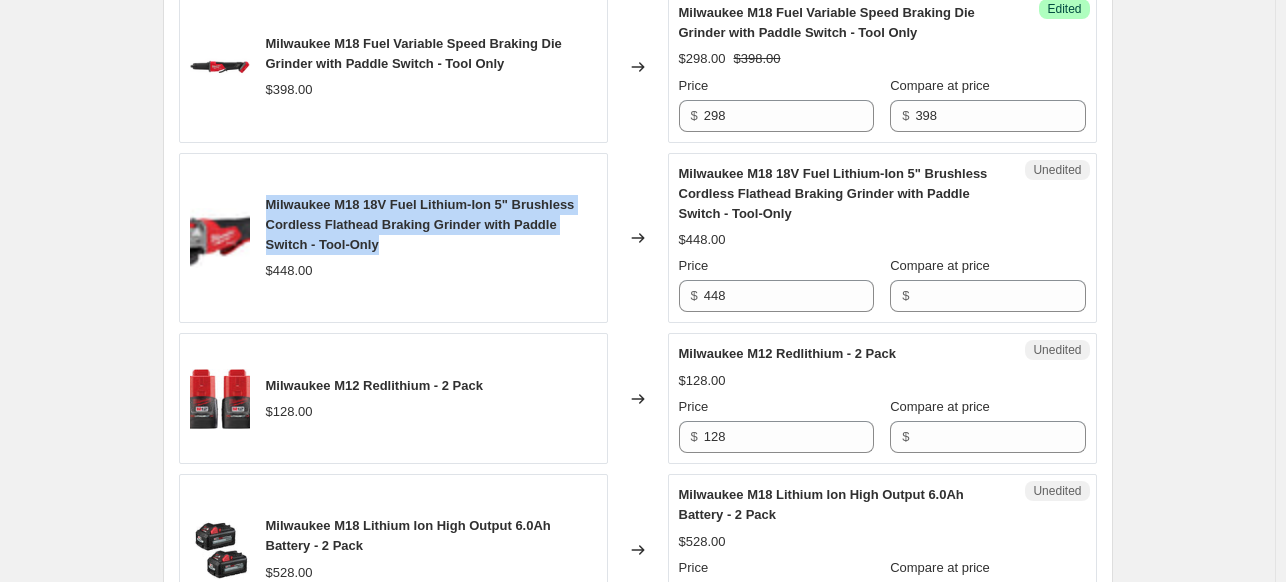 drag, startPoint x: 347, startPoint y: 240, endPoint x: 268, endPoint y: 199, distance: 89.005615 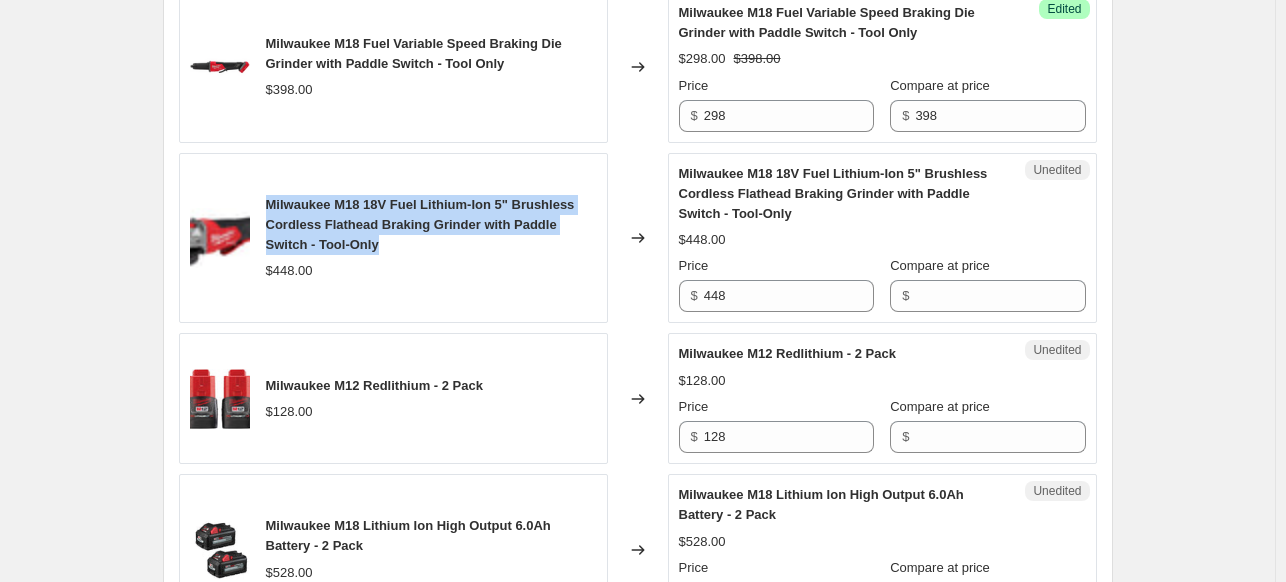 click on "Milwaukee M18 18V Fuel Lithium-Ion 5" Brushless Cordless Flathead Braking Grinder with Paddle Switch - Tool-Only $448.00" at bounding box center (393, 238) 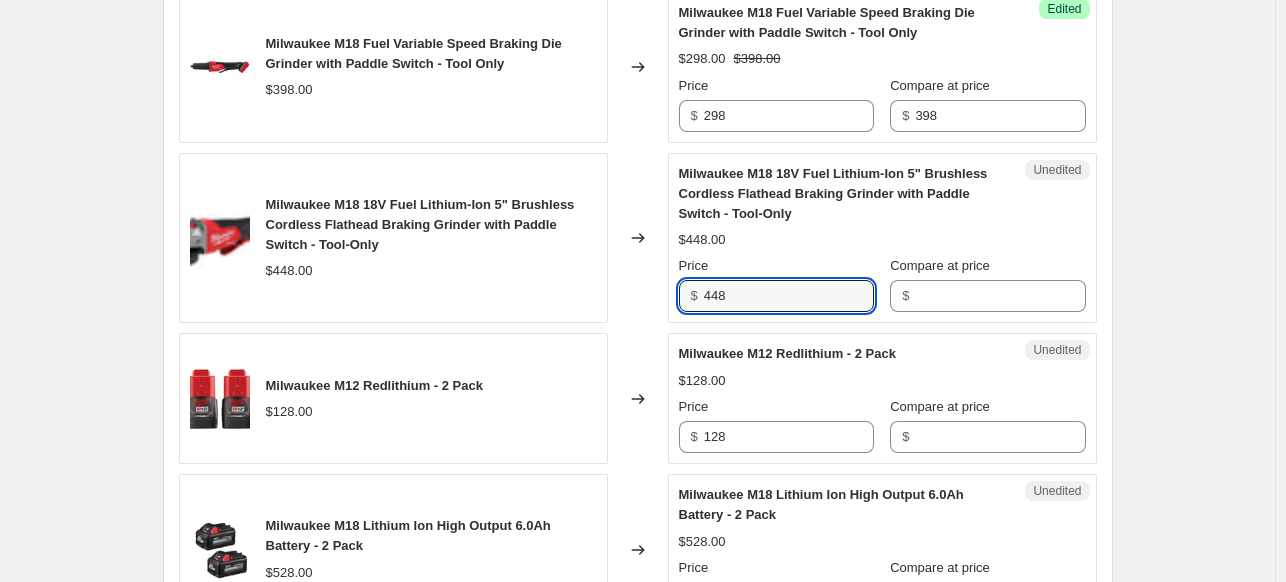 drag, startPoint x: 740, startPoint y: 295, endPoint x: 666, endPoint y: 300, distance: 74.168724 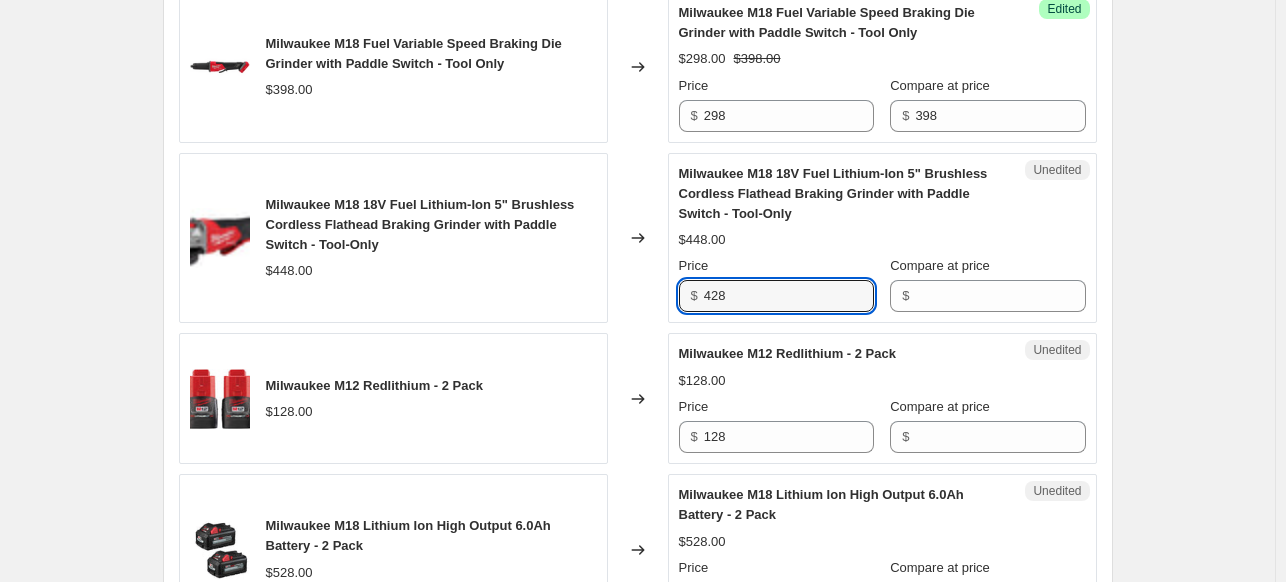 type on "428" 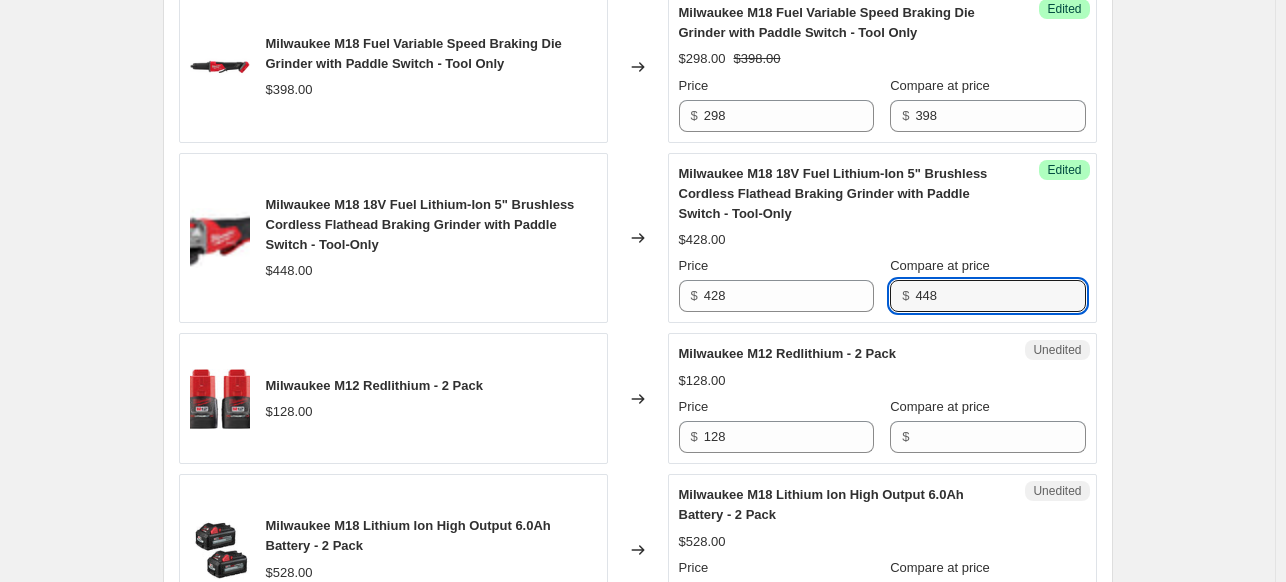 type on "448" 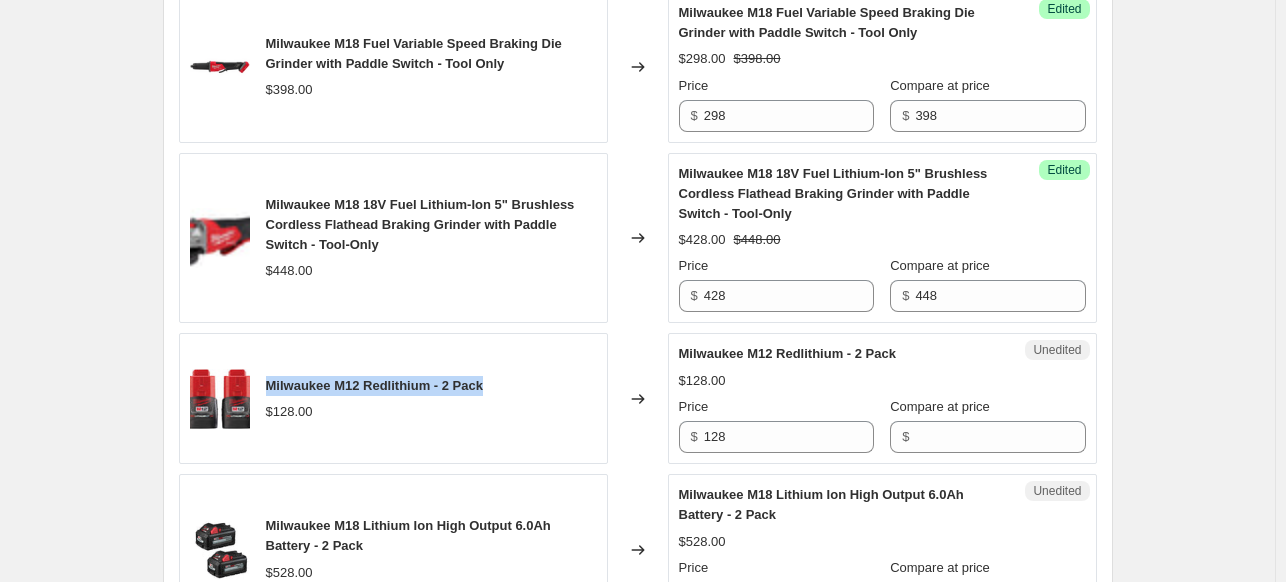 drag, startPoint x: 516, startPoint y: 390, endPoint x: 273, endPoint y: 371, distance: 243.74167 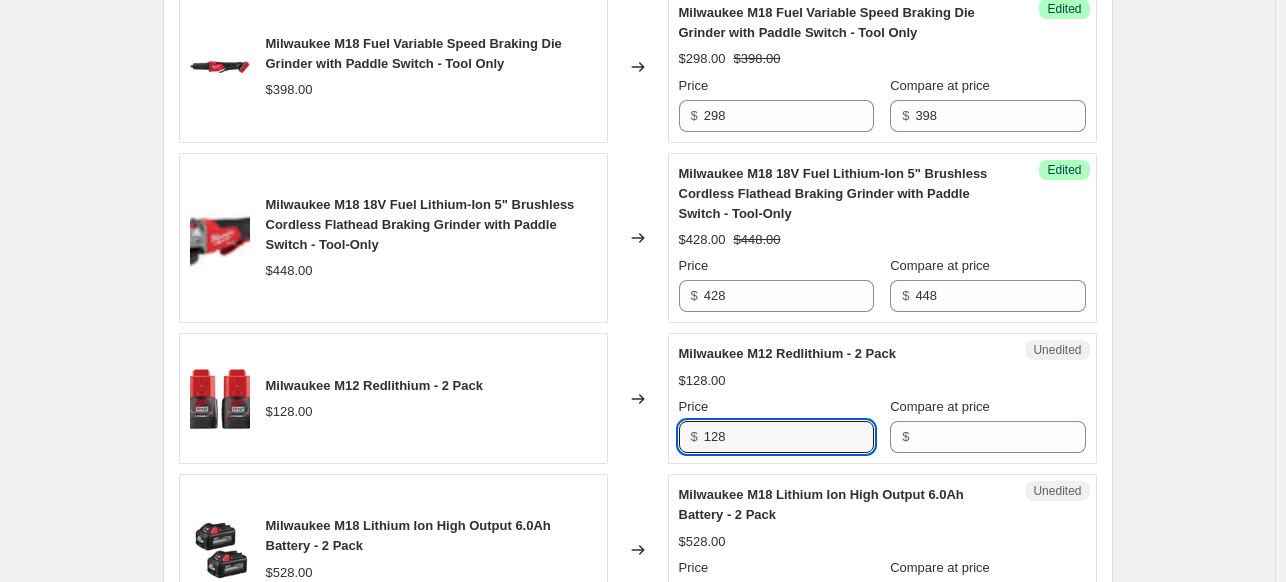 drag, startPoint x: 770, startPoint y: 435, endPoint x: 649, endPoint y: 439, distance: 121.0661 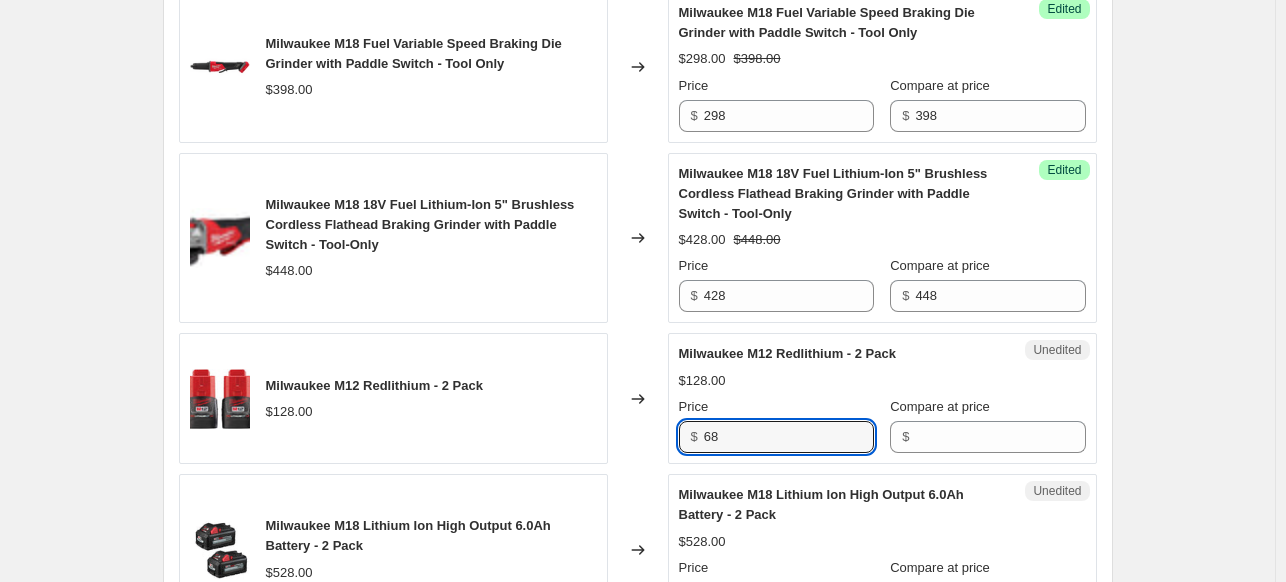 type on "68" 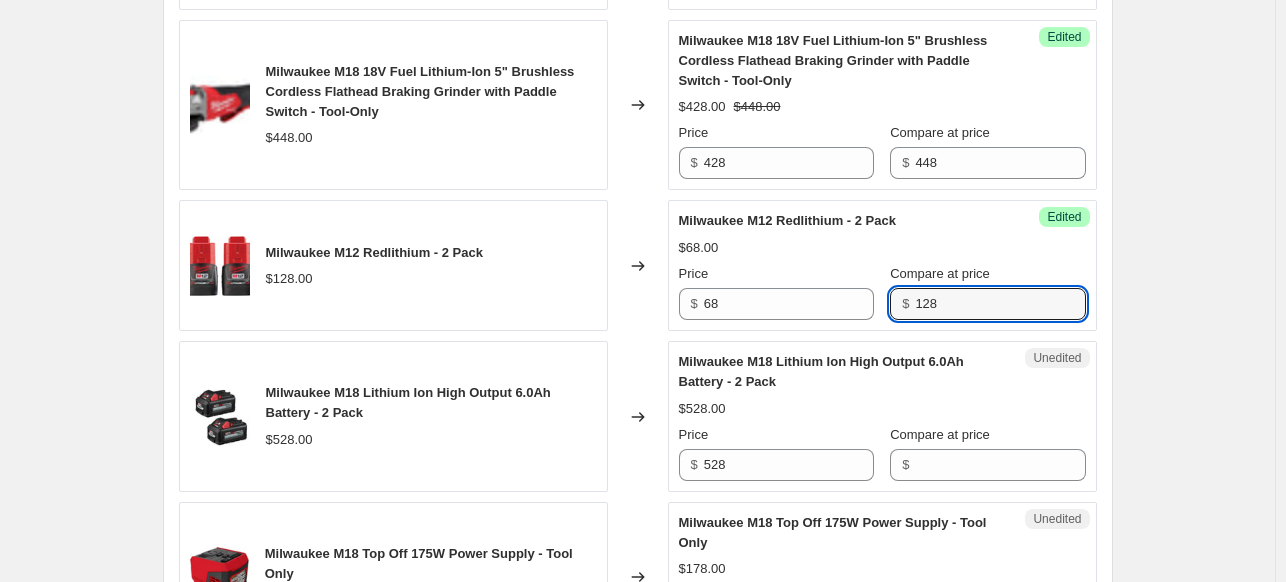 scroll, scrollTop: 2128, scrollLeft: 0, axis: vertical 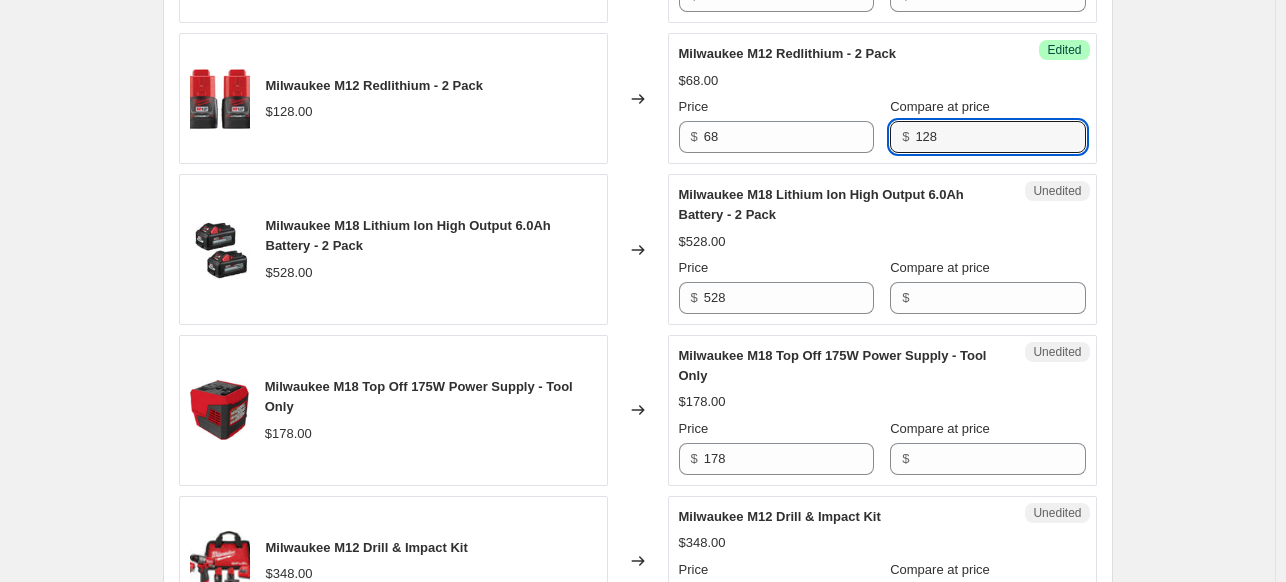 type on "128" 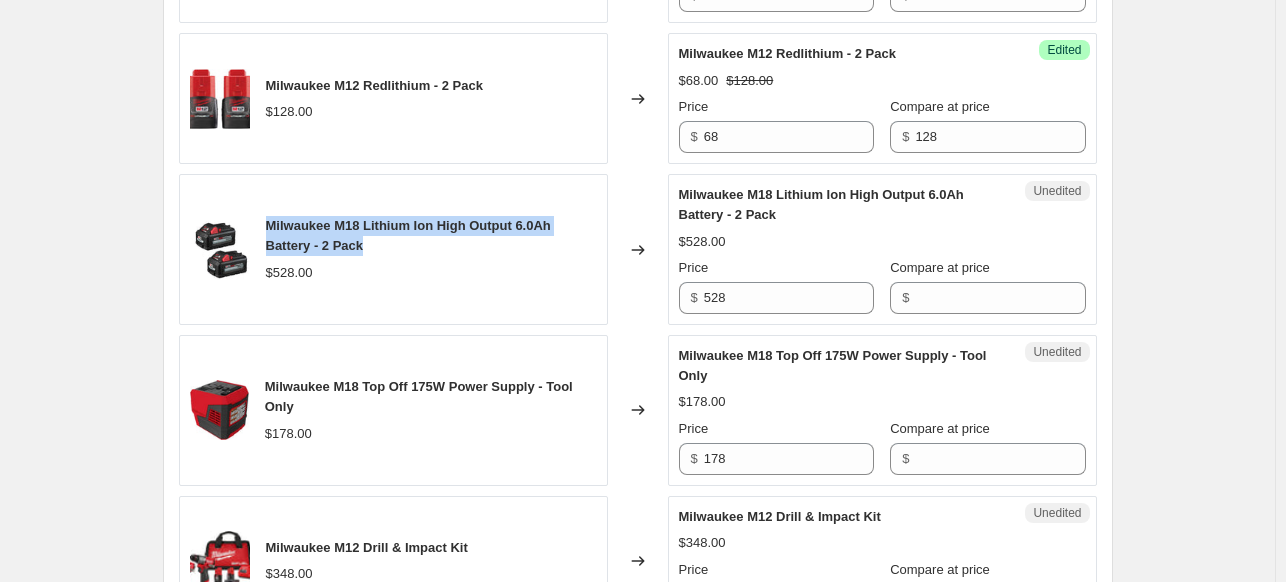 drag, startPoint x: 371, startPoint y: 246, endPoint x: 275, endPoint y: 217, distance: 100.28459 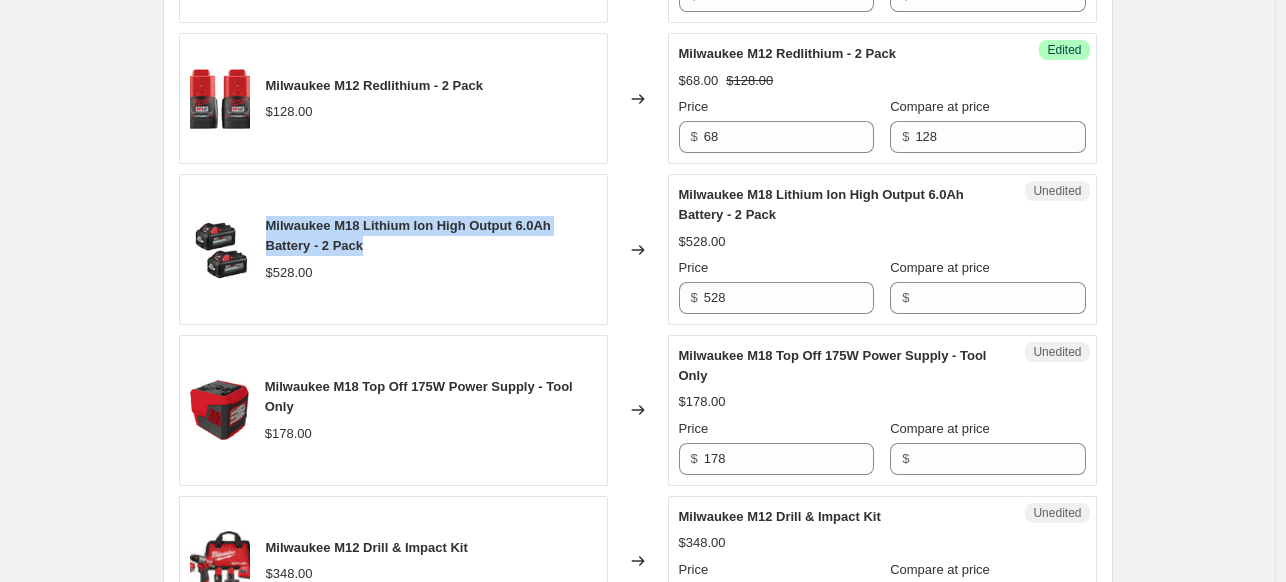 click on "Milwaukee M18 Lithium Ion High Output 6.0Ah Battery - 2 Pack" at bounding box center [431, 236] 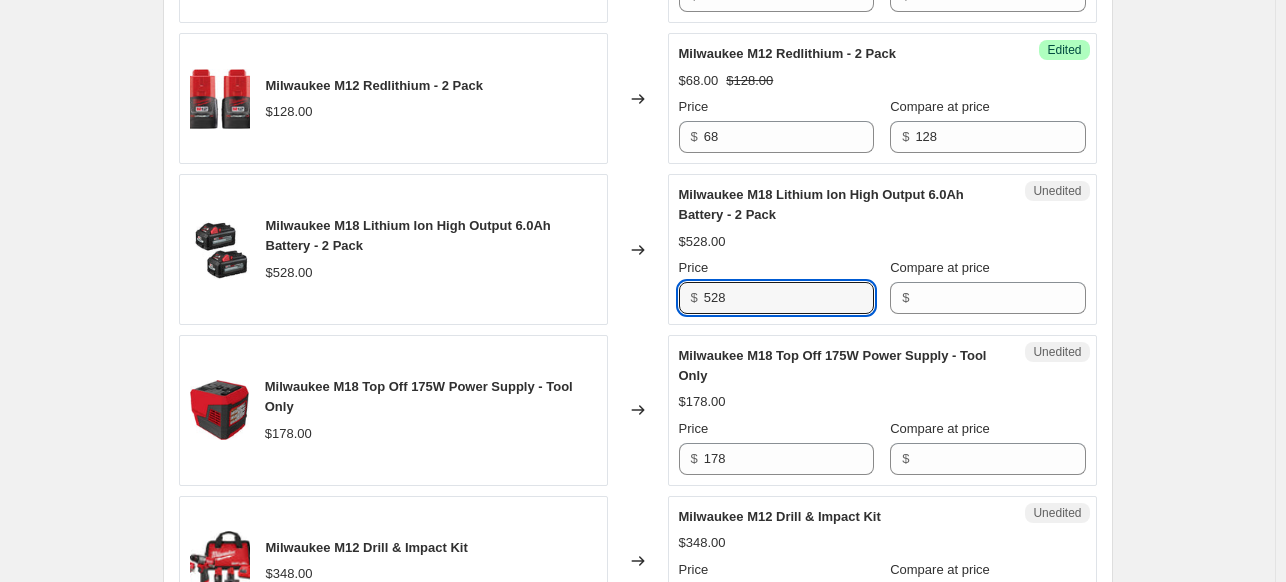drag, startPoint x: 702, startPoint y: 294, endPoint x: 655, endPoint y: 282, distance: 48.507732 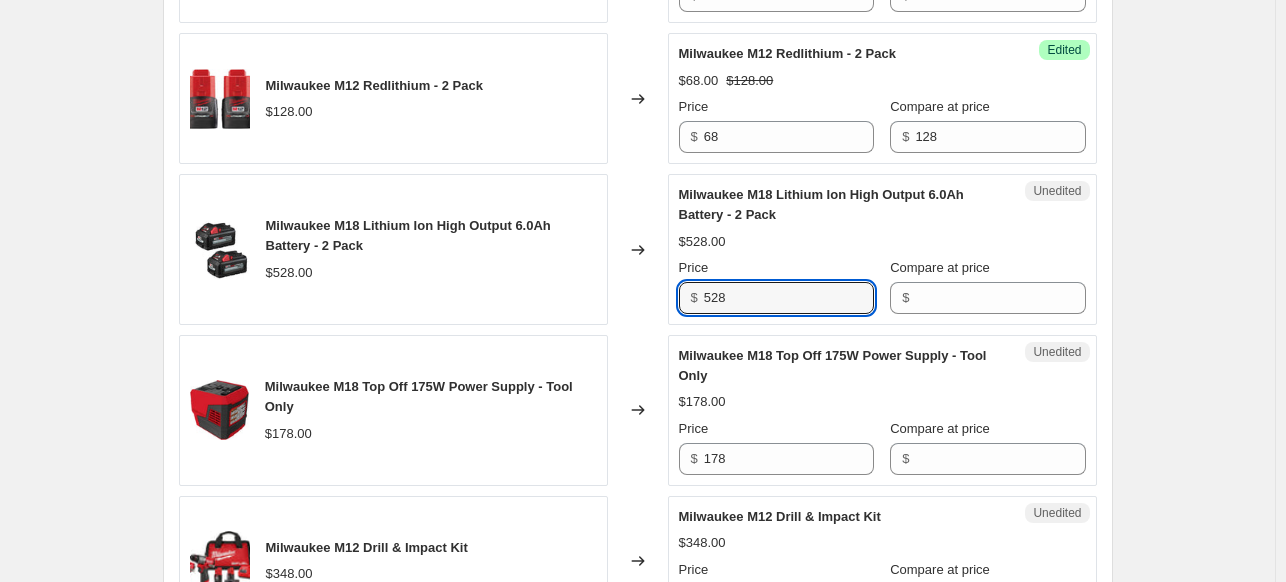 click on "Milwaukee M18 Lithium Ion High Output 6.0Ah Battery - 2 Pack $528.00 Changed to Unedited Milwaukee M18 Lithium Ion High Output 6.0Ah Battery - 2 Pack $528.00 Price $ 528 Compare at price $" at bounding box center [638, 249] 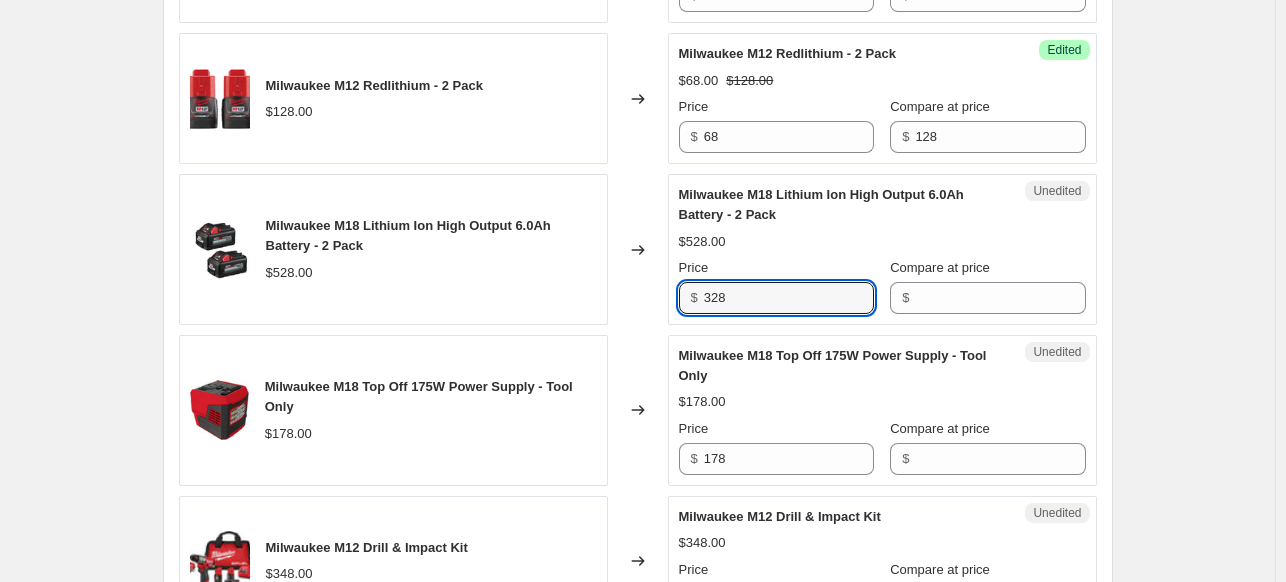 type on "328" 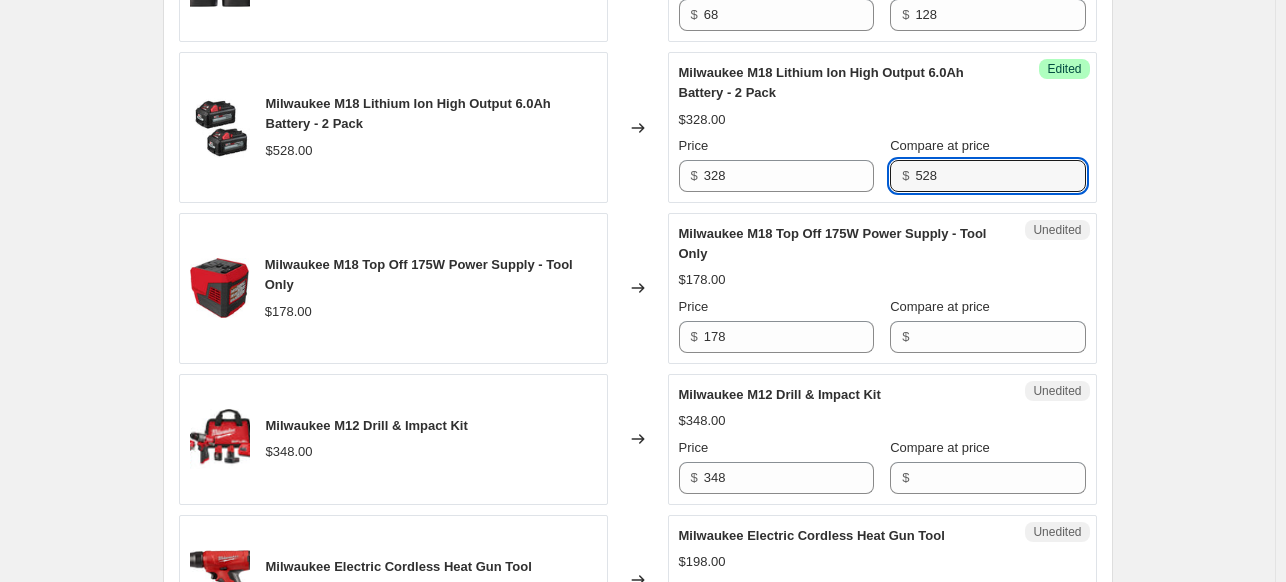 scroll, scrollTop: 2228, scrollLeft: 0, axis: vertical 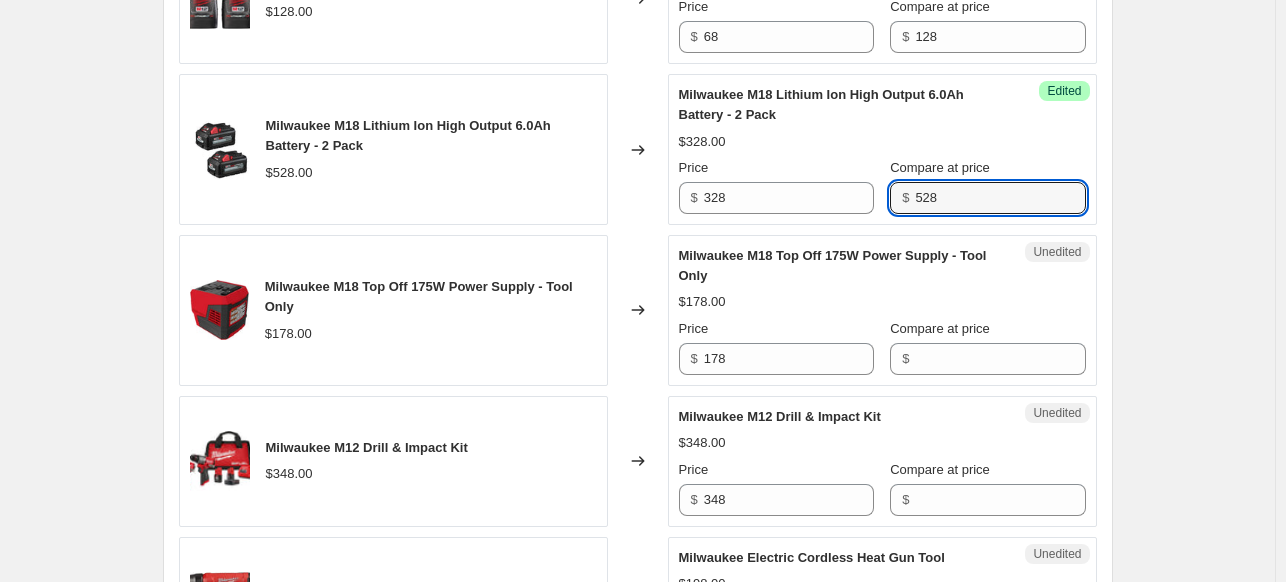 type on "528" 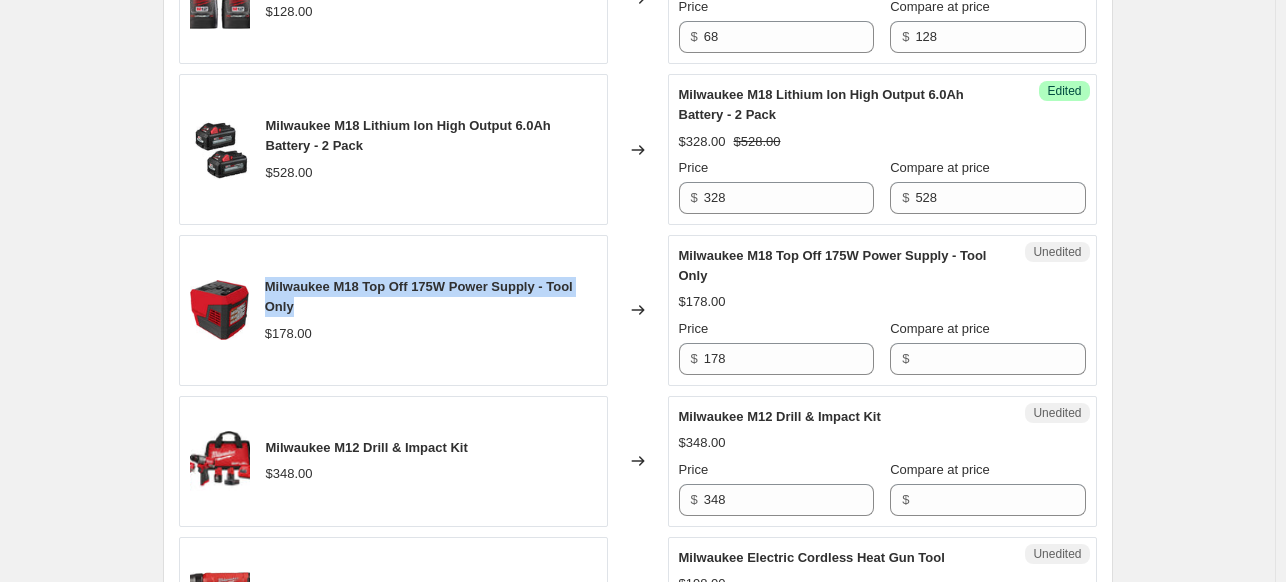 drag, startPoint x: 315, startPoint y: 307, endPoint x: 267, endPoint y: 290, distance: 50.92151 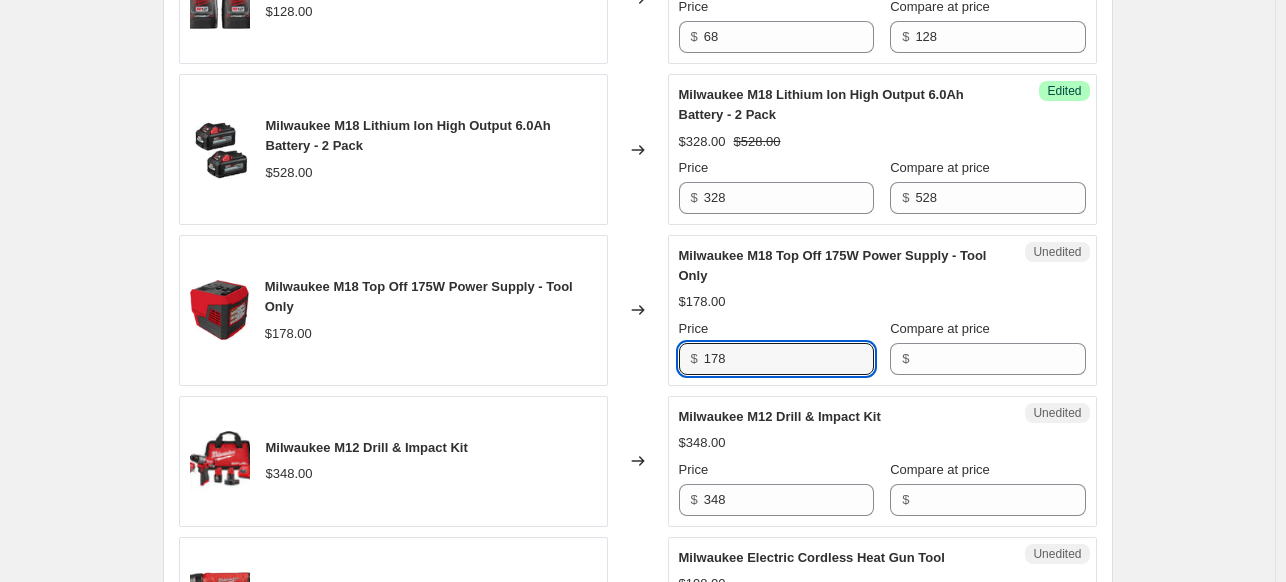 drag, startPoint x: 670, startPoint y: 356, endPoint x: 653, endPoint y: 356, distance: 17 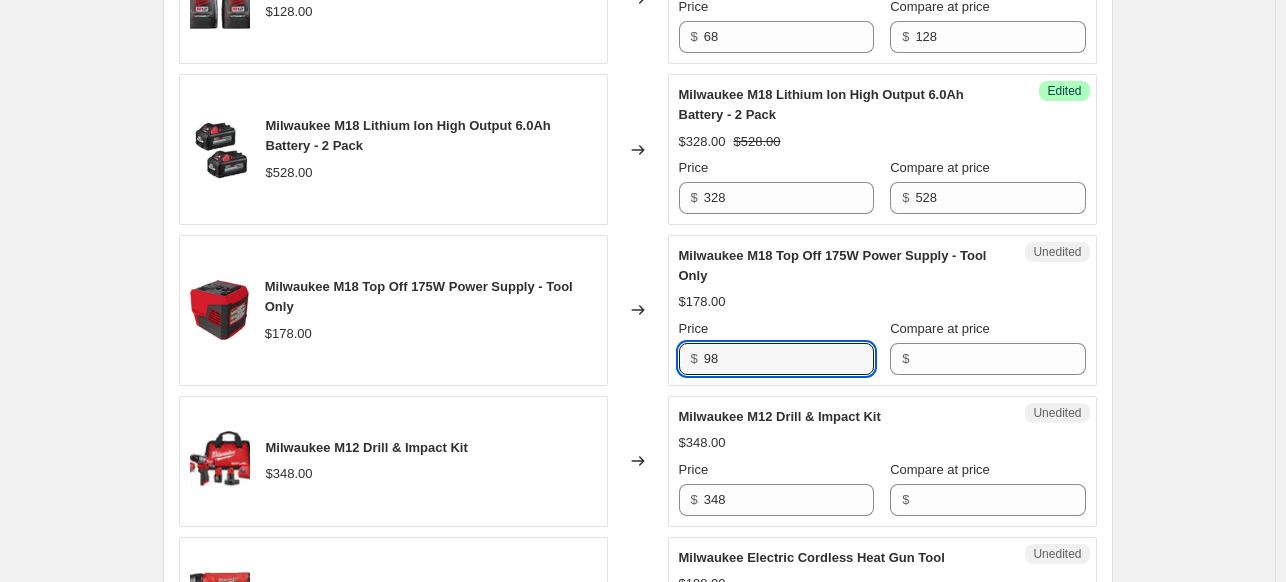 type on "98" 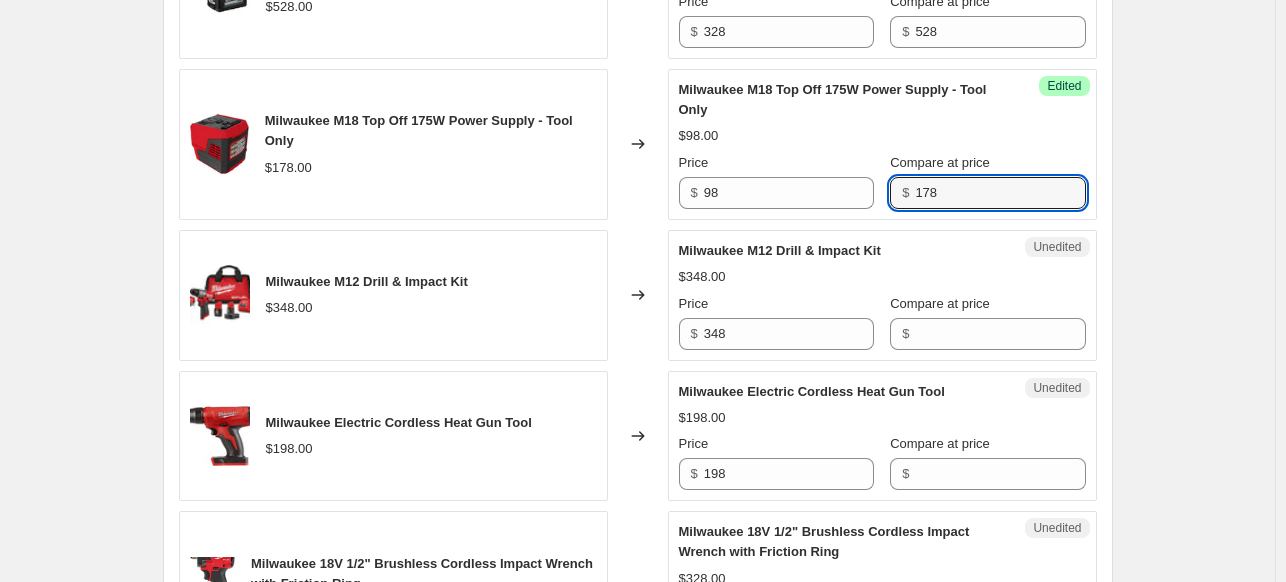 scroll, scrollTop: 2428, scrollLeft: 0, axis: vertical 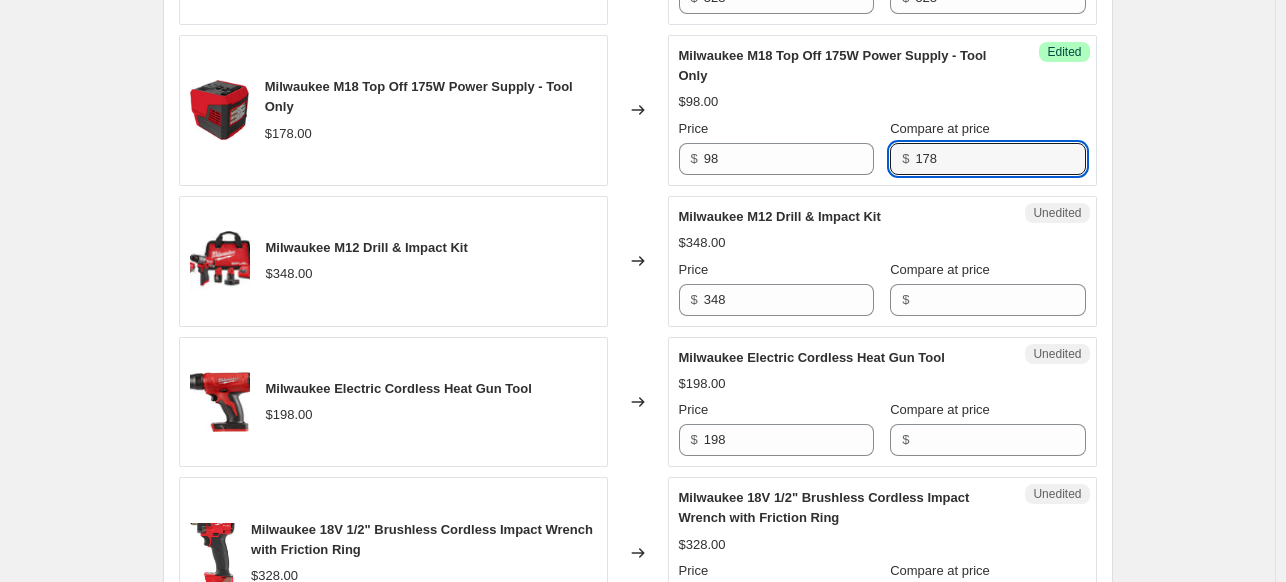 type on "178" 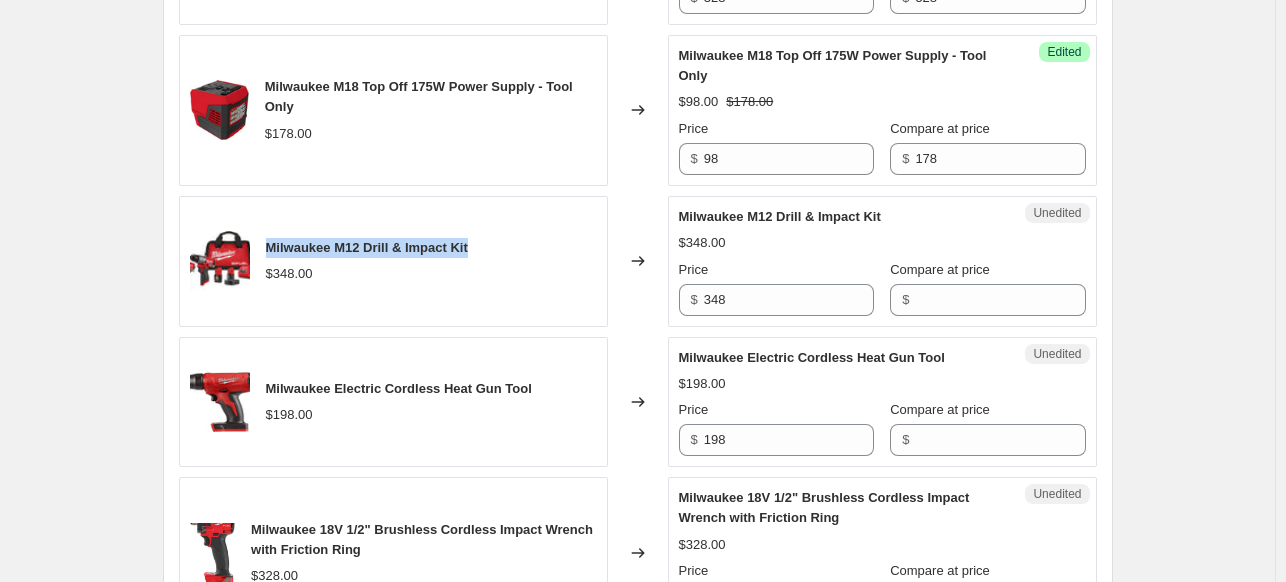 drag, startPoint x: 439, startPoint y: 243, endPoint x: 268, endPoint y: 235, distance: 171.18703 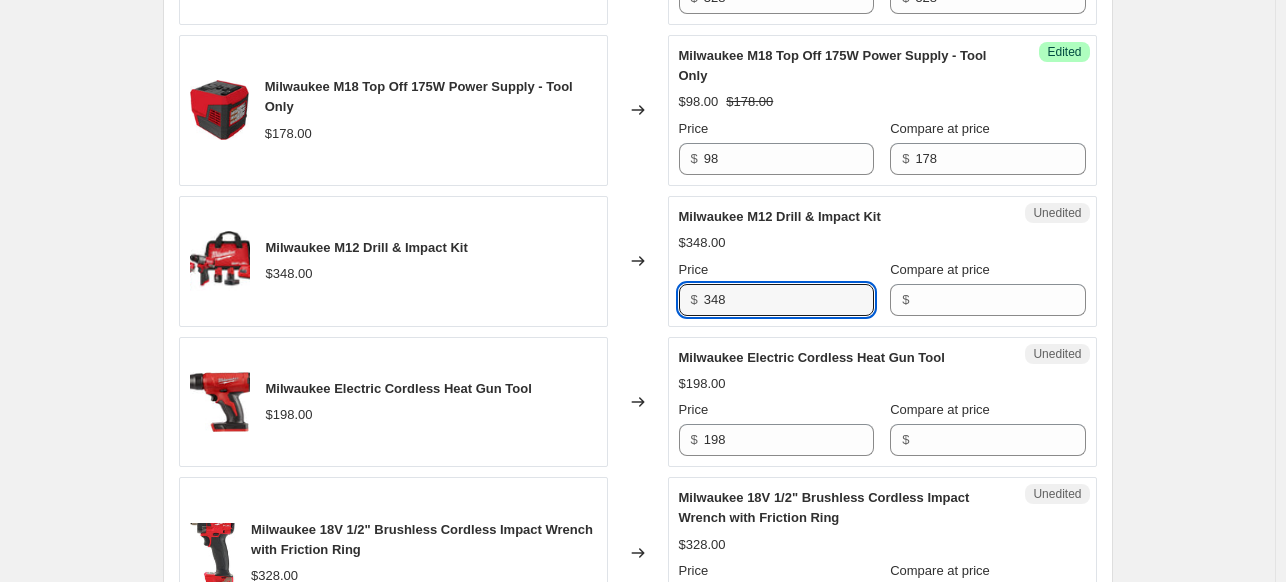 drag, startPoint x: 684, startPoint y: 287, endPoint x: 624, endPoint y: 283, distance: 60.133186 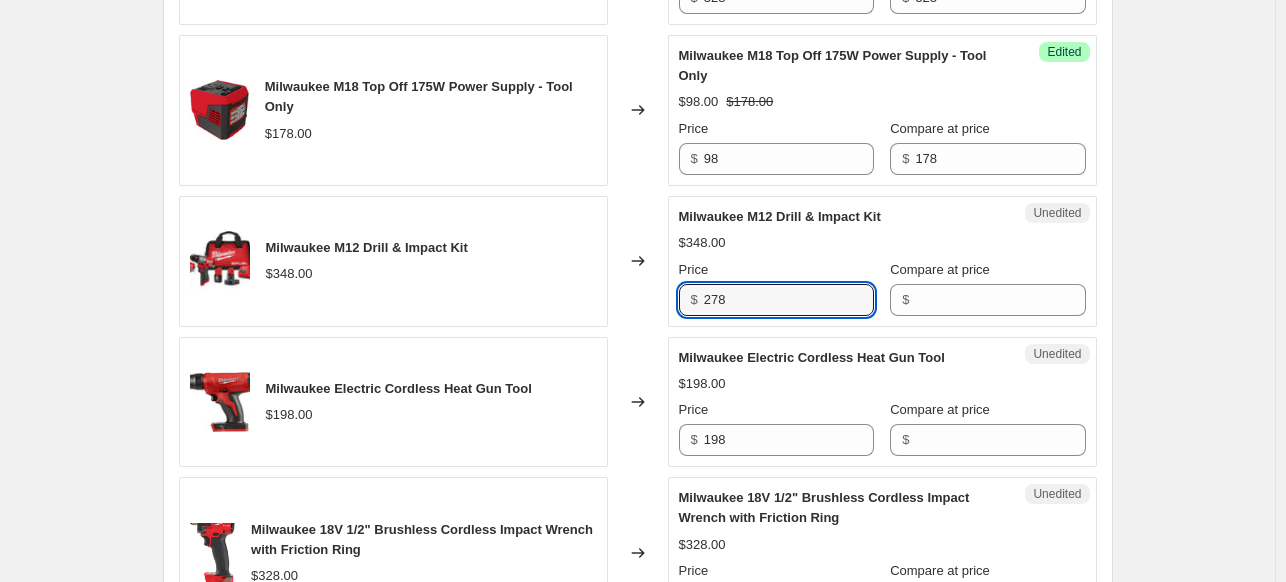 type on "278" 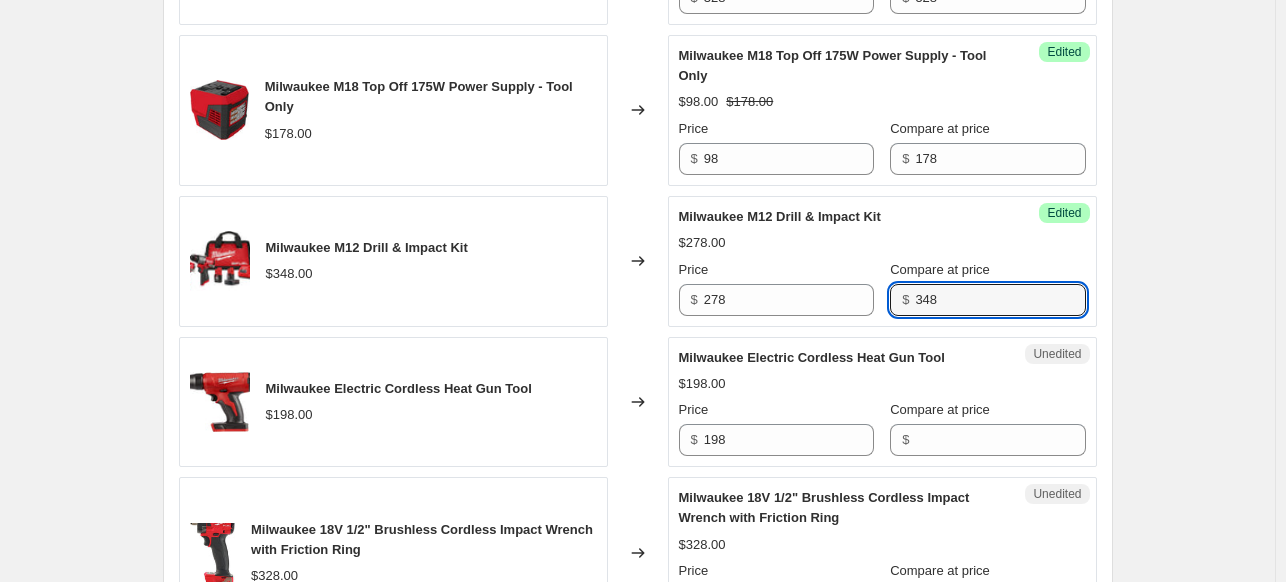 type on "348" 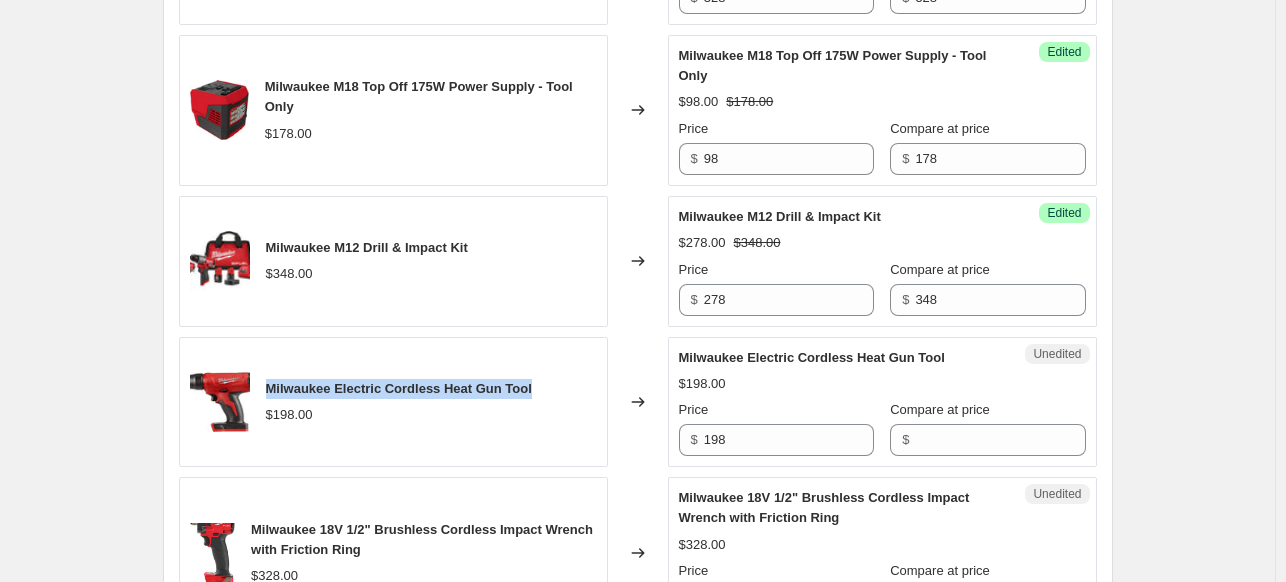 drag, startPoint x: 512, startPoint y: 383, endPoint x: 274, endPoint y: 383, distance: 238 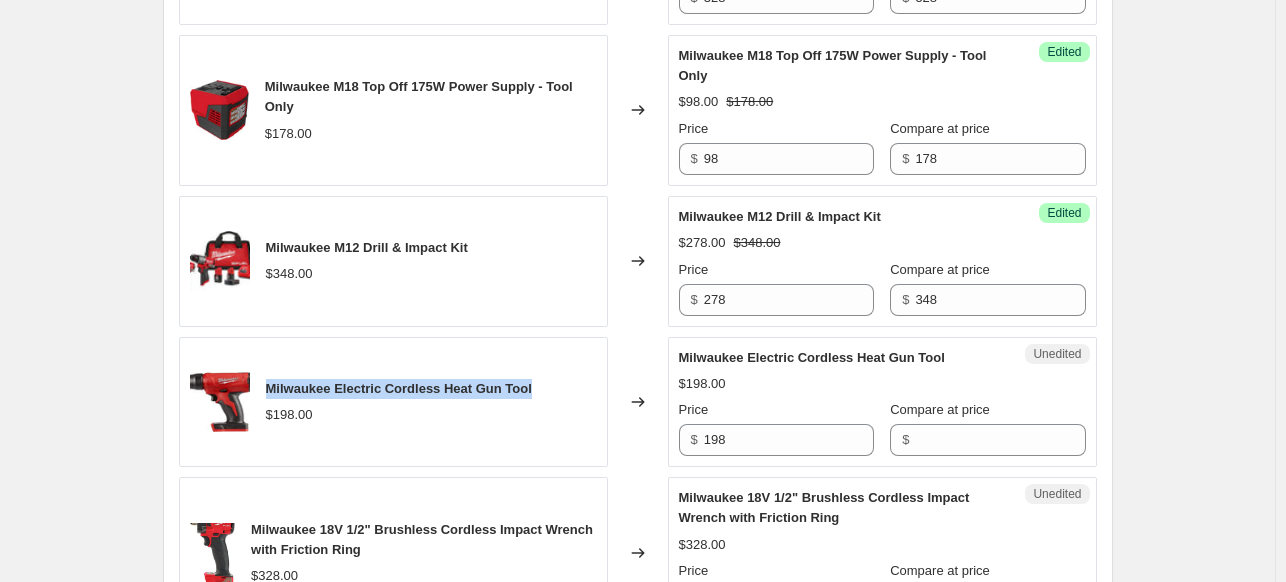 click on "Milwaukee Electric Cordless Heat Gun Tool $198.00" at bounding box center (393, 402) 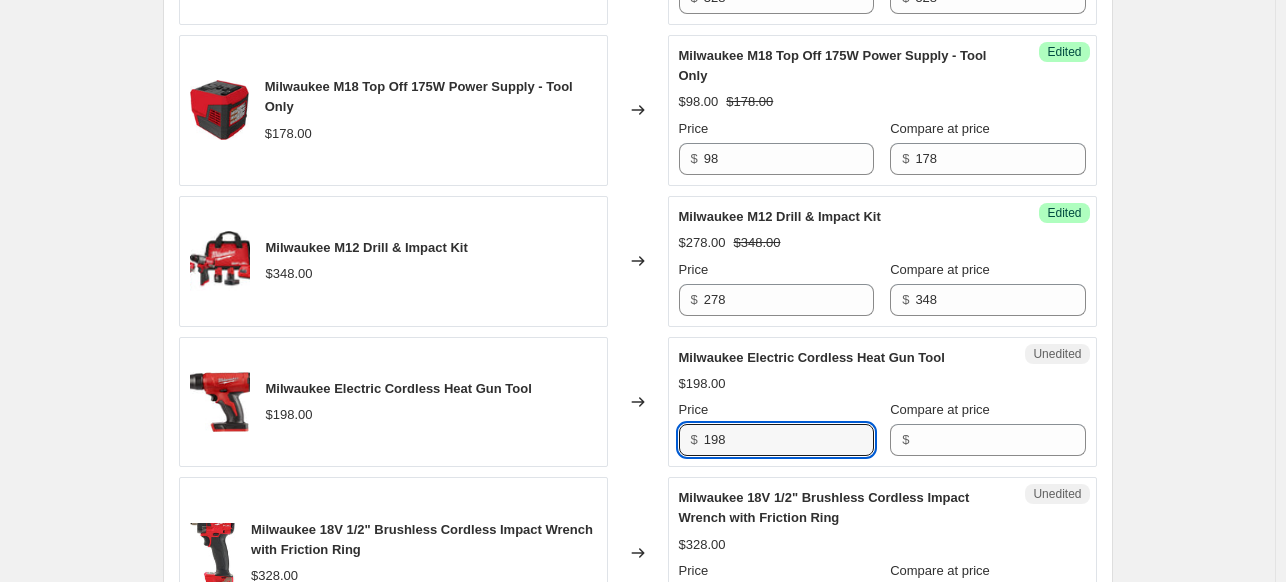 drag, startPoint x: 673, startPoint y: 420, endPoint x: 588, endPoint y: 403, distance: 86.683334 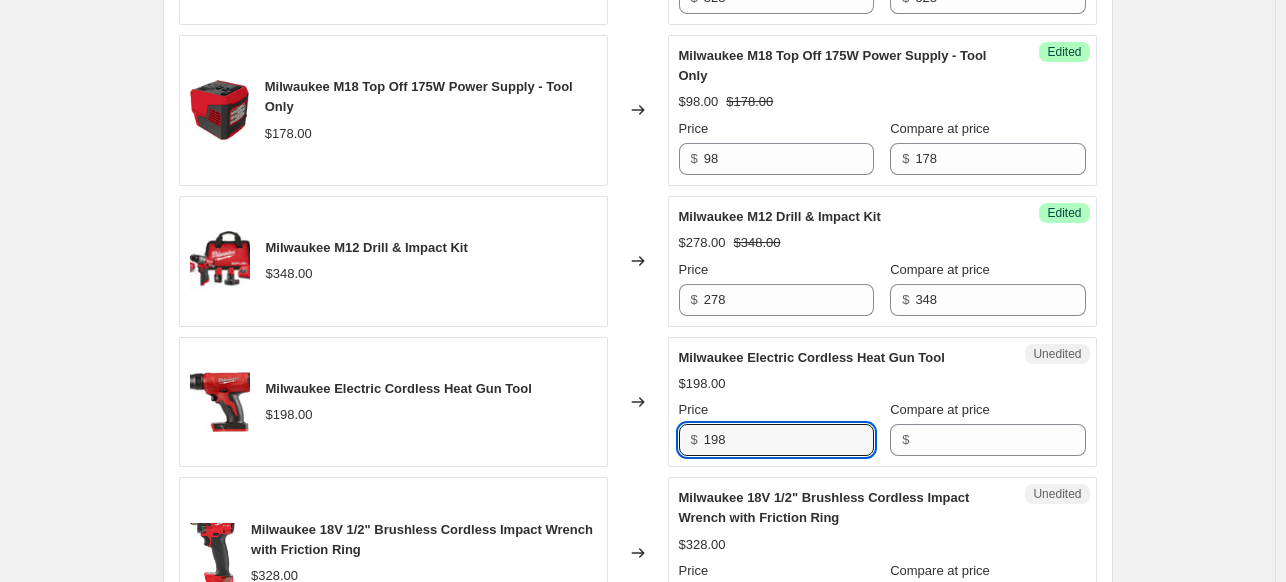 click on "Milwaukee Electric Cordless Heat Gun Tool $198.00 Changed to Unedited Milwaukee Electric Cordless Heat Gun Tool $198.00 Price $ 198 Compare at price $" at bounding box center (638, 402) 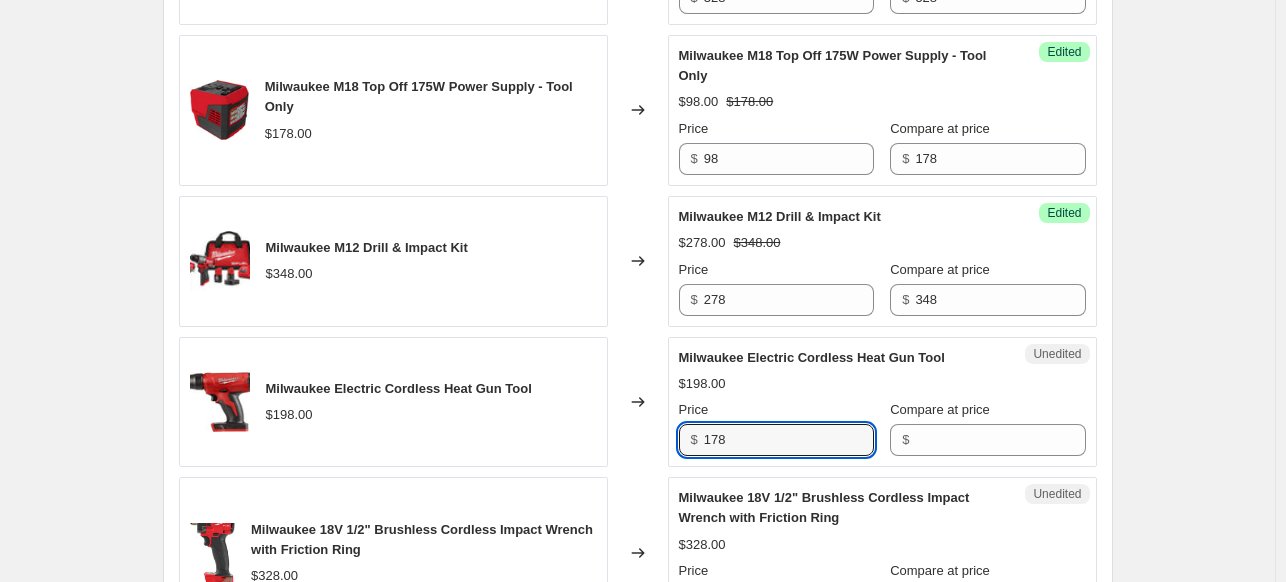 type on "178" 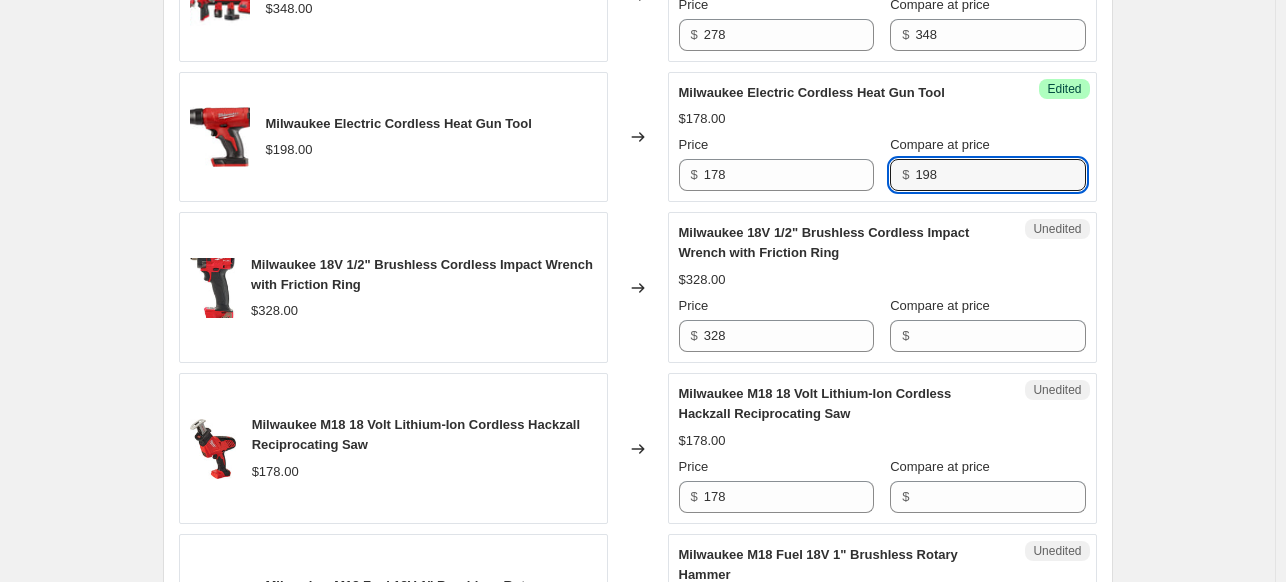 scroll, scrollTop: 2728, scrollLeft: 0, axis: vertical 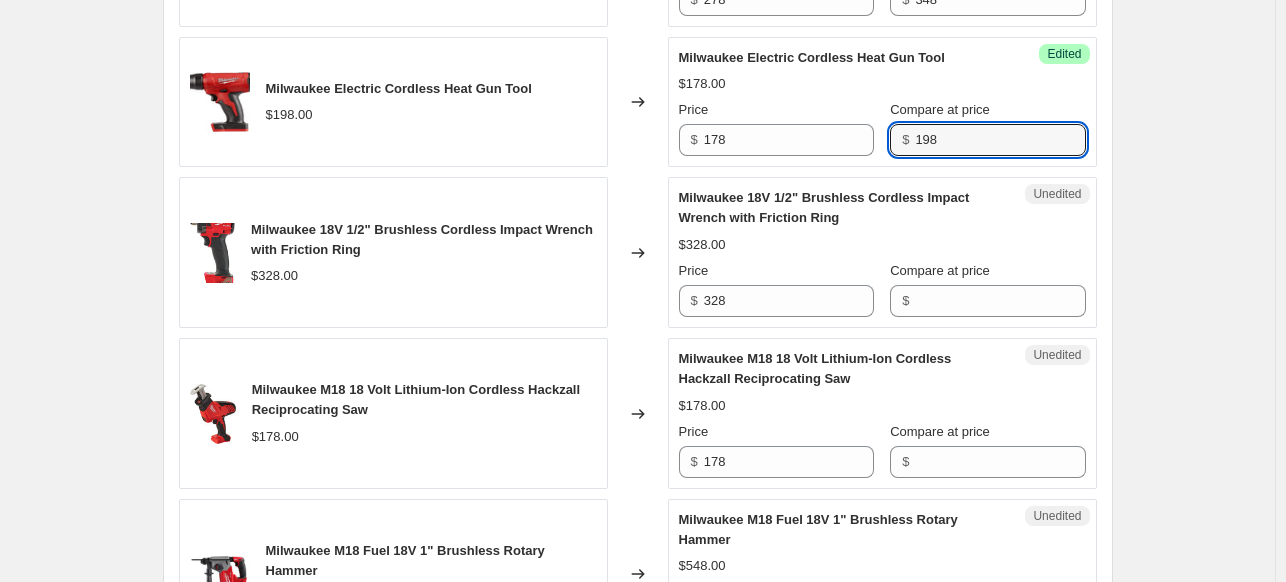 type on "198" 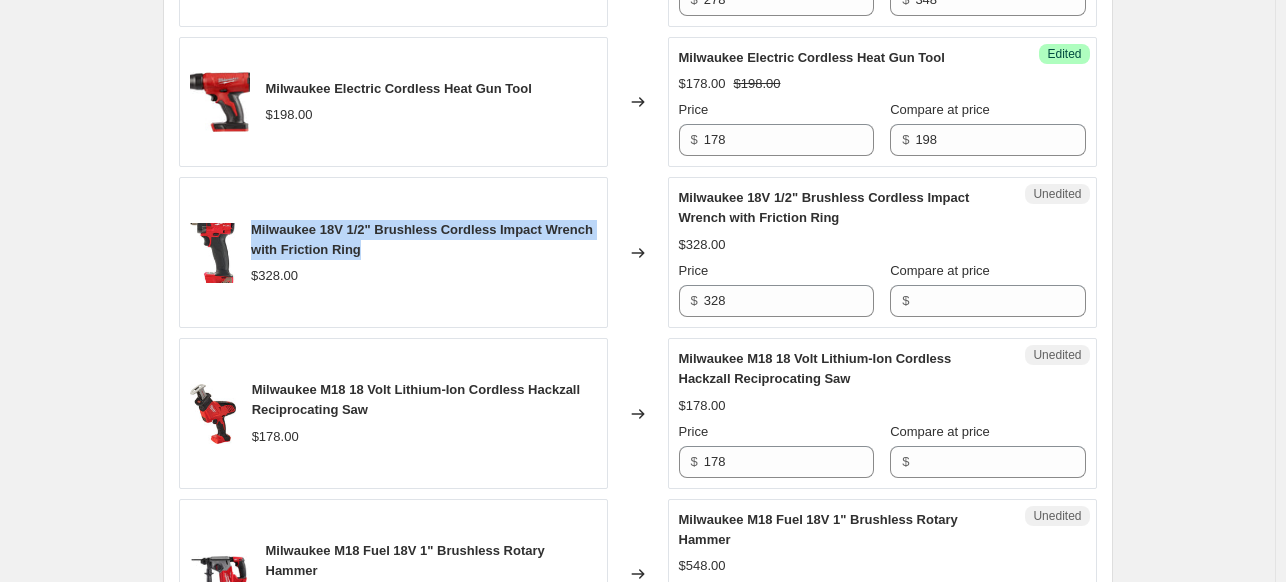drag, startPoint x: 275, startPoint y: 224, endPoint x: 254, endPoint y: 218, distance: 21.84033 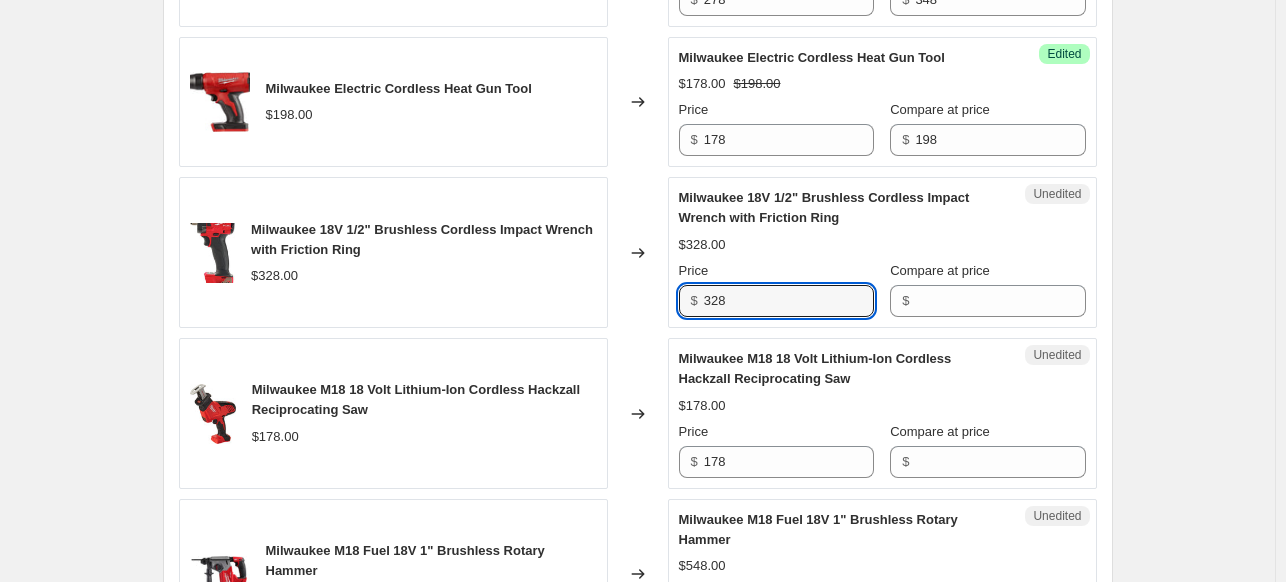 drag, startPoint x: 601, startPoint y: 291, endPoint x: 524, endPoint y: 283, distance: 77.41447 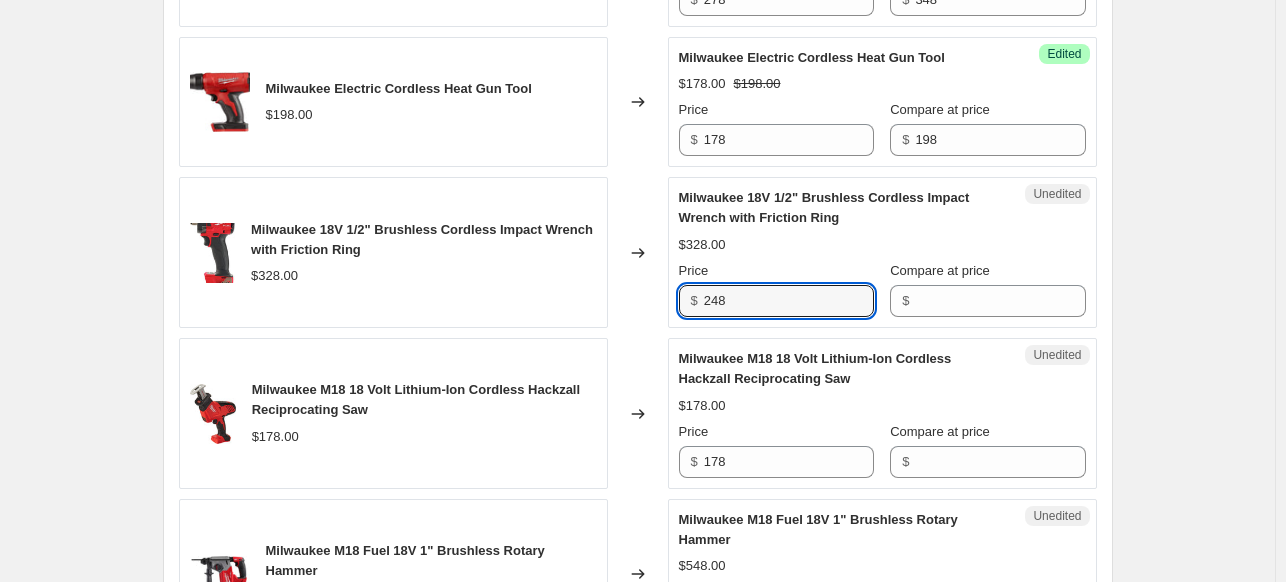 type on "248" 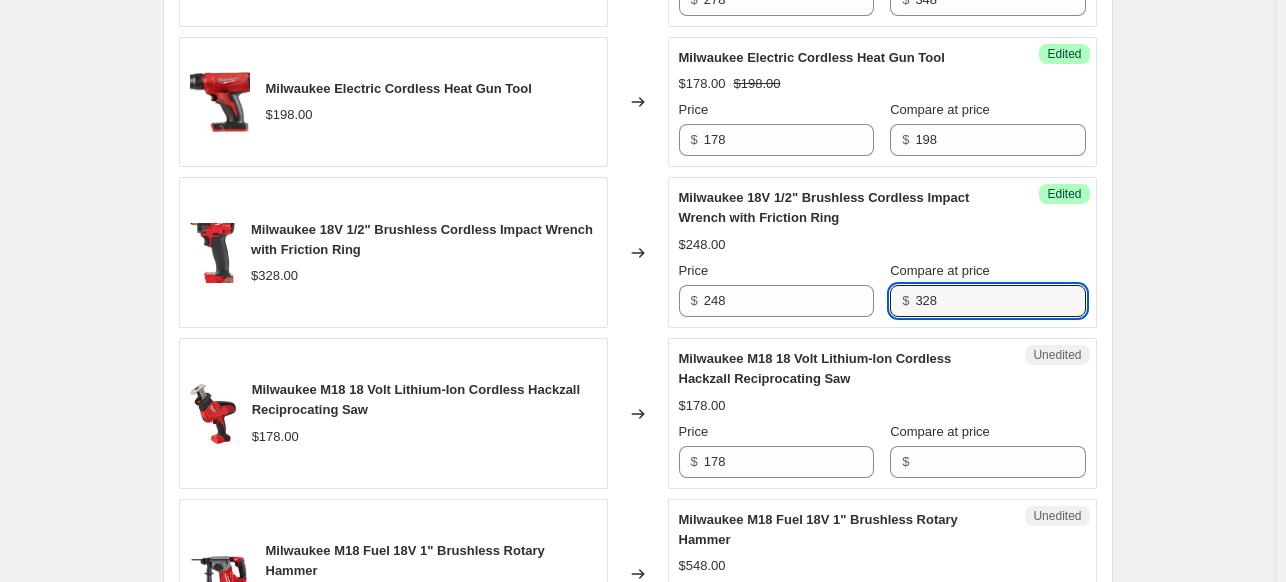 type on "328" 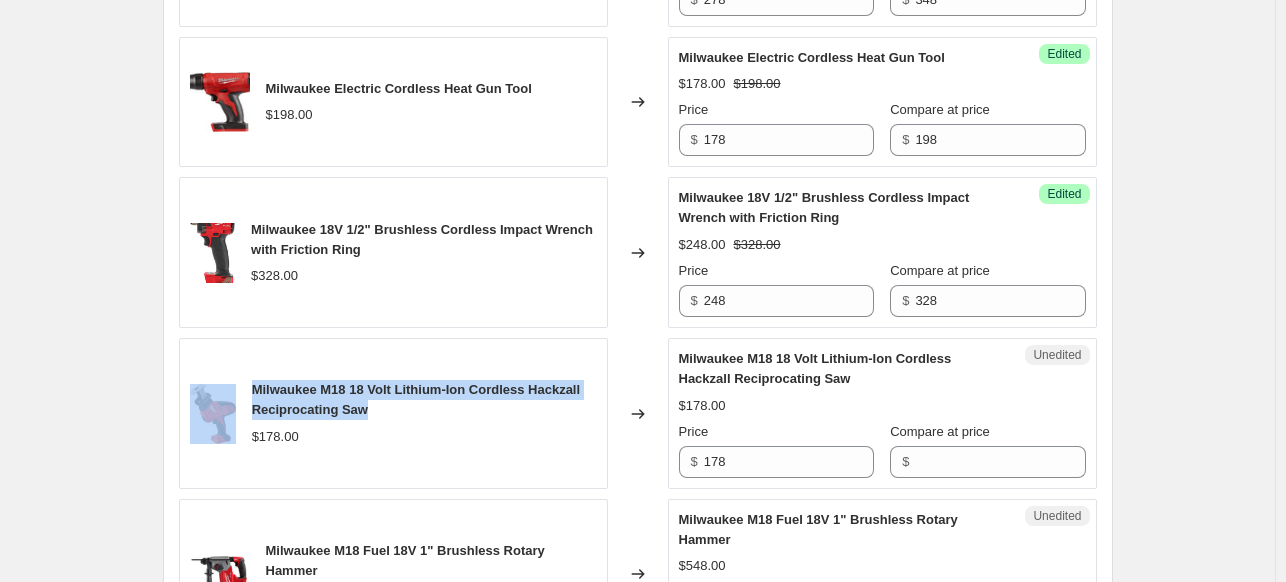 drag, startPoint x: 380, startPoint y: 410, endPoint x: 219, endPoint y: 379, distance: 163.9573 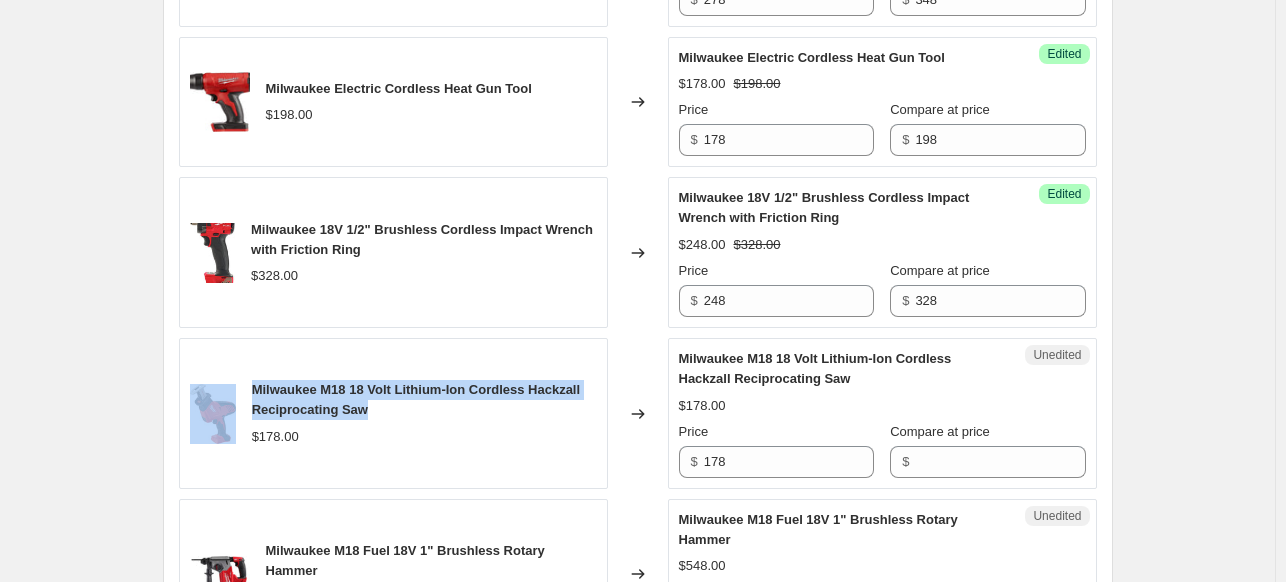 click on "Milwaukee M18 18 Volt Lithium-Ion Cordless Hackzall Reciprocating Saw $178.00" at bounding box center (393, 413) 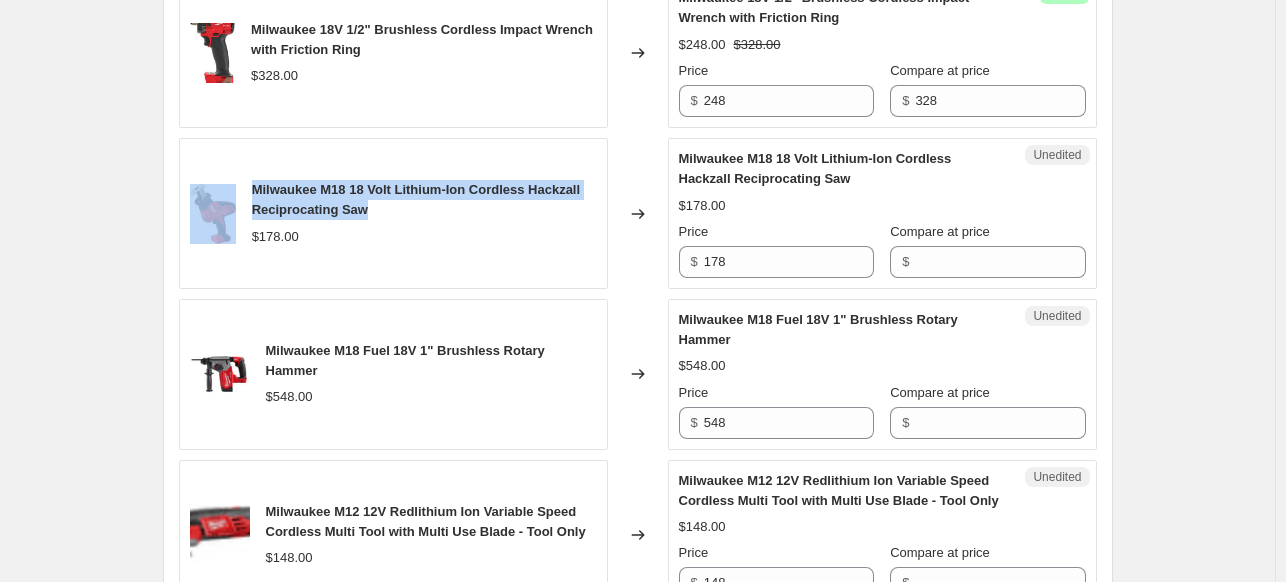 scroll, scrollTop: 3028, scrollLeft: 0, axis: vertical 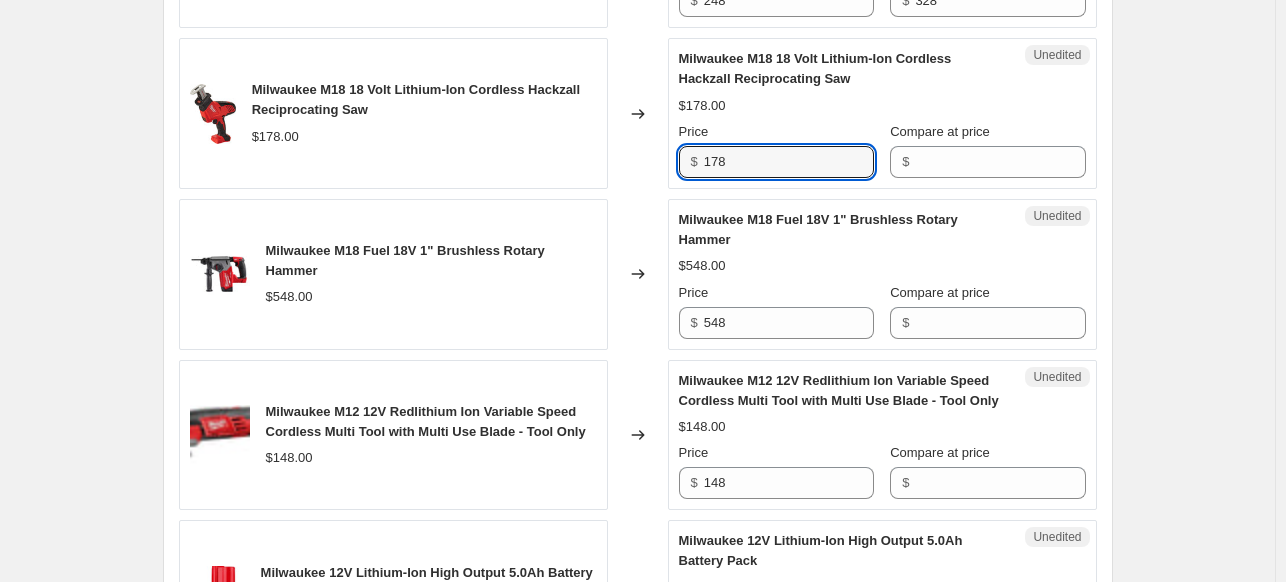 drag, startPoint x: 744, startPoint y: 150, endPoint x: 604, endPoint y: 135, distance: 140.80128 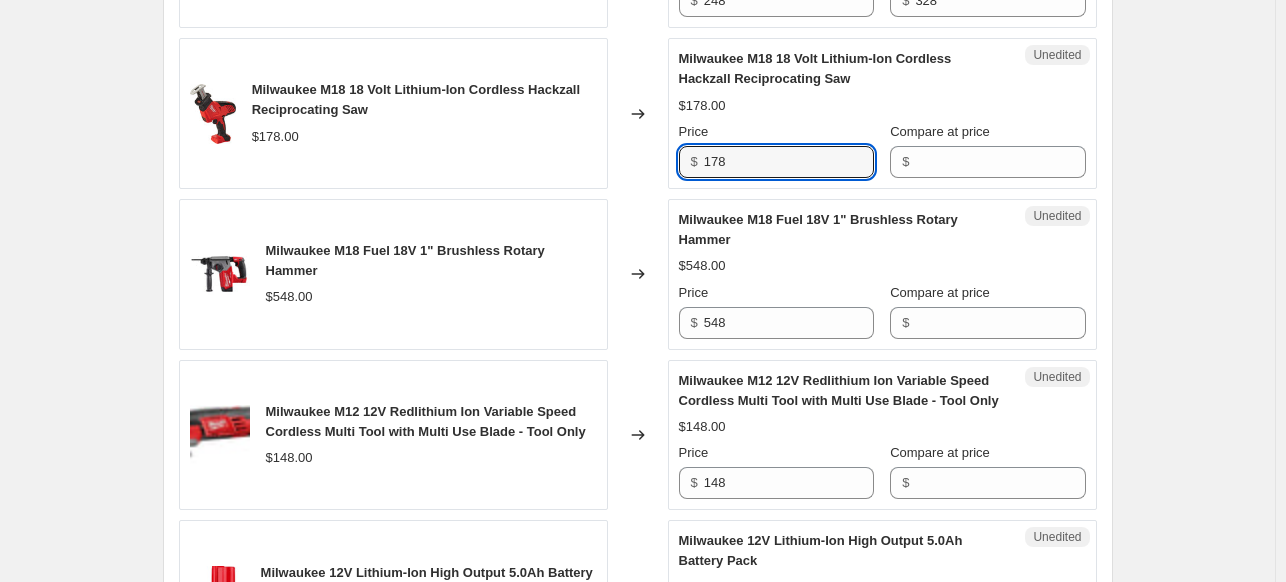 click on "Milwaukee M18 18 Volt Lithium-Ion Cordless Hackzall Reciprocating Saw $178.00 Changed to Unedited Milwaukee M18 18 Volt Lithium-Ion Cordless Hackzall Reciprocating Saw $178.00 Price $ 178 Compare at price $" at bounding box center [638, 113] 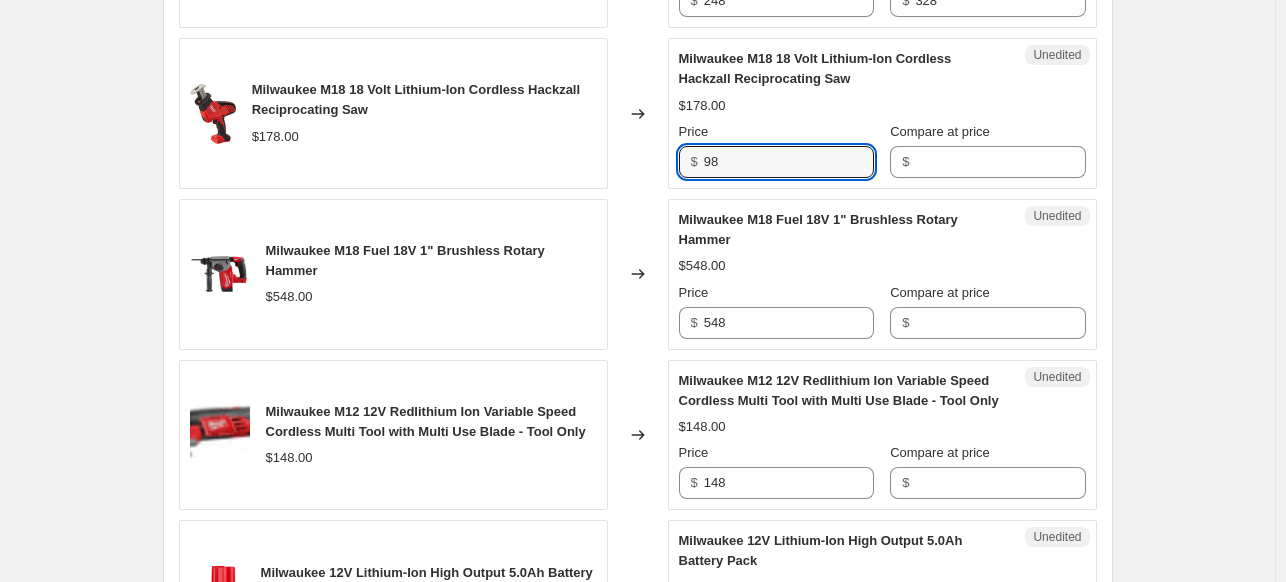type on "98" 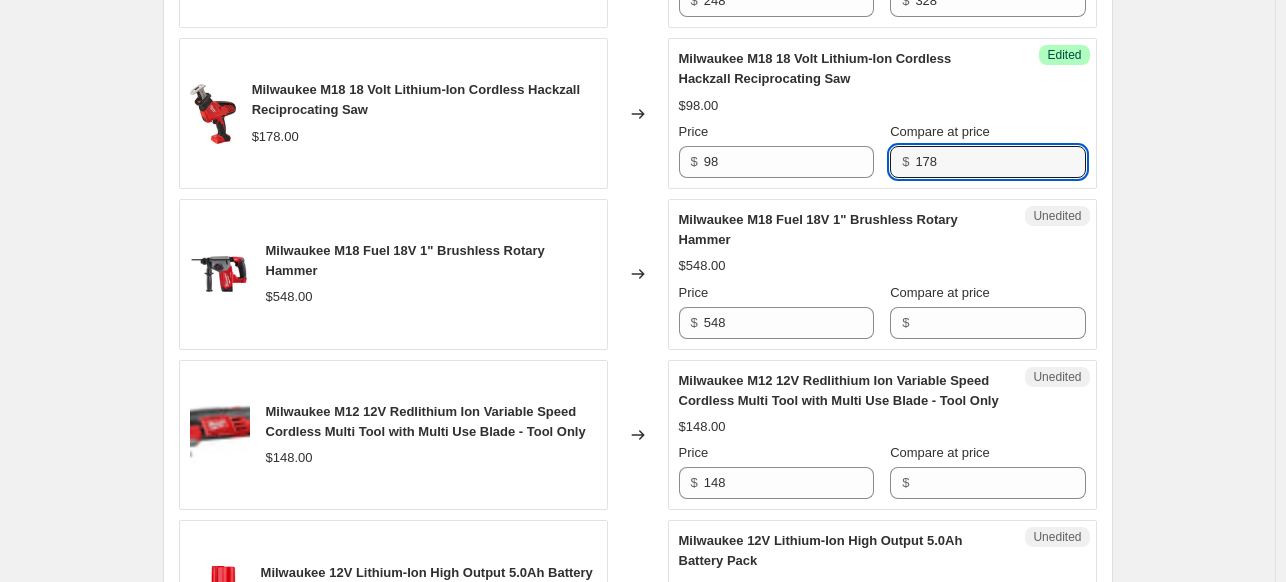 type on "178" 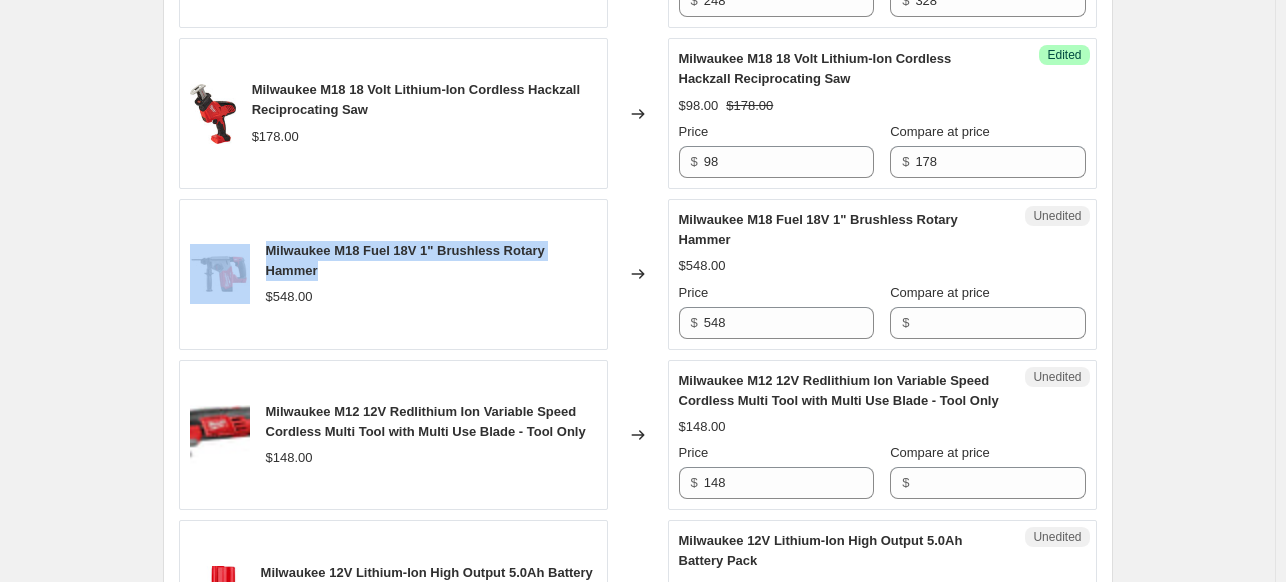 drag, startPoint x: 331, startPoint y: 257, endPoint x: 248, endPoint y: 243, distance: 84.17244 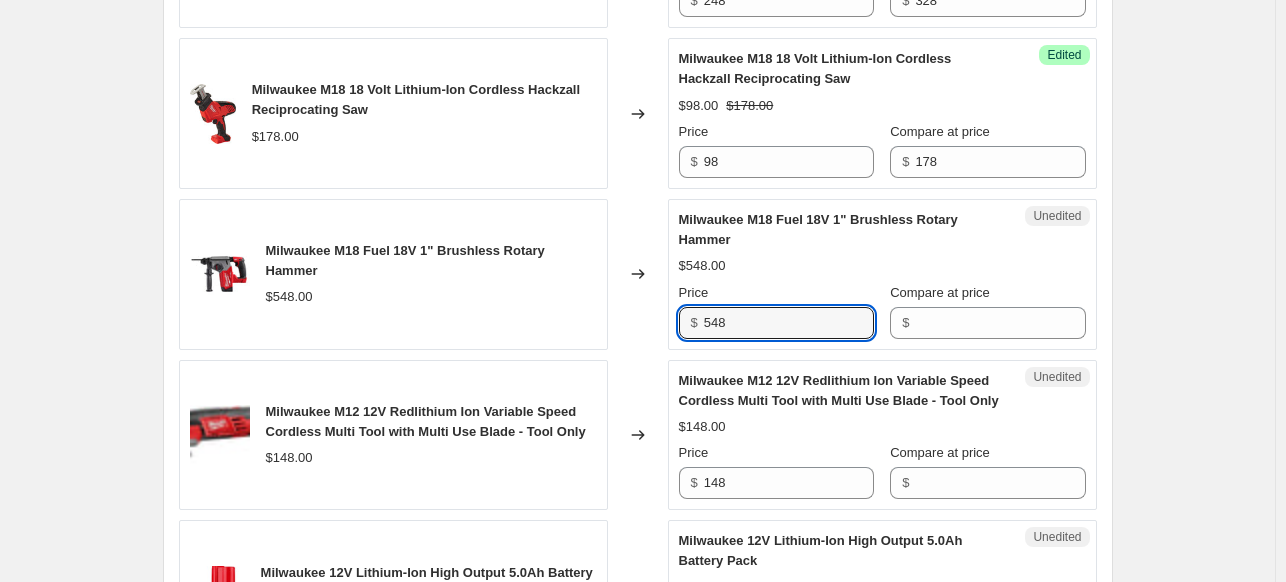drag, startPoint x: 749, startPoint y: 311, endPoint x: 673, endPoint y: 304, distance: 76.321686 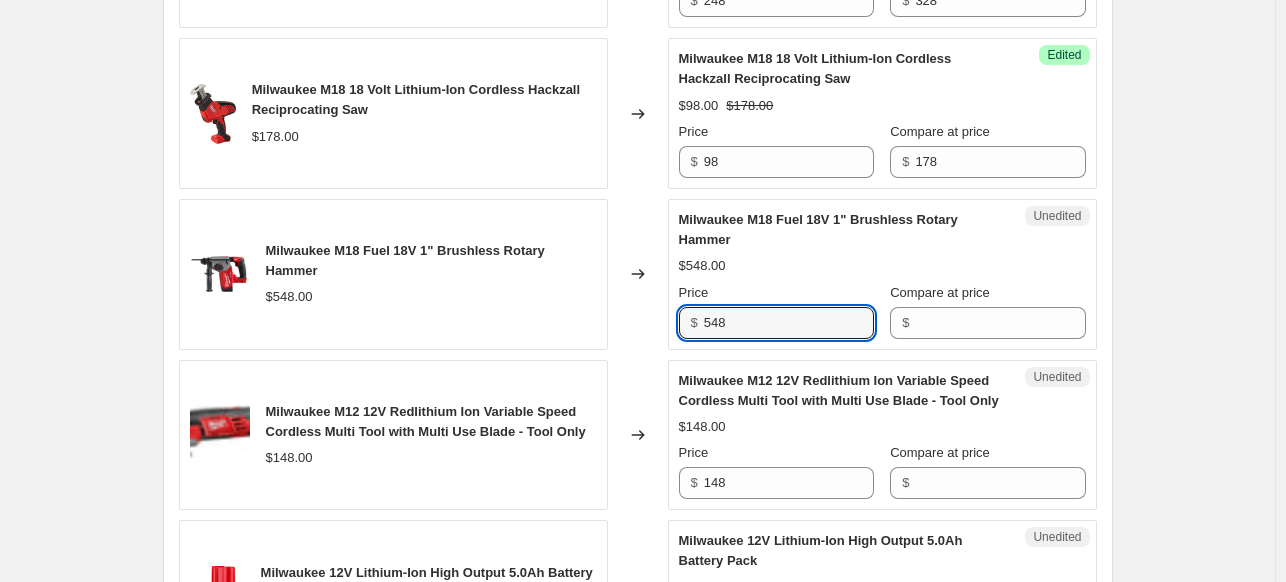 click on "Unedited Milwaukee M18 Fuel 18V 1" Brushless Rotary Hammer $548.00 Price $ 548 Compare at price $" at bounding box center (882, 274) 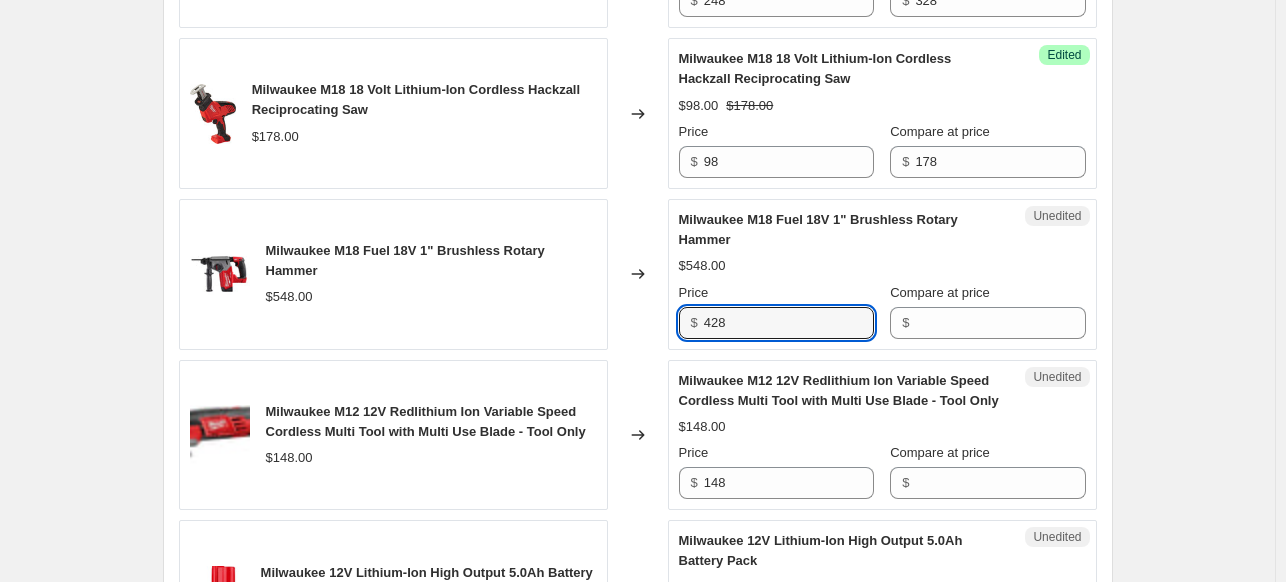 type on "428" 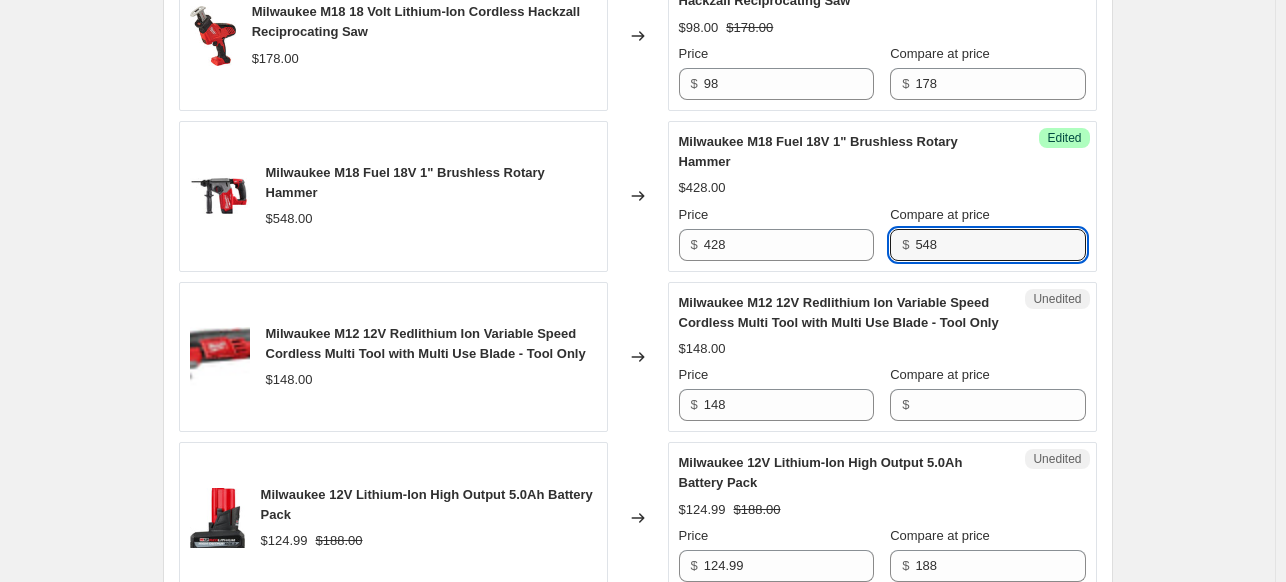 scroll, scrollTop: 3128, scrollLeft: 0, axis: vertical 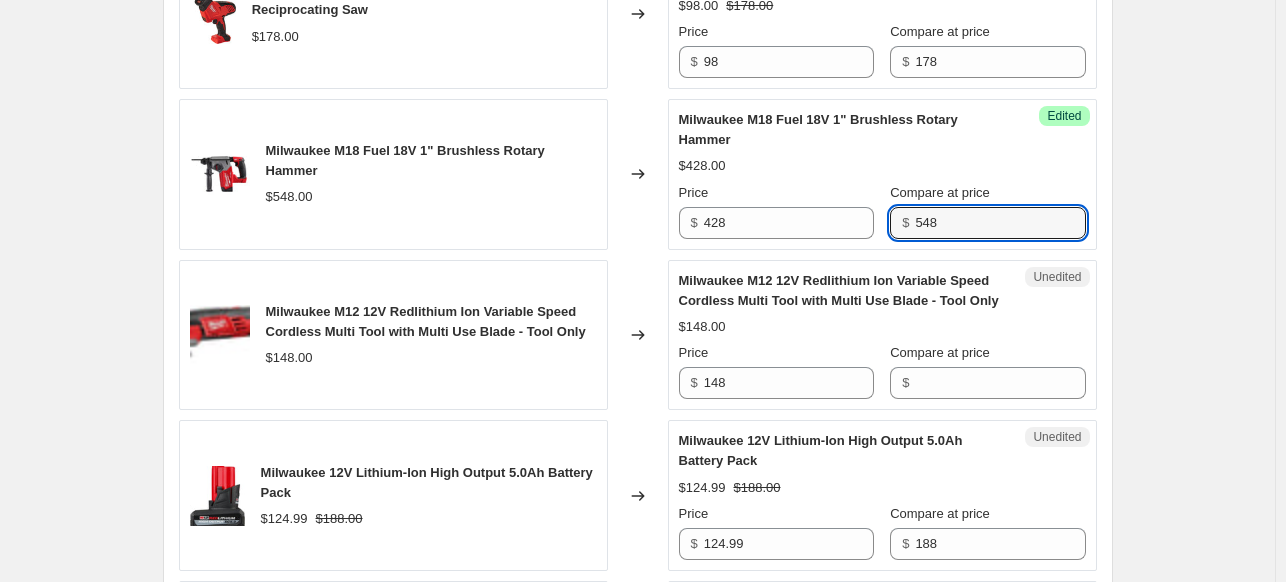 type on "548" 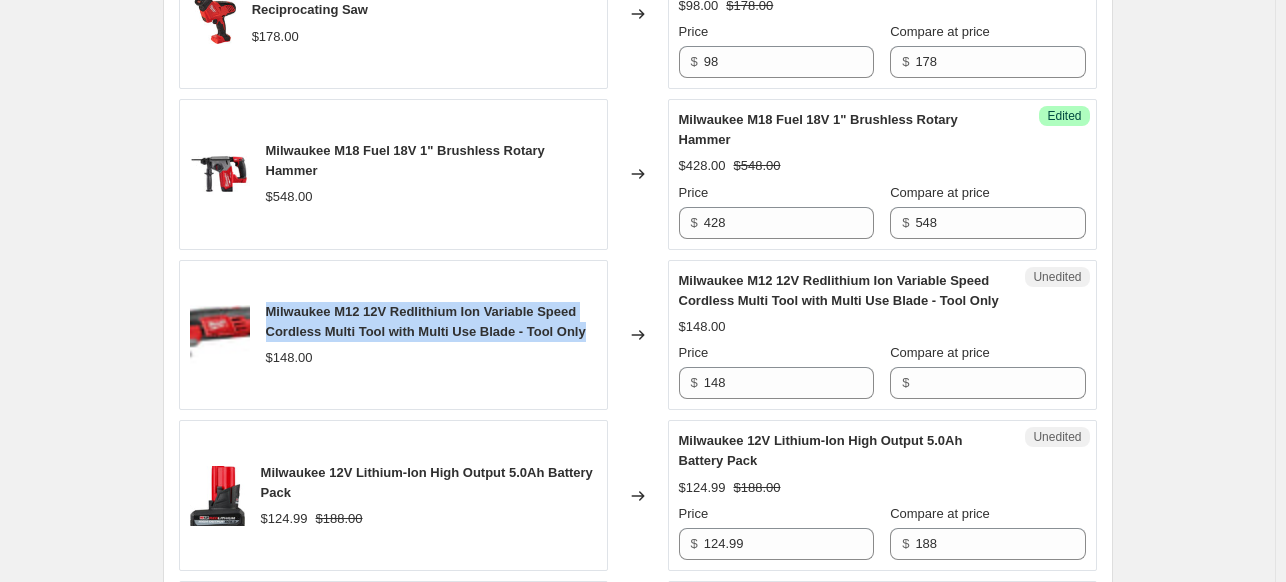drag, startPoint x: 590, startPoint y: 331, endPoint x: 269, endPoint y: 308, distance: 321.82294 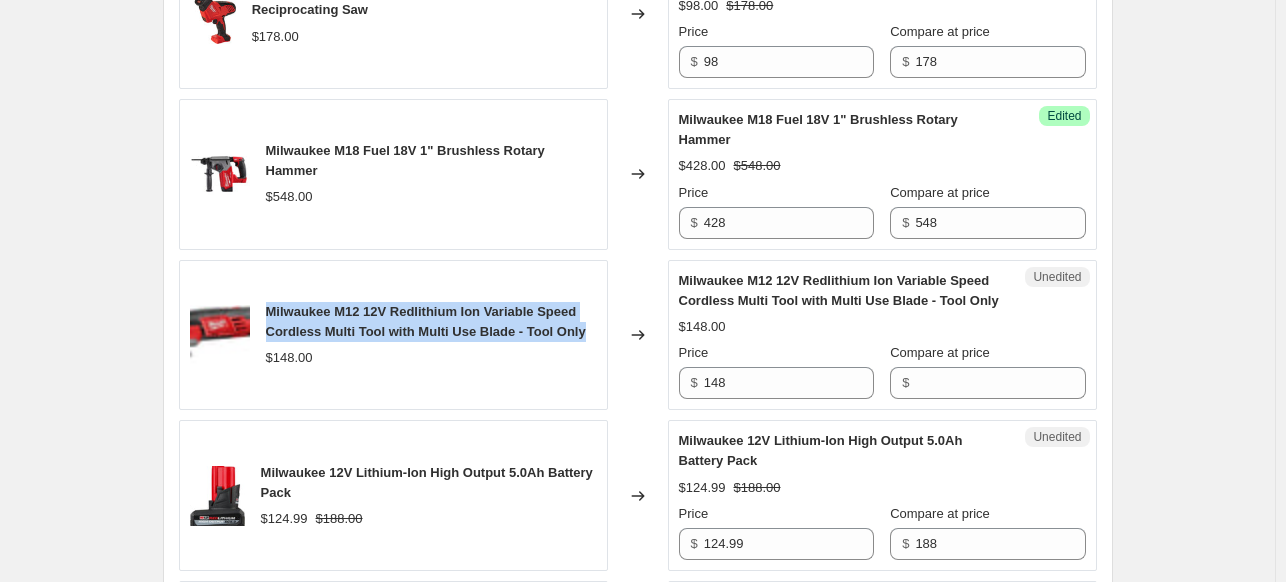 click on "Milwaukee M12 12V Redlithium Ion Variable Speed Cordless Multi Tool with Multi Use Blade - Tool Only" at bounding box center [431, 322] 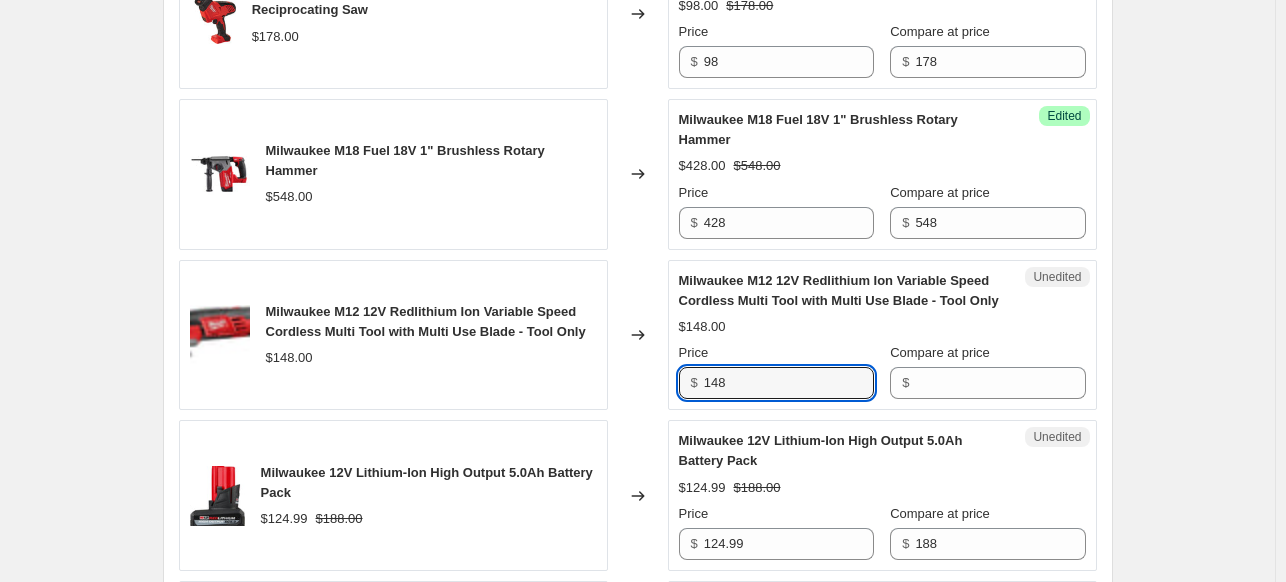 drag, startPoint x: 753, startPoint y: 376, endPoint x: 677, endPoint y: 372, distance: 76.105194 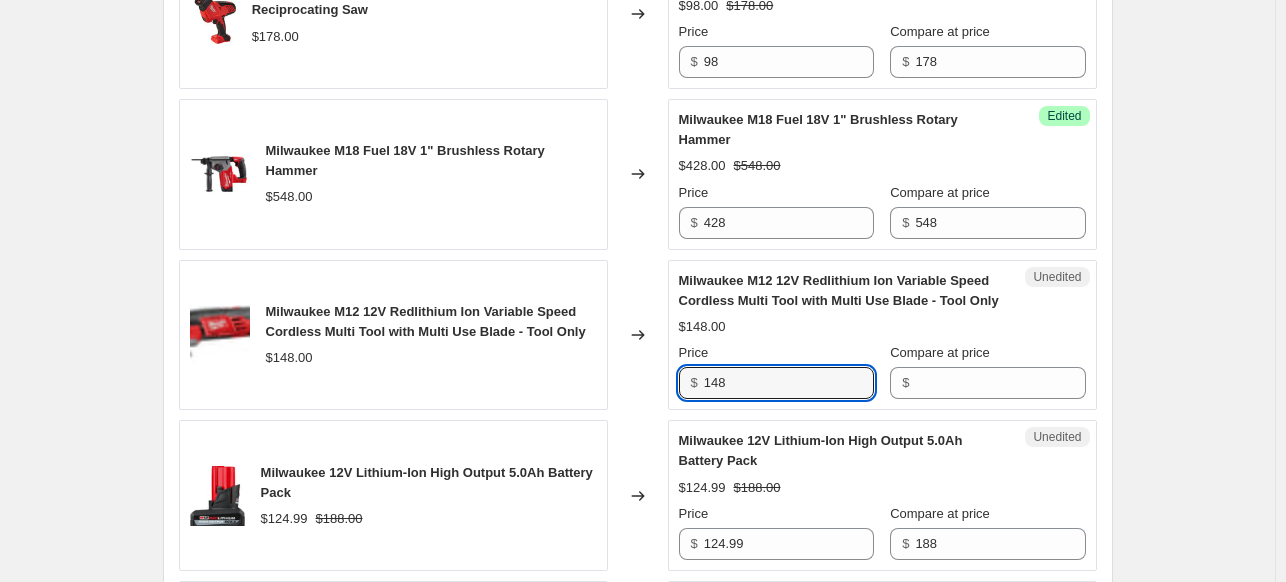 click on "Unedited Milwaukee M12 12V Redlithium Ion Variable Speed Cordless Multi Tool with Multi Use Blade - Tool Only $148.00 Price $ 148 Compare at price $" at bounding box center (882, 335) 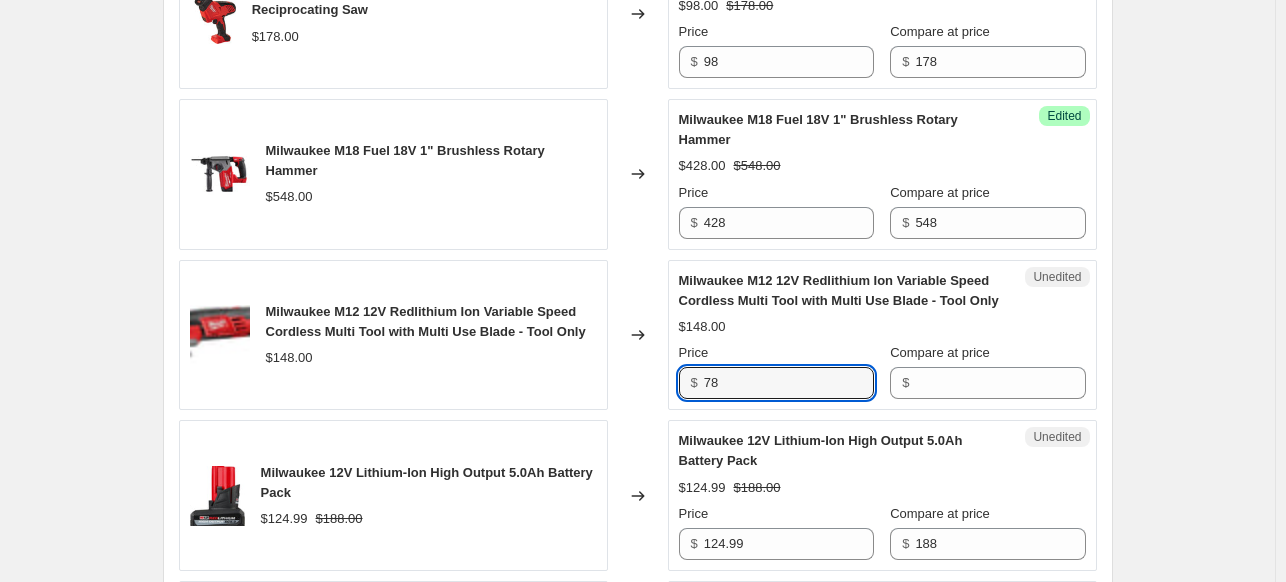 type on "78" 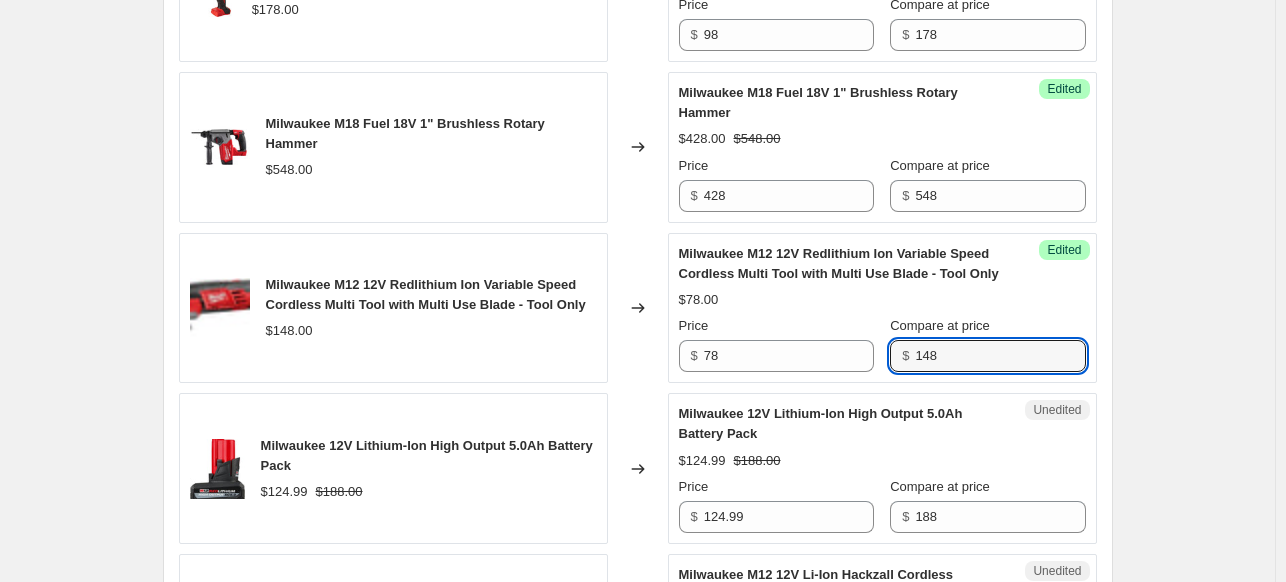 scroll, scrollTop: 3228, scrollLeft: 0, axis: vertical 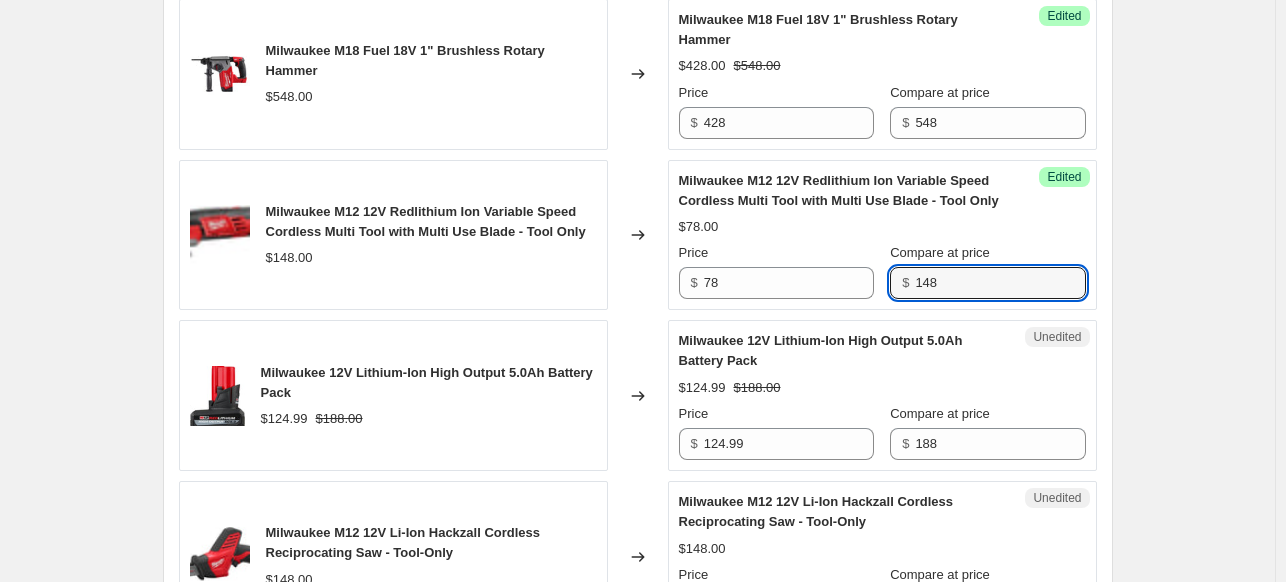 type on "148" 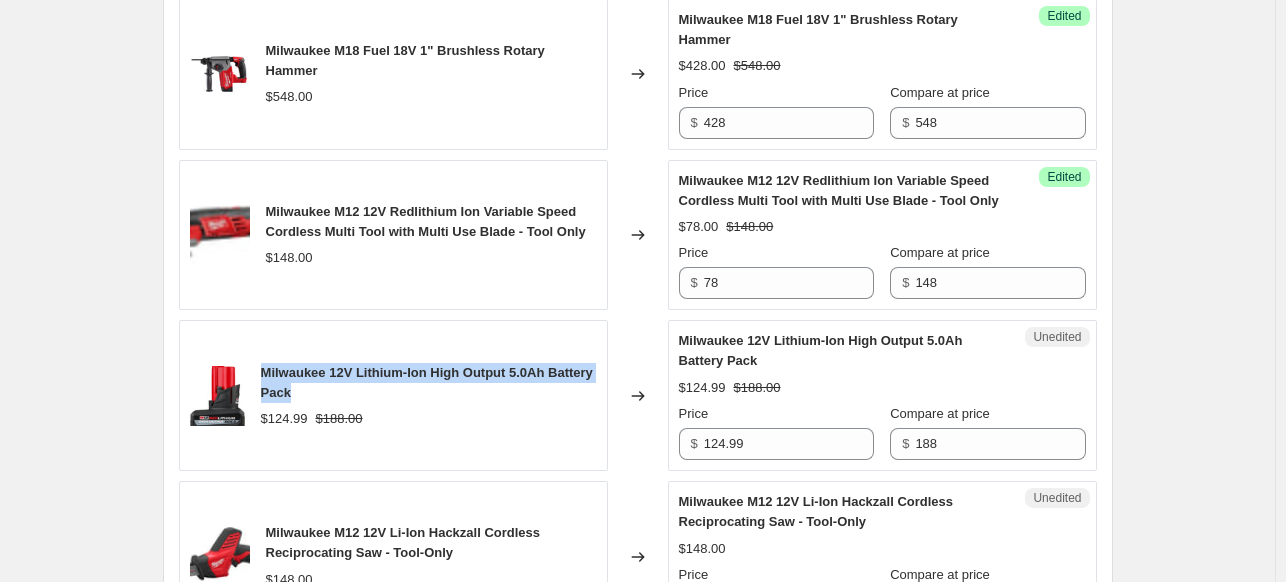 drag, startPoint x: 348, startPoint y: 388, endPoint x: 265, endPoint y: 362, distance: 86.977005 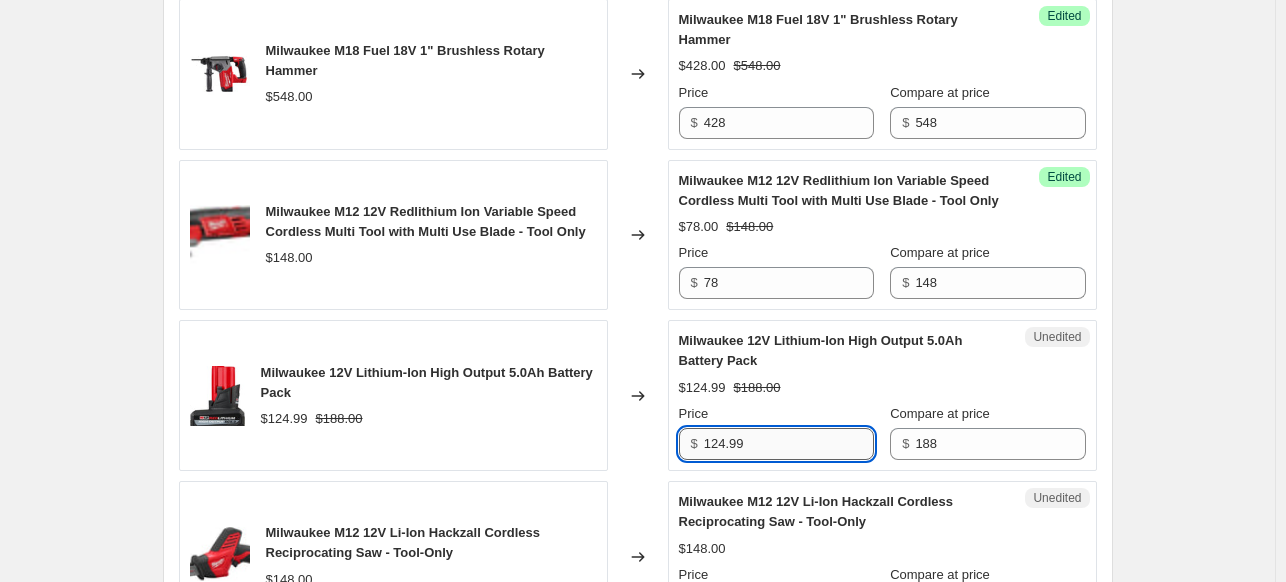 drag, startPoint x: 804, startPoint y: 443, endPoint x: 709, endPoint y: 448, distance: 95.131485 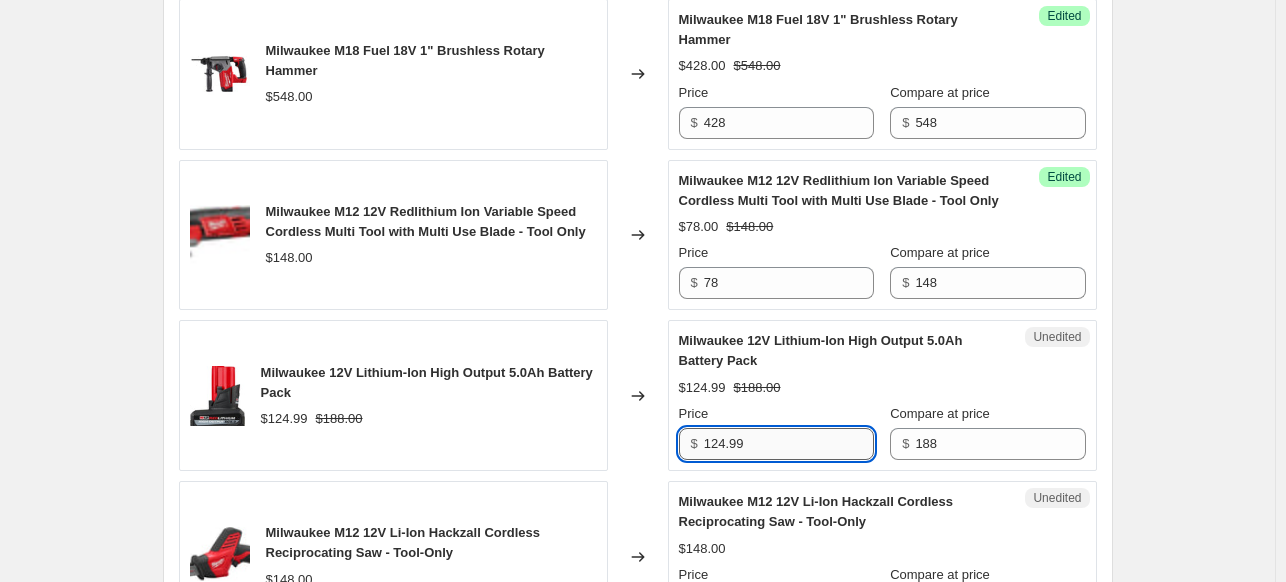 click on "124.99" at bounding box center [789, 444] 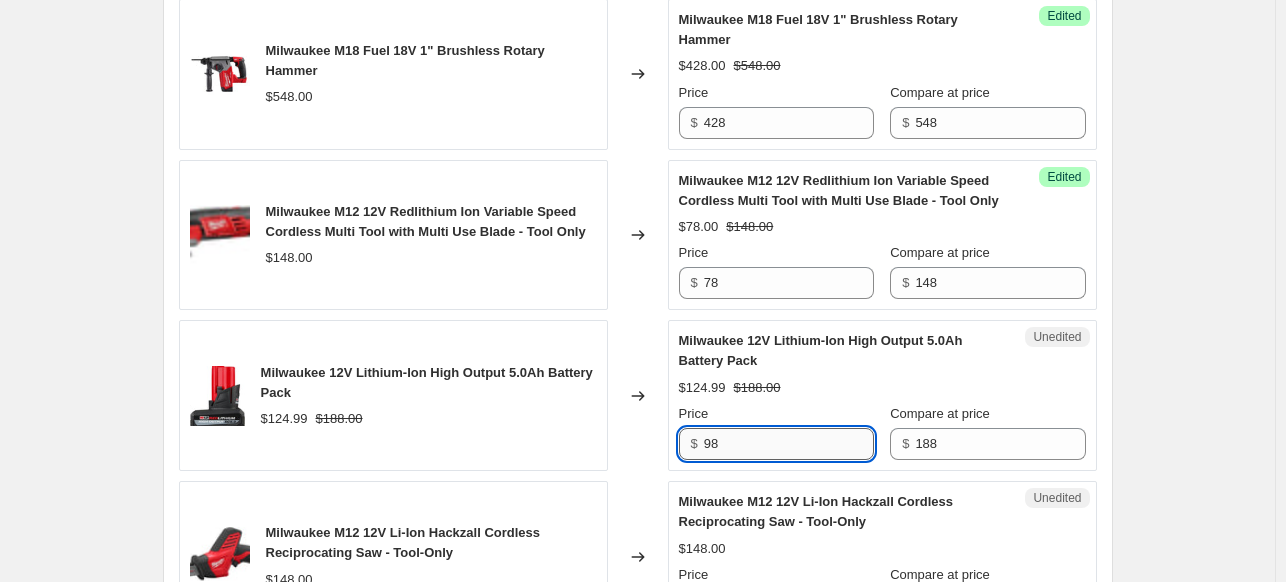 type on "98" 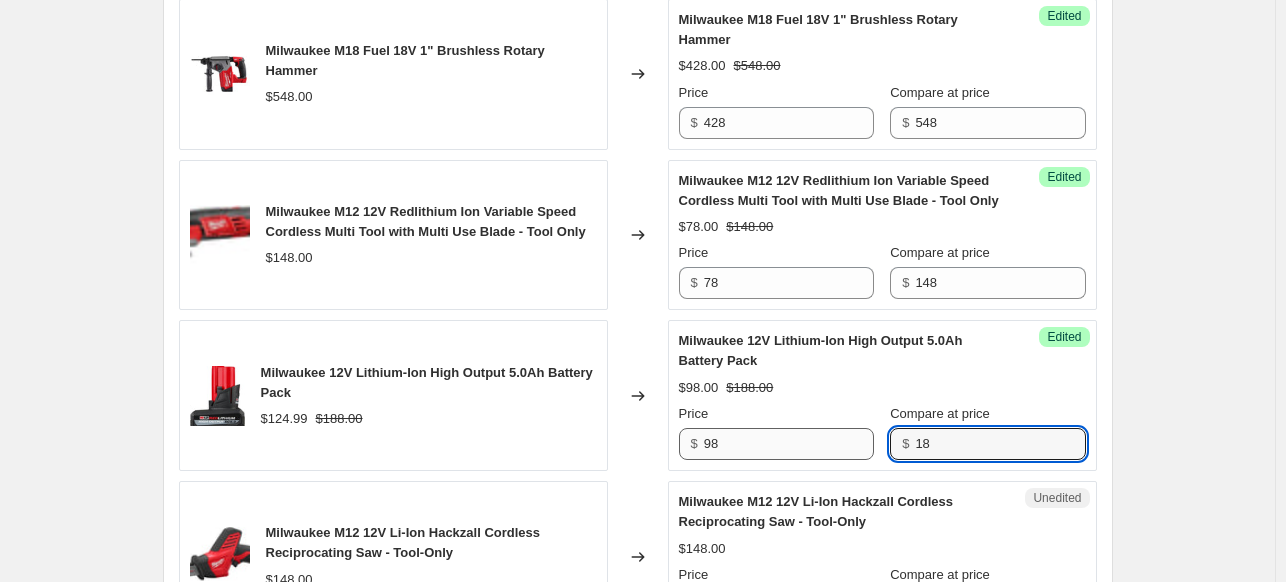 type on "188" 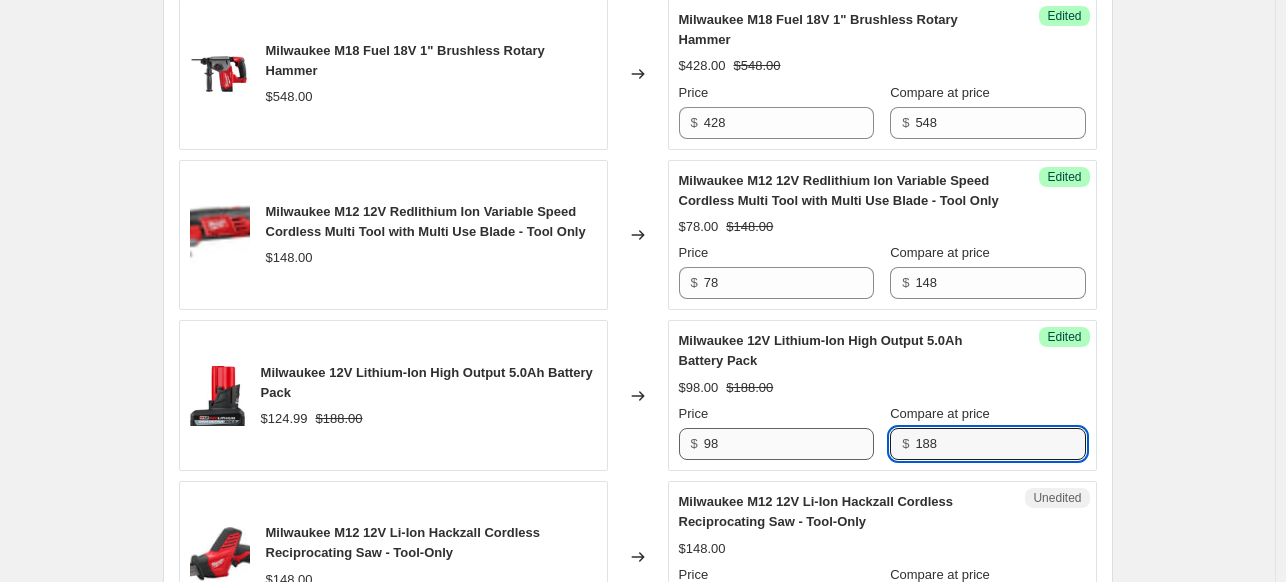 scroll, scrollTop: 3428, scrollLeft: 0, axis: vertical 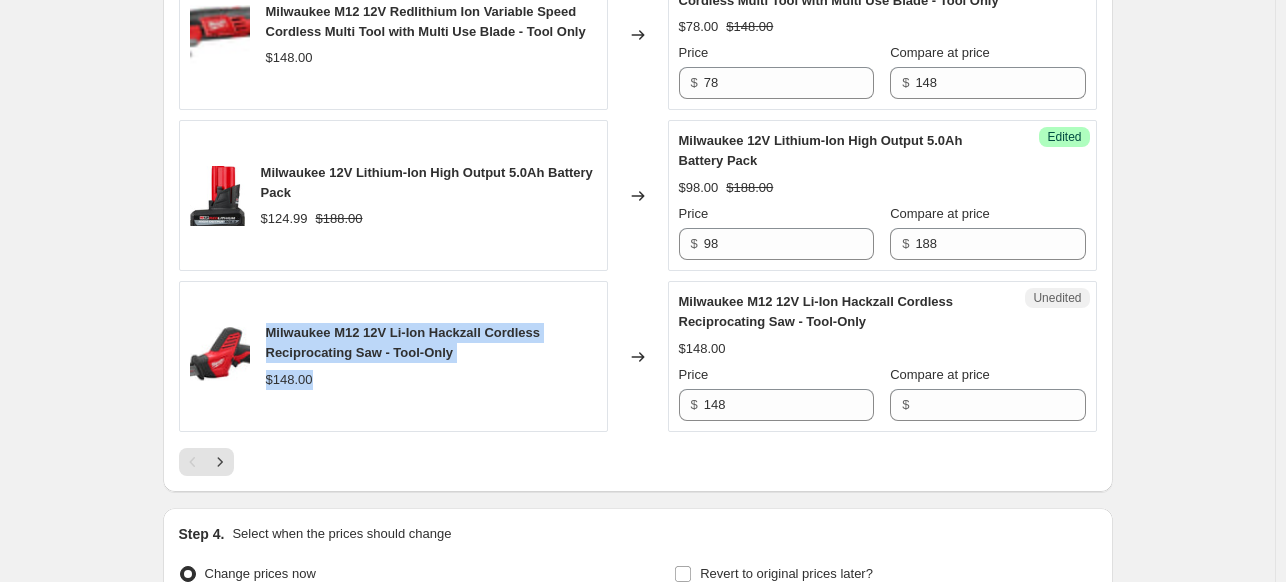 drag, startPoint x: 468, startPoint y: 355, endPoint x: 268, endPoint y: 318, distance: 203.3937 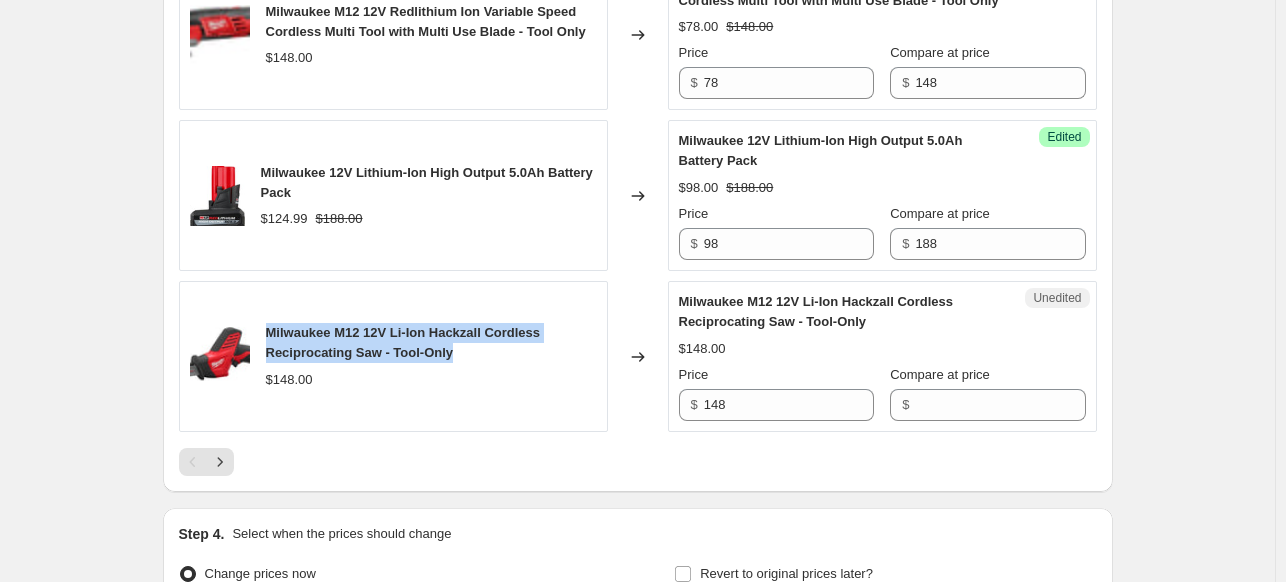 drag, startPoint x: 462, startPoint y: 343, endPoint x: 266, endPoint y: 322, distance: 197.1218 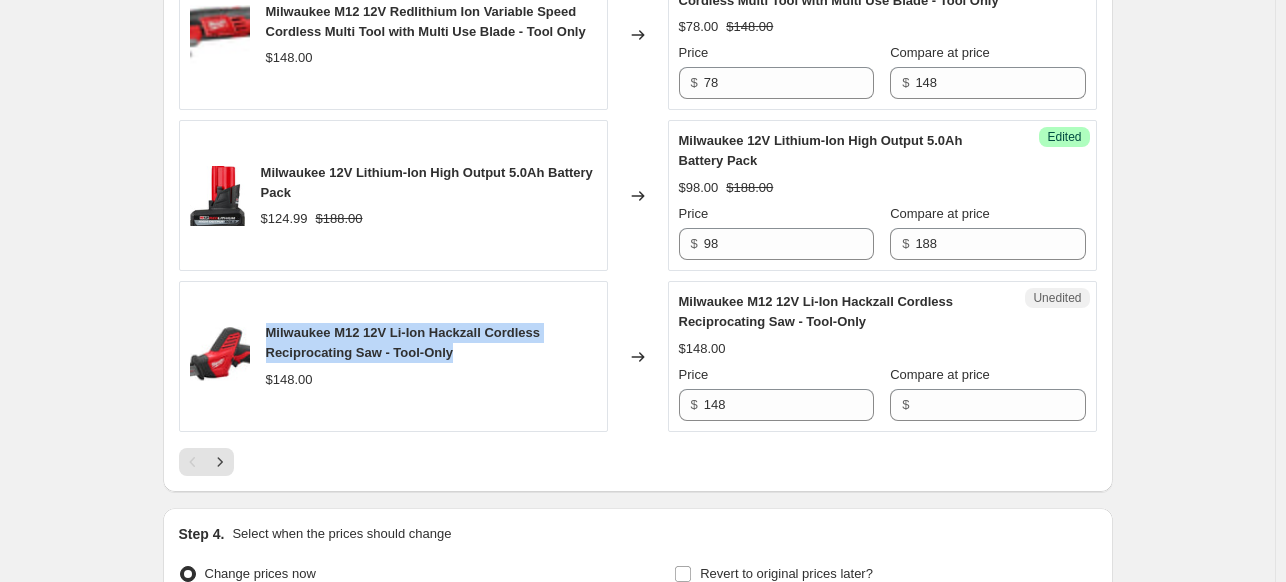 click on "Milwaukee M12 12V Li-Ion Hackzall Cordless Reciprocating Saw - Tool-Only" at bounding box center (403, 342) 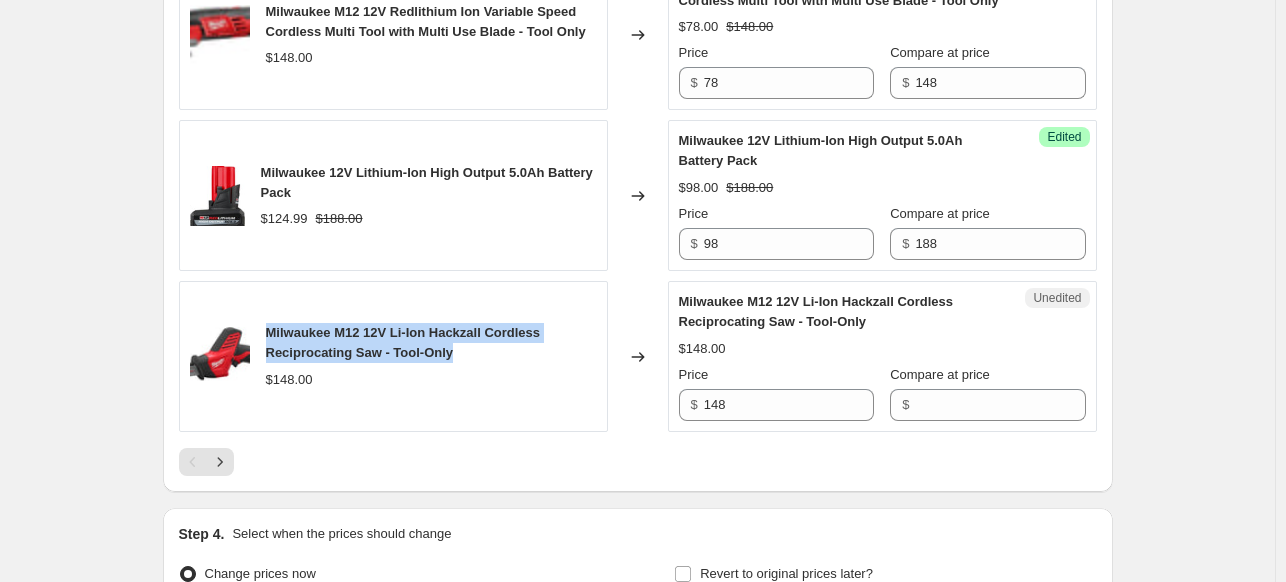 drag, startPoint x: 455, startPoint y: 342, endPoint x: 273, endPoint y: 333, distance: 182.2224 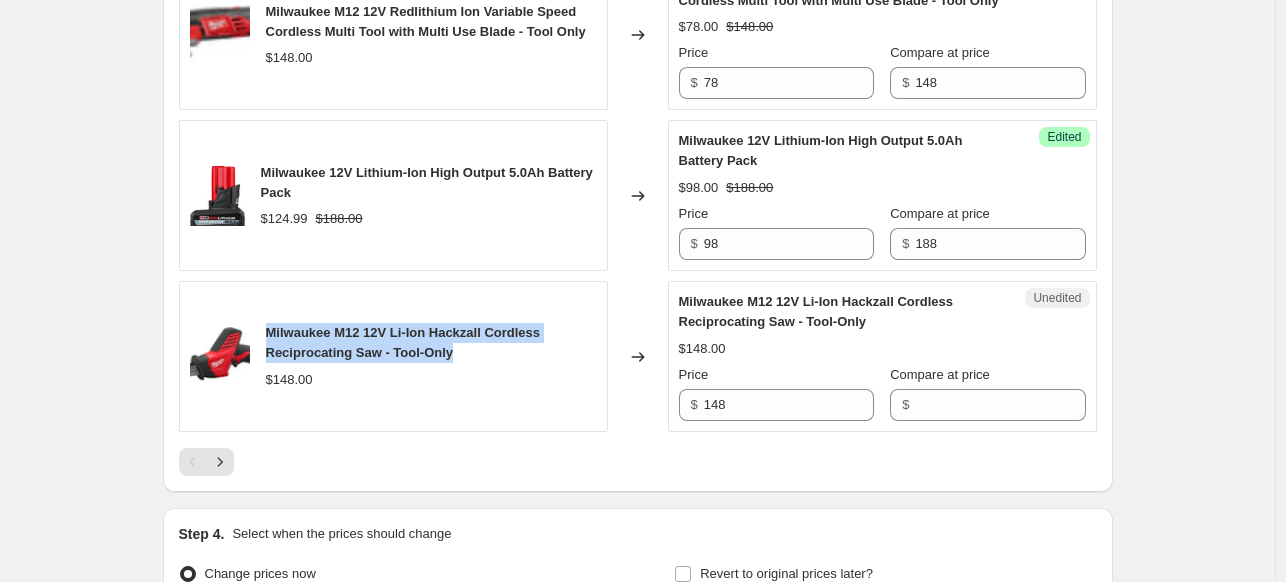 click on "Milwaukee M12 12V Li-Ion Hackzall Cordless Reciprocating Saw - Tool-Only" at bounding box center (431, 343) 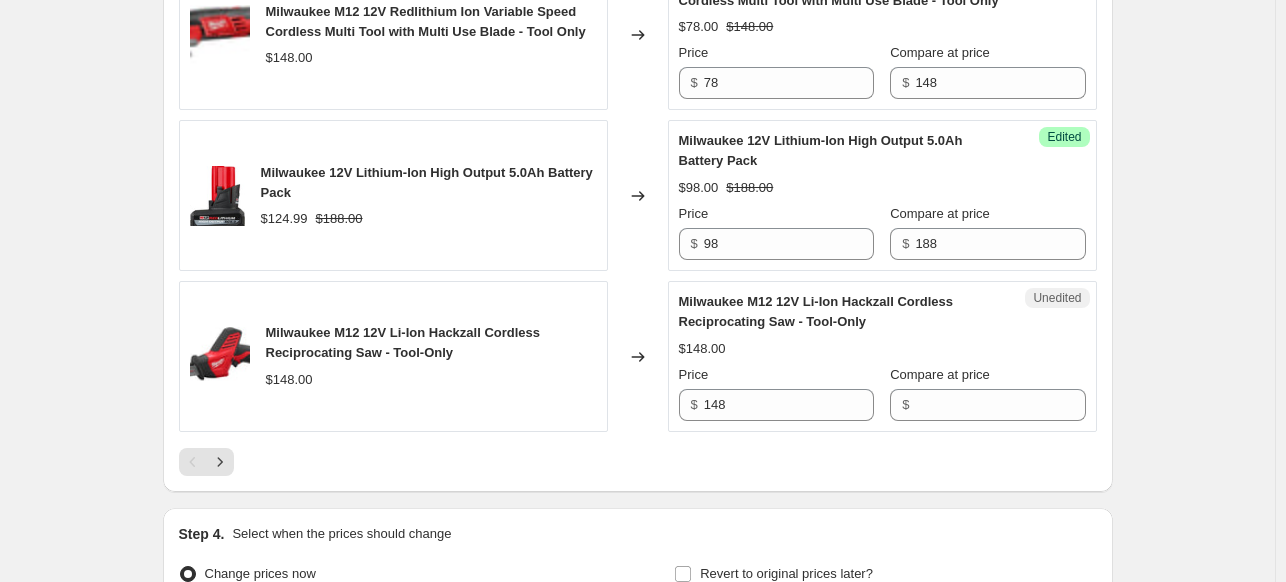 click on "$148.00" at bounding box center [431, 380] 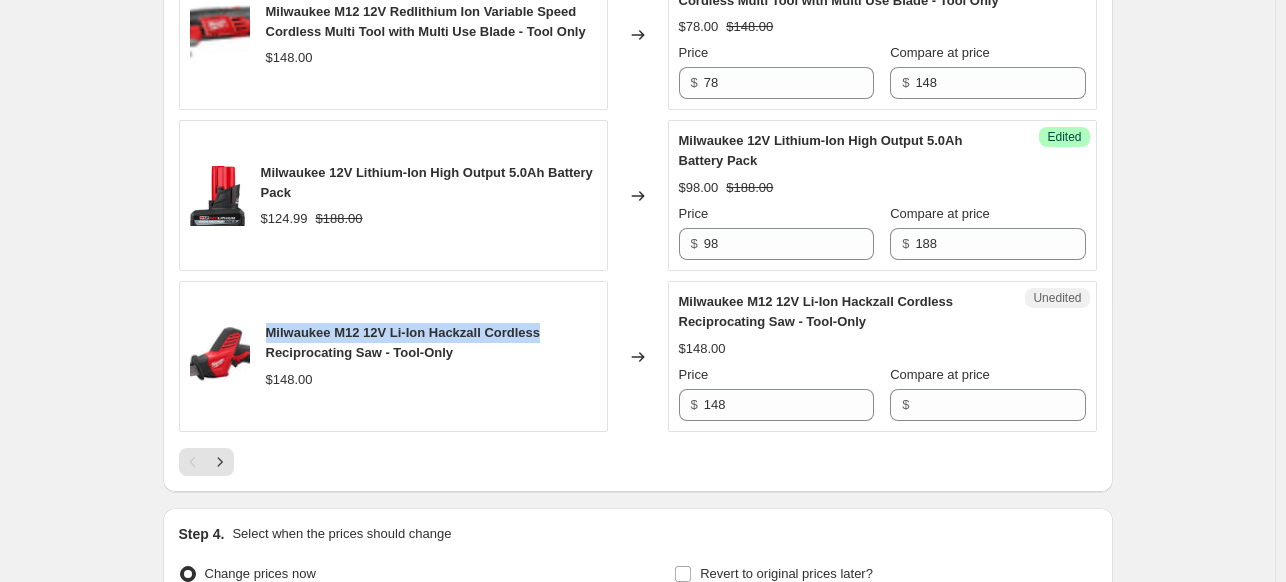 drag, startPoint x: 544, startPoint y: 331, endPoint x: 271, endPoint y: 316, distance: 273.41177 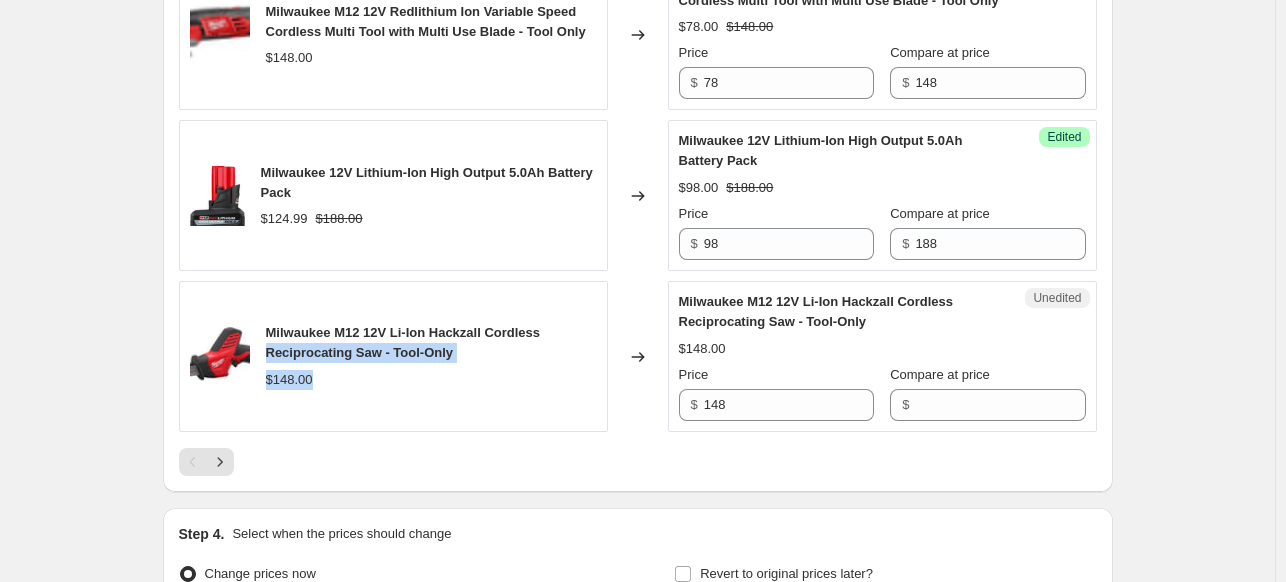 drag, startPoint x: 525, startPoint y: 363, endPoint x: 280, endPoint y: 348, distance: 245.45876 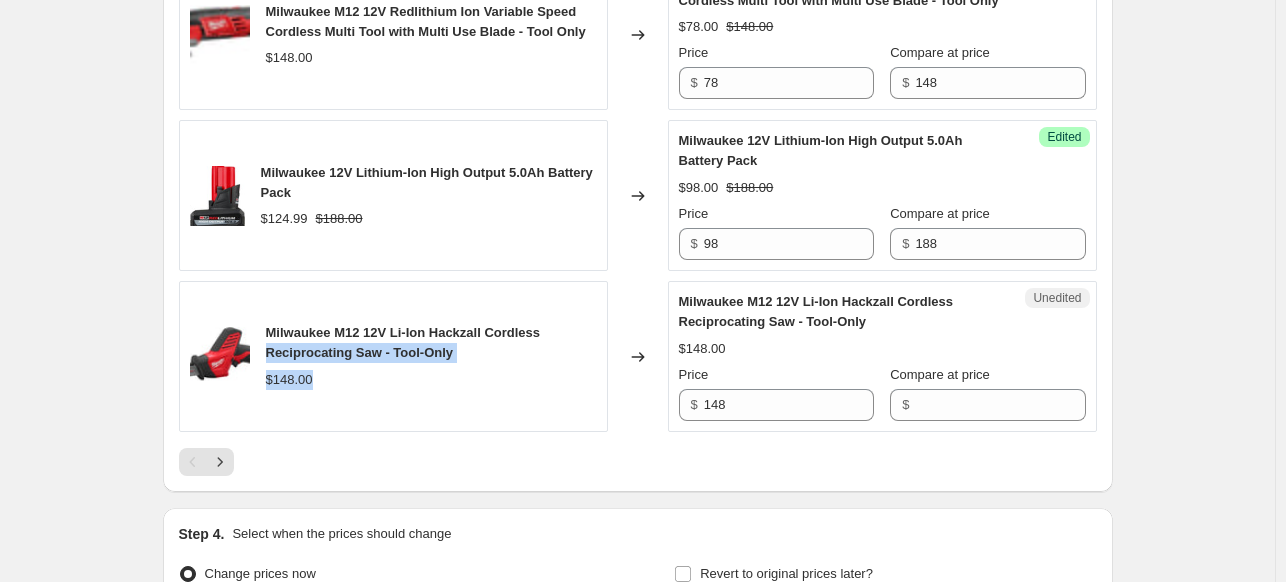 click on "Milwaukee M12 12V Li-Ion Hackzall Cordless Reciprocating Saw - Tool-Only $148.00" at bounding box center [431, 356] 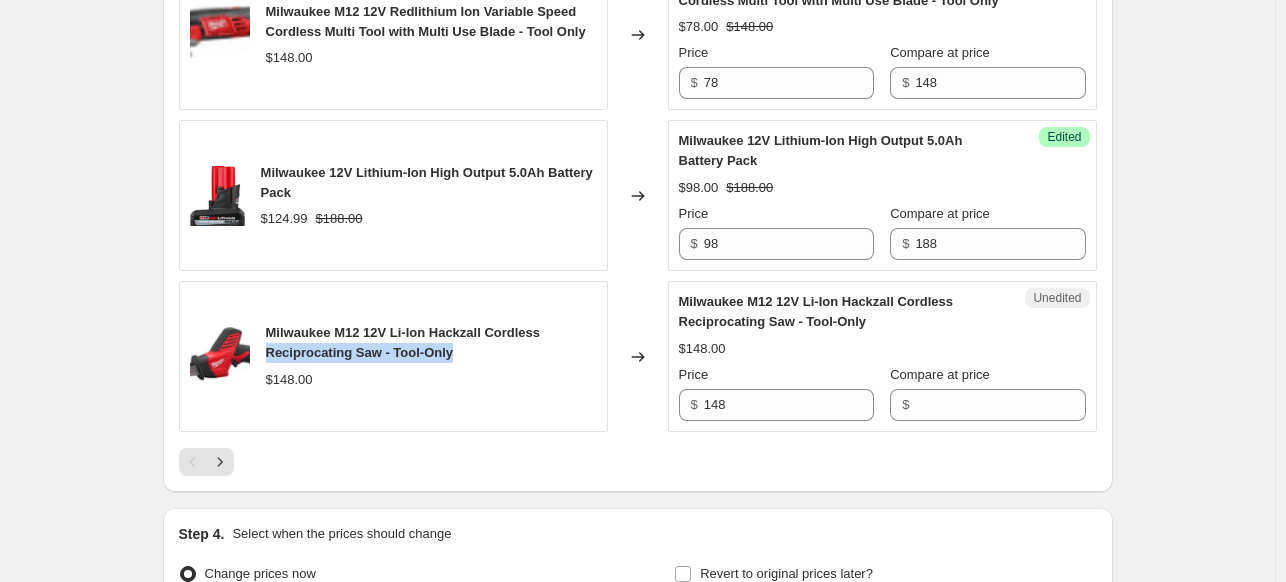 drag, startPoint x: 468, startPoint y: 344, endPoint x: 264, endPoint y: 346, distance: 204.0098 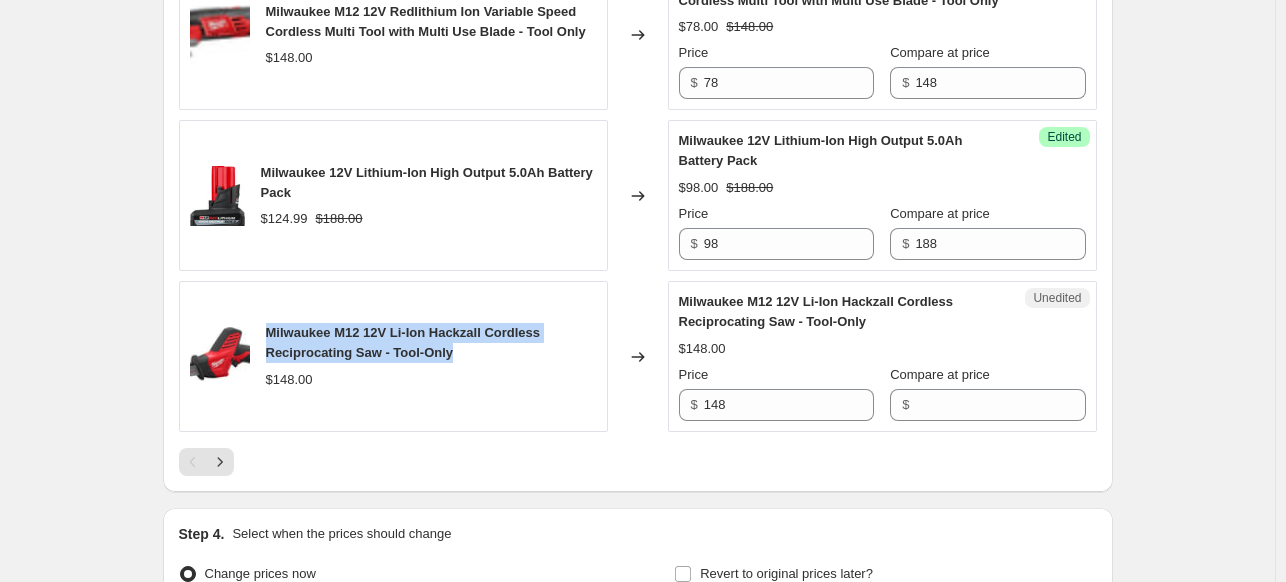drag, startPoint x: 460, startPoint y: 343, endPoint x: 265, endPoint y: 320, distance: 196.35173 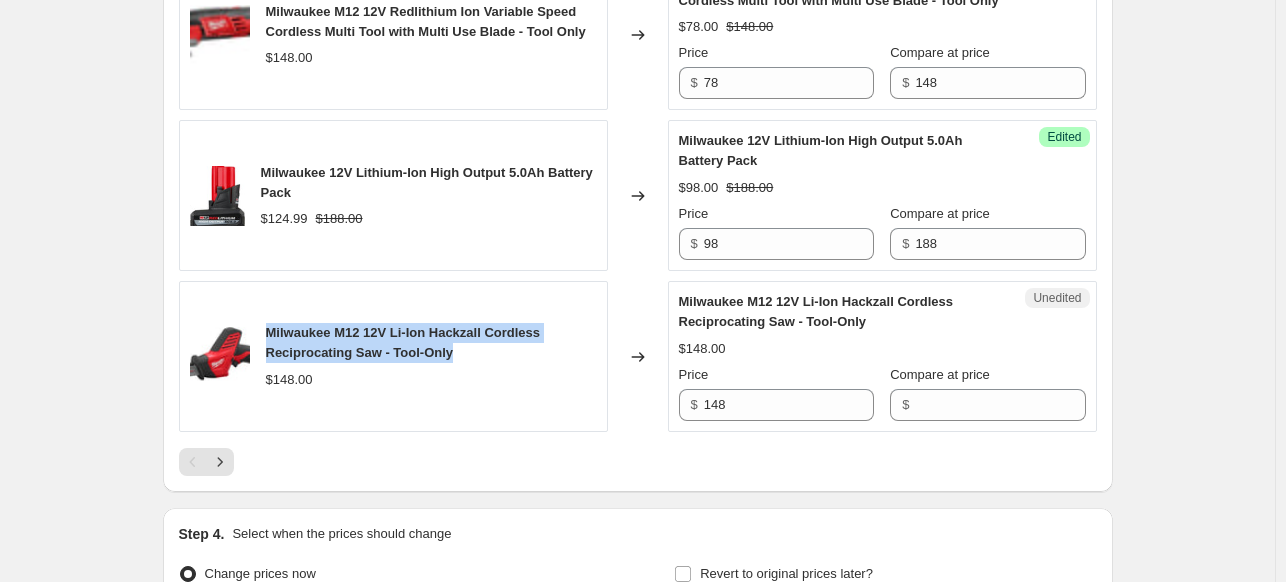 click on "Milwaukee M12 12V Li-Ion Hackzall Cordless Reciprocating Saw - Tool-Only $148.00" at bounding box center (393, 356) 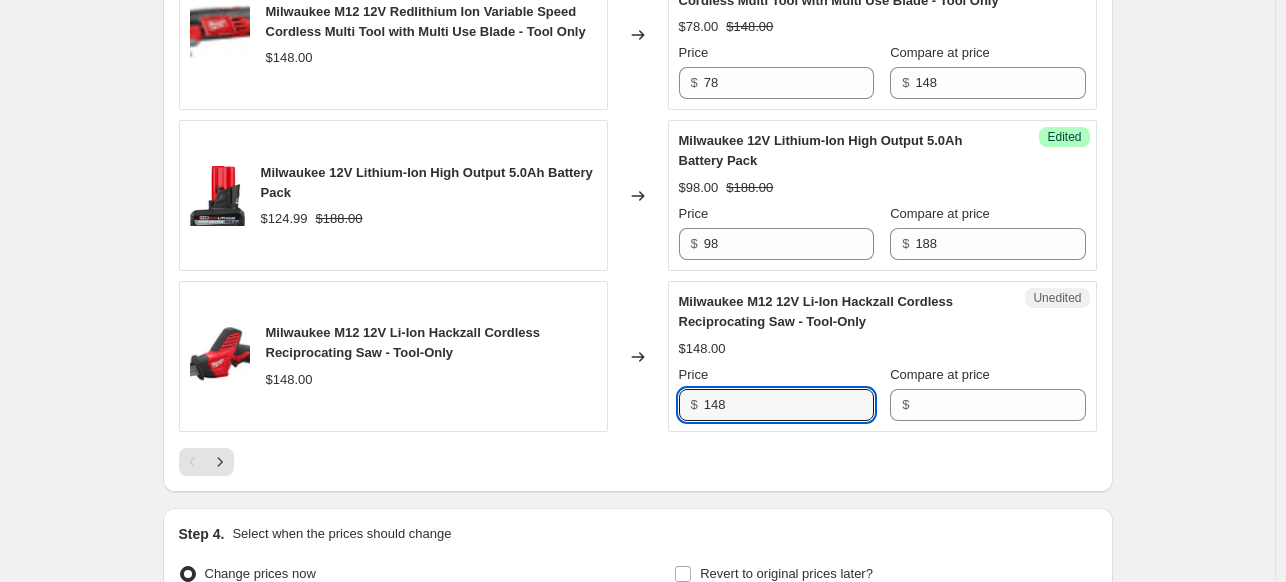drag, startPoint x: 752, startPoint y: 404, endPoint x: 649, endPoint y: 390, distance: 103.947105 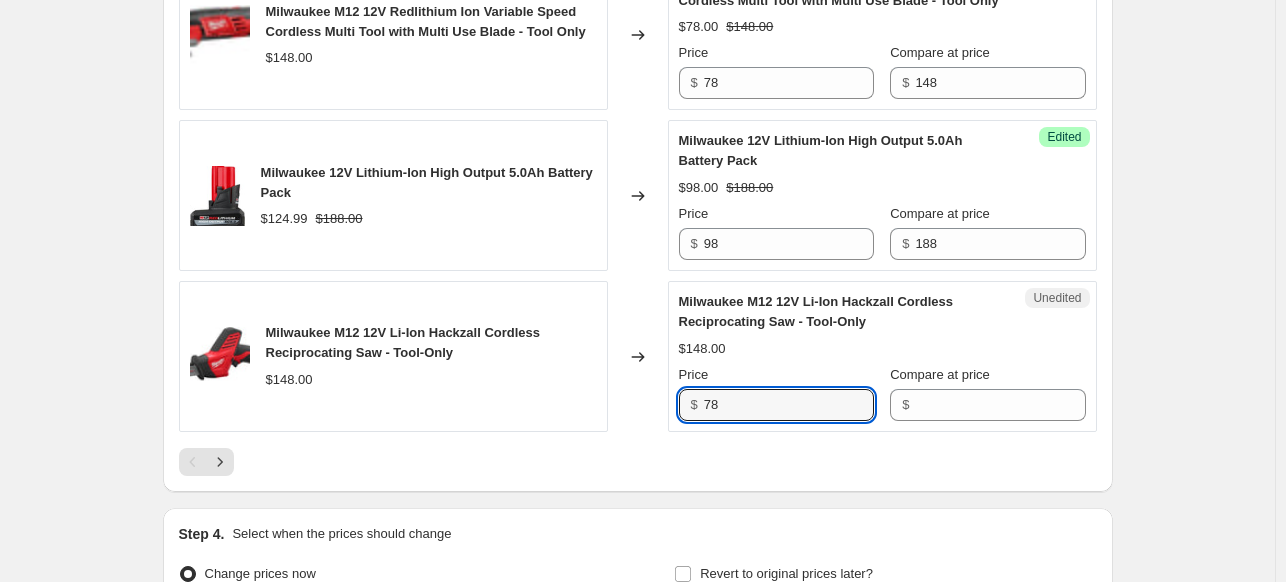 type on "78" 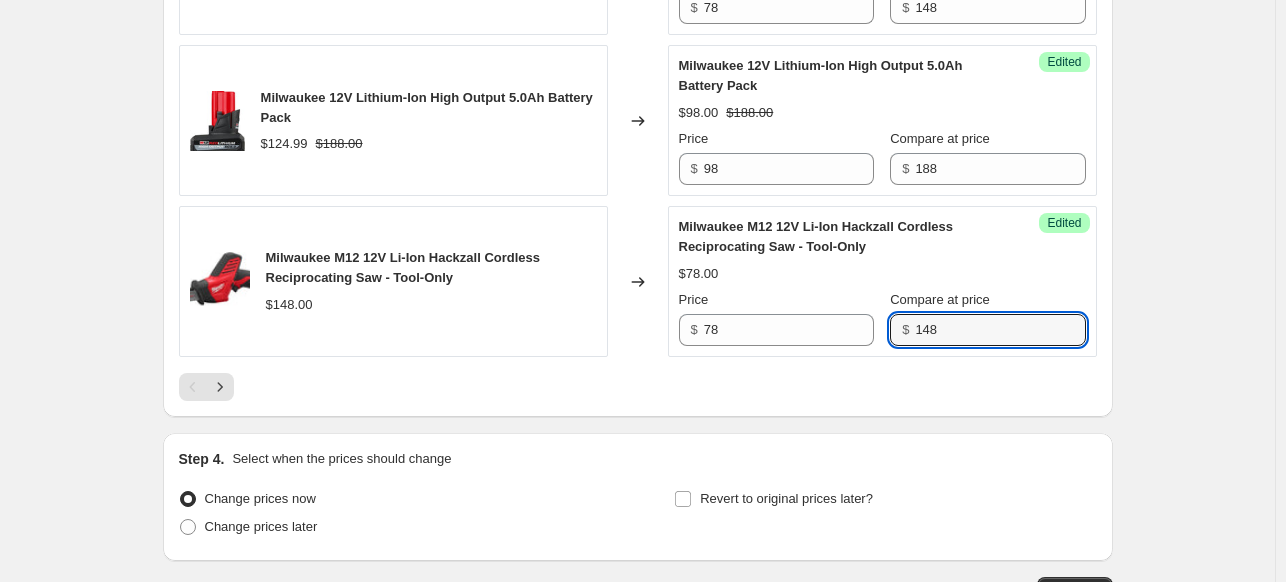 scroll, scrollTop: 3628, scrollLeft: 0, axis: vertical 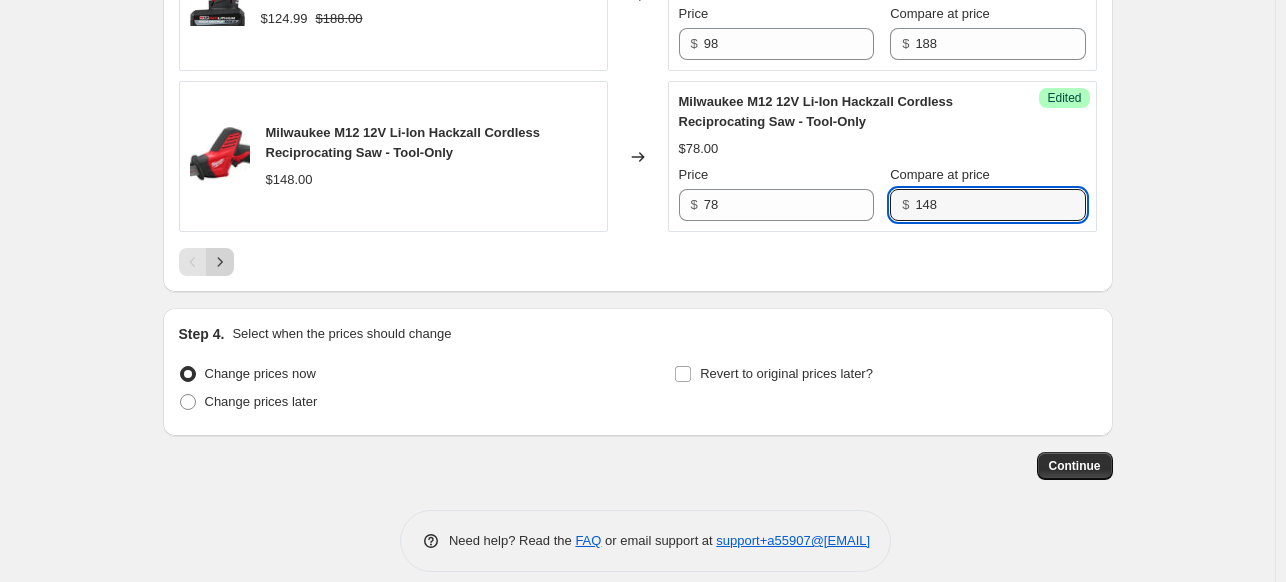 type on "148" 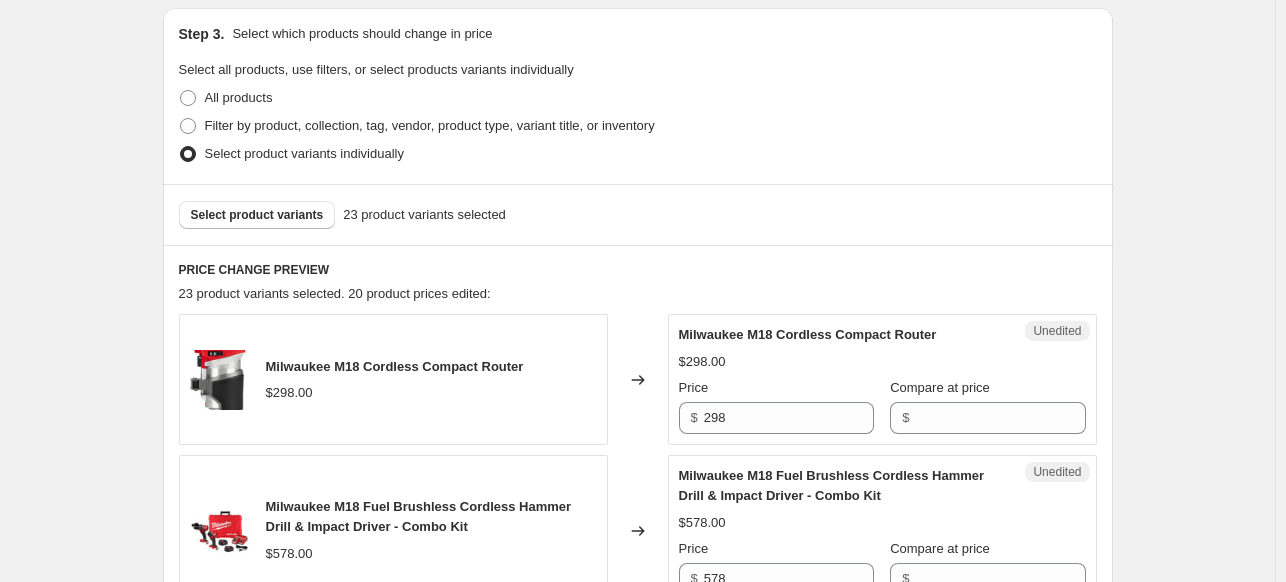 scroll, scrollTop: 452, scrollLeft: 0, axis: vertical 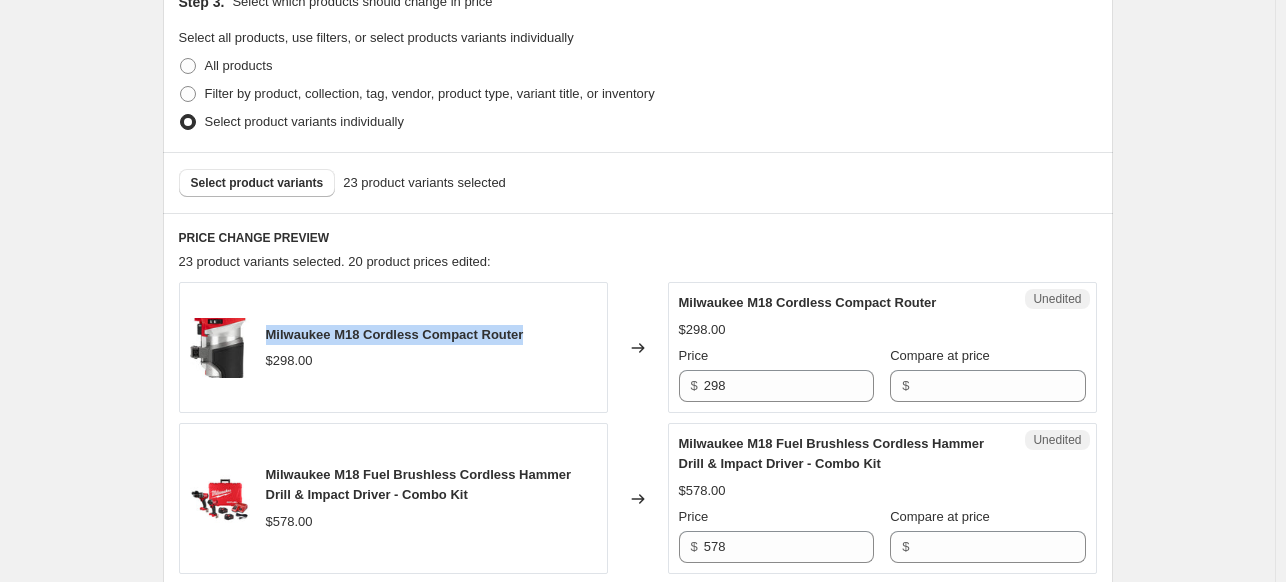 drag, startPoint x: 446, startPoint y: 335, endPoint x: 276, endPoint y: 339, distance: 170.04706 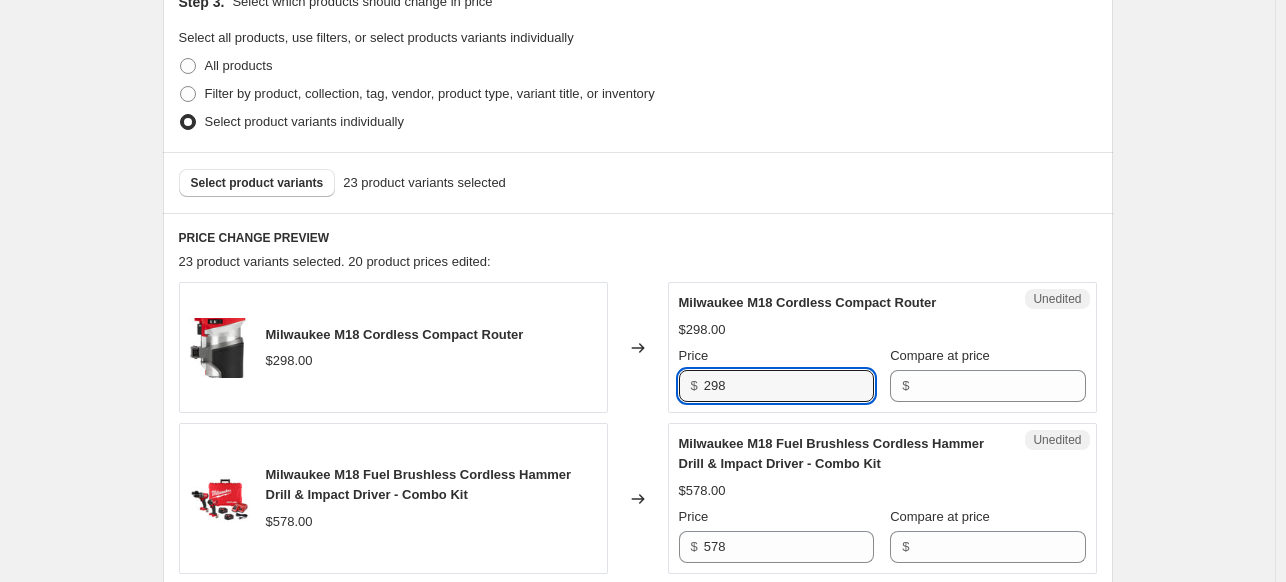 drag, startPoint x: 751, startPoint y: 391, endPoint x: 673, endPoint y: 385, distance: 78.23043 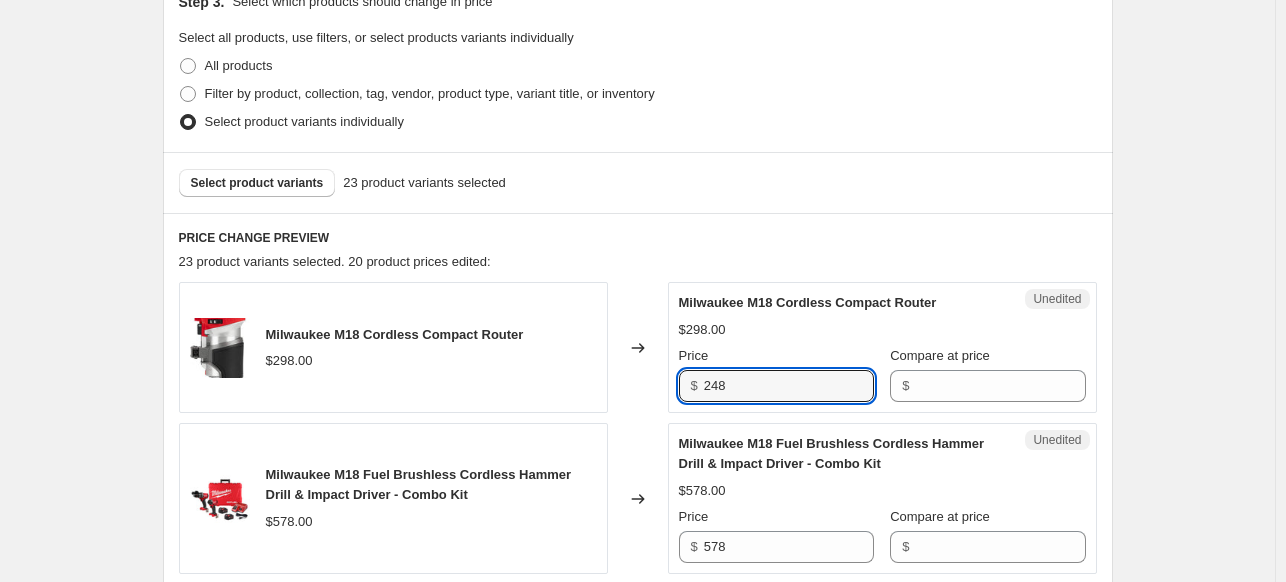type on "248" 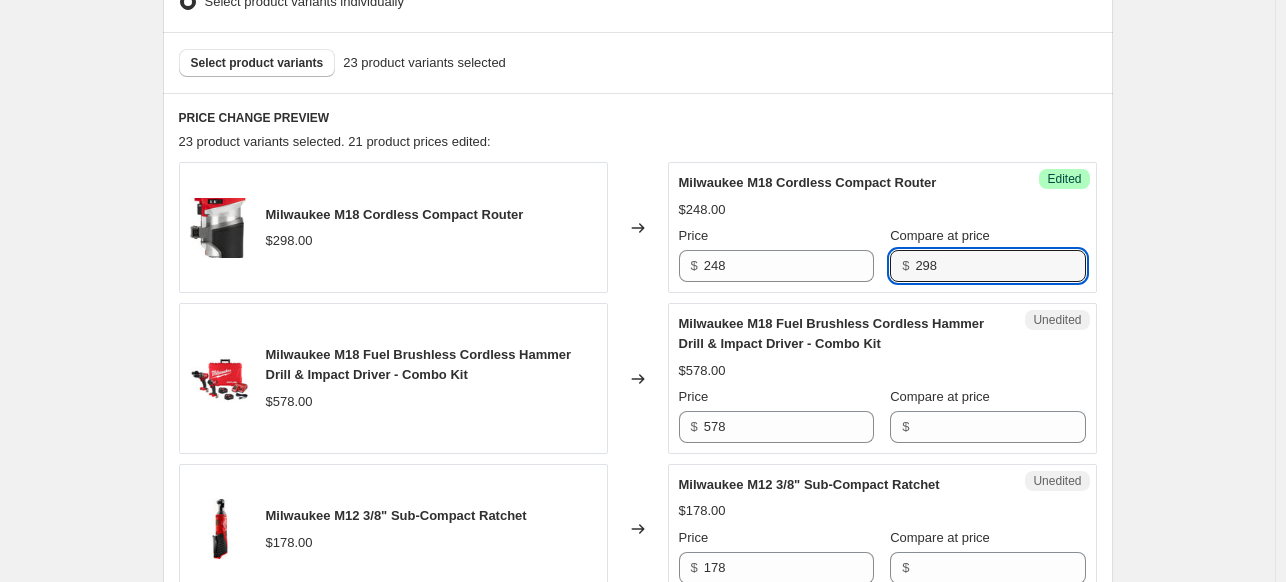 scroll, scrollTop: 652, scrollLeft: 0, axis: vertical 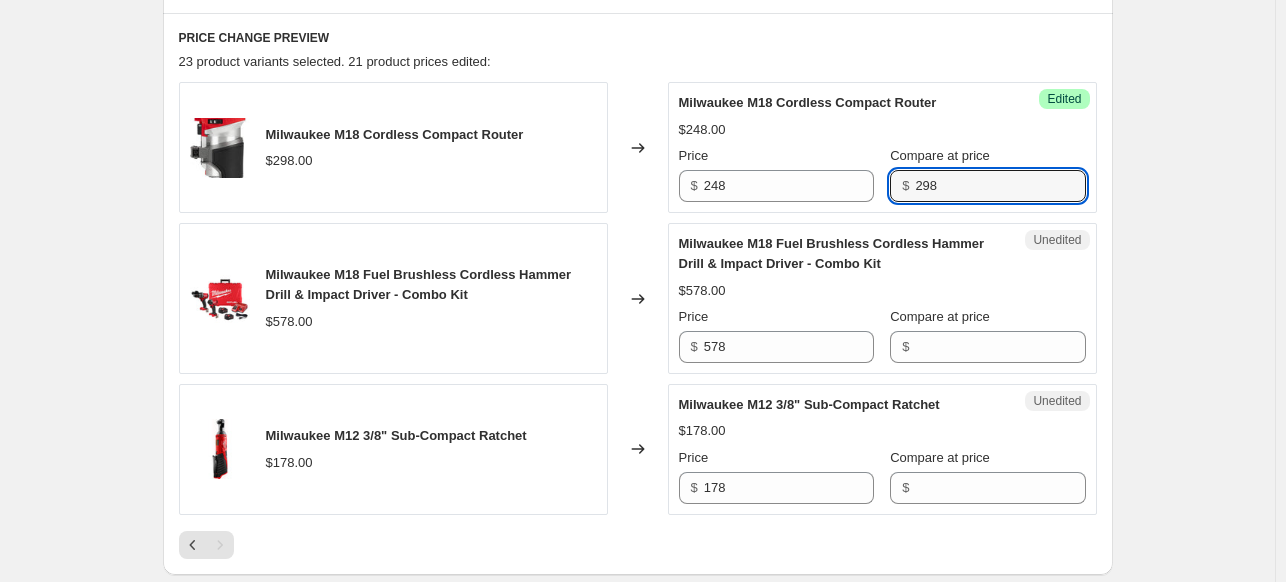 type on "298" 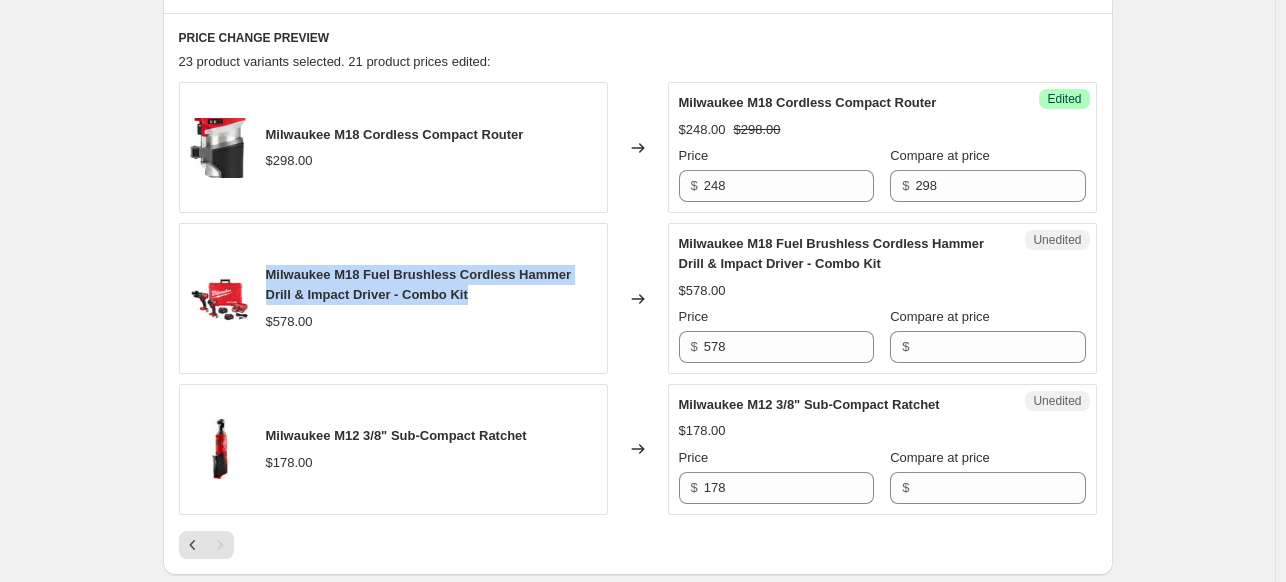 drag, startPoint x: 393, startPoint y: 282, endPoint x: 271, endPoint y: 280, distance: 122.016396 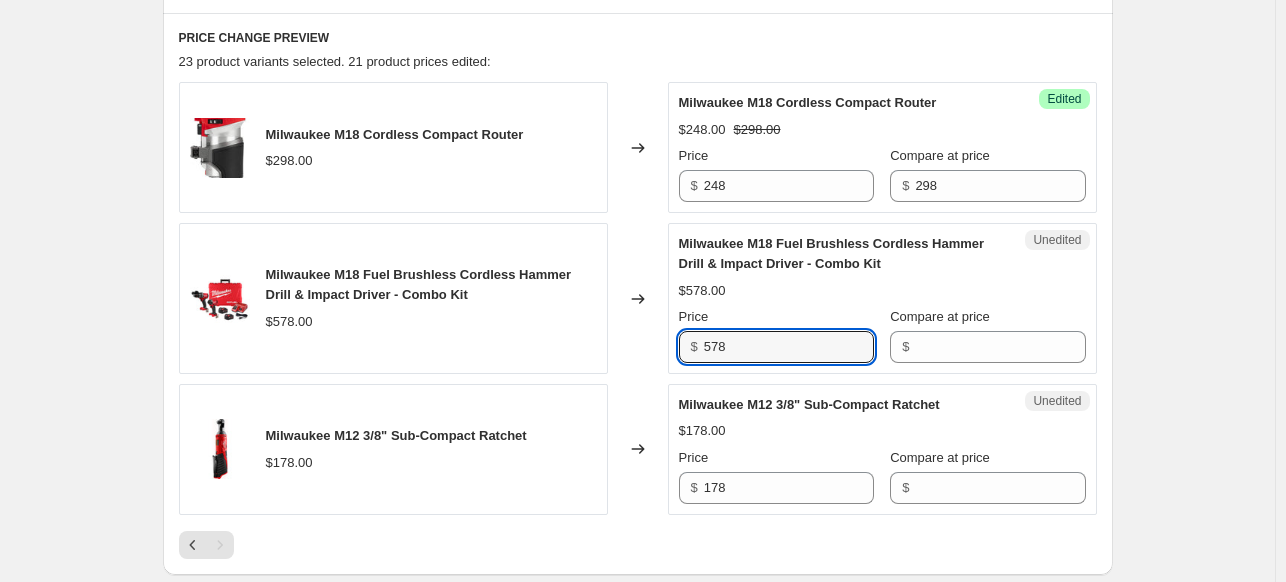 drag, startPoint x: 815, startPoint y: 347, endPoint x: 645, endPoint y: 347, distance: 170 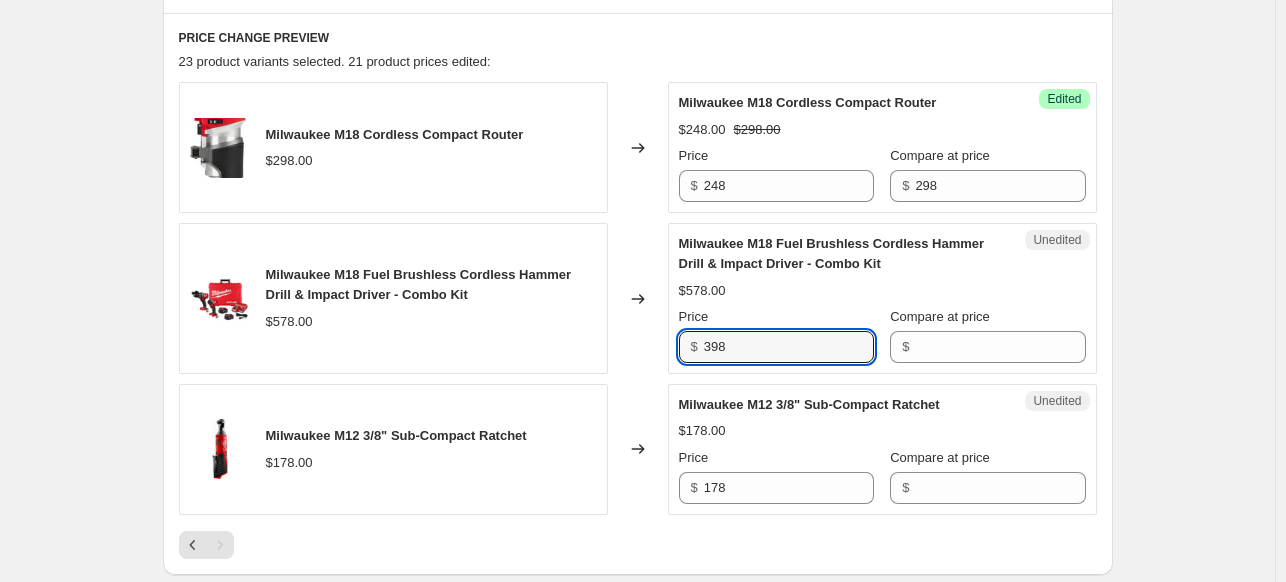type on "398" 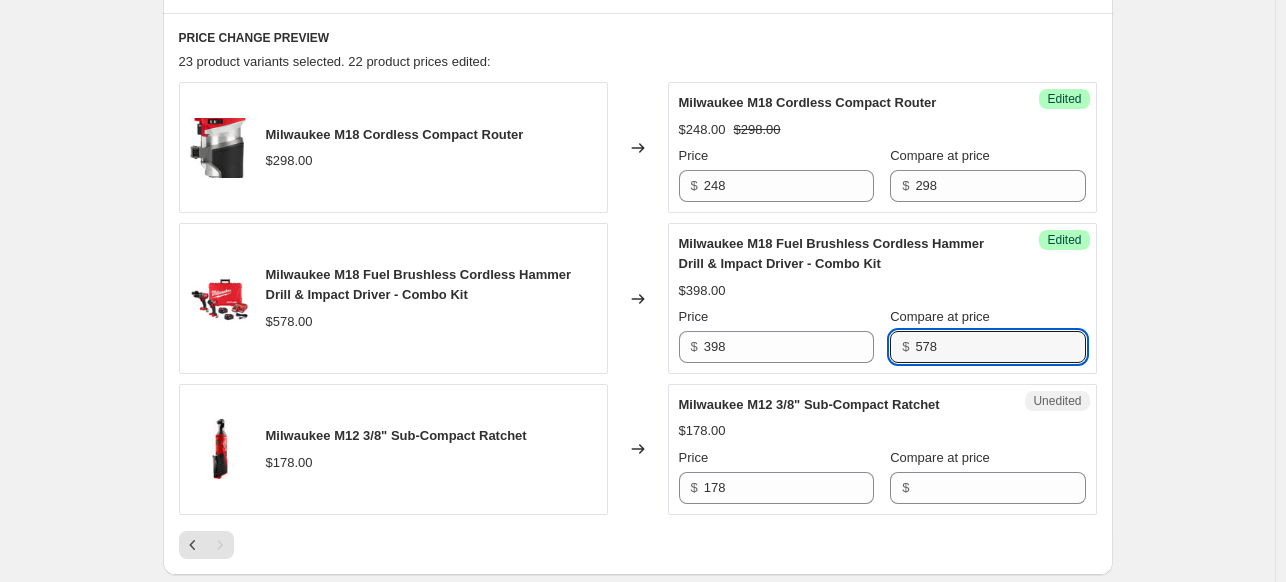 type on "578" 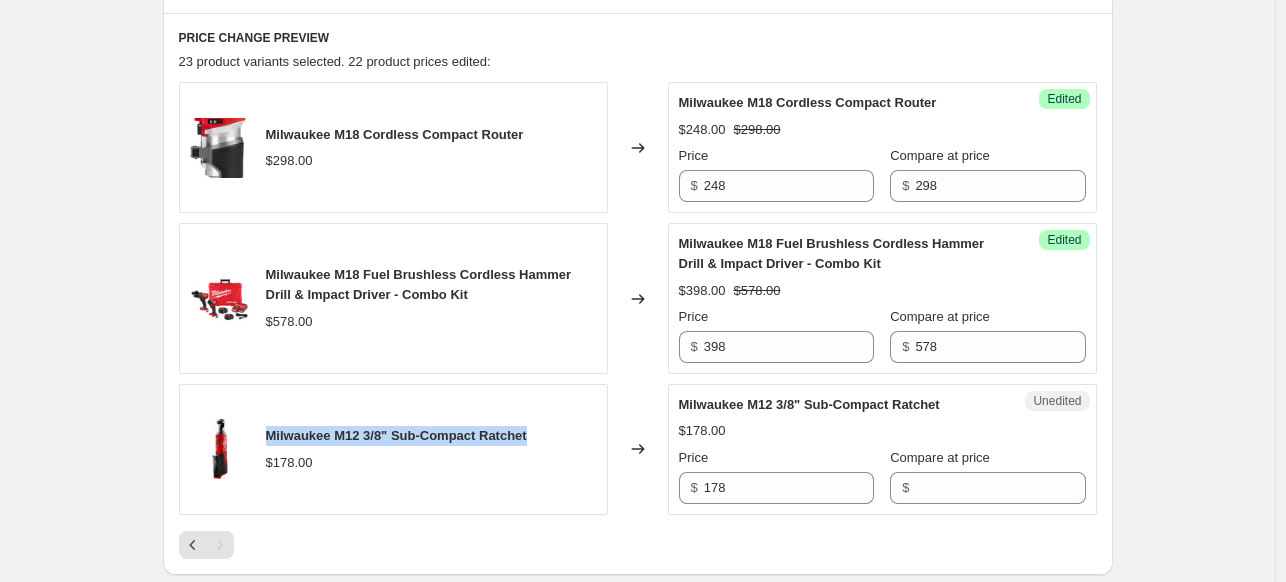 drag, startPoint x: 548, startPoint y: 443, endPoint x: 272, endPoint y: 439, distance: 276.029 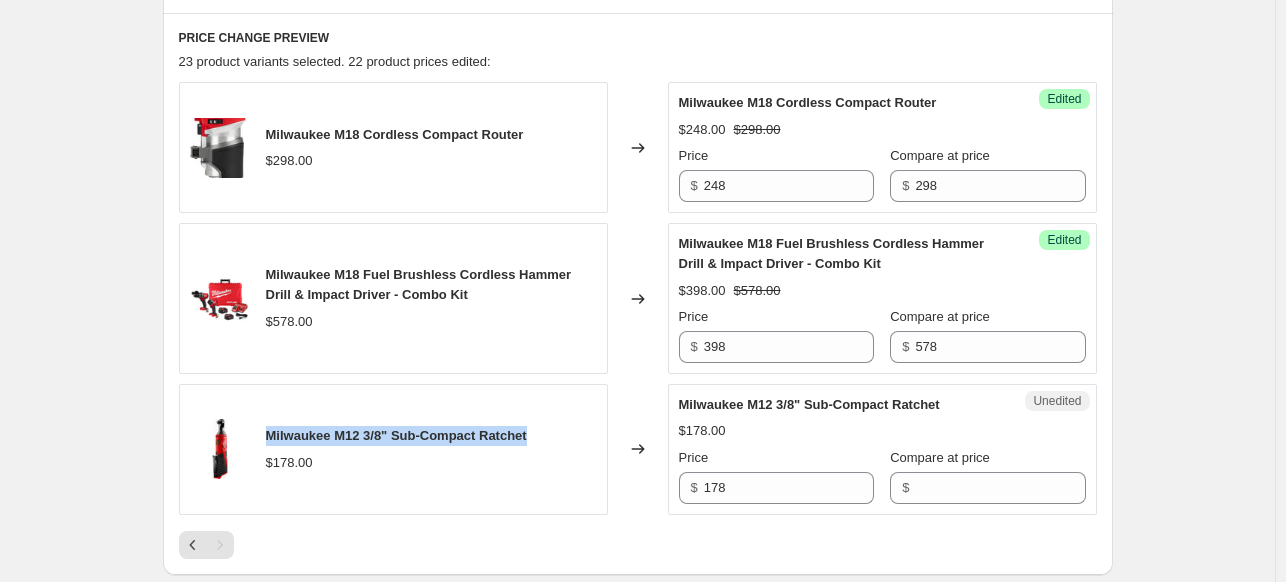 click on "Milwaukee M12 3/8" Sub-Compact Ratchet $178.00" at bounding box center (393, 449) 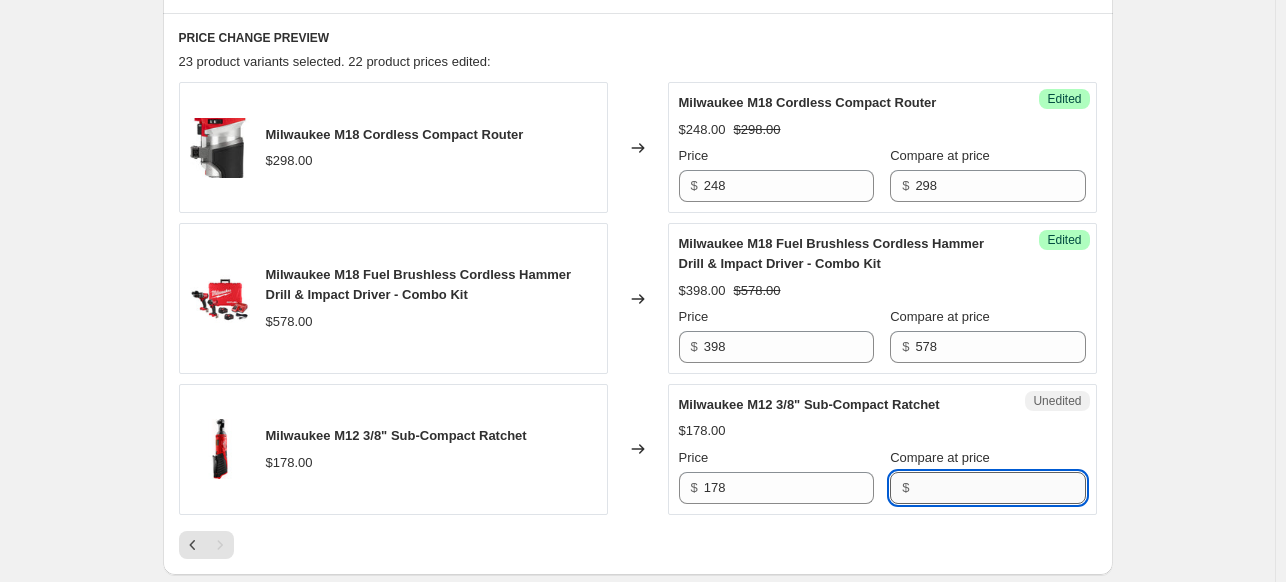 click on "Compare at price" at bounding box center (1000, 488) 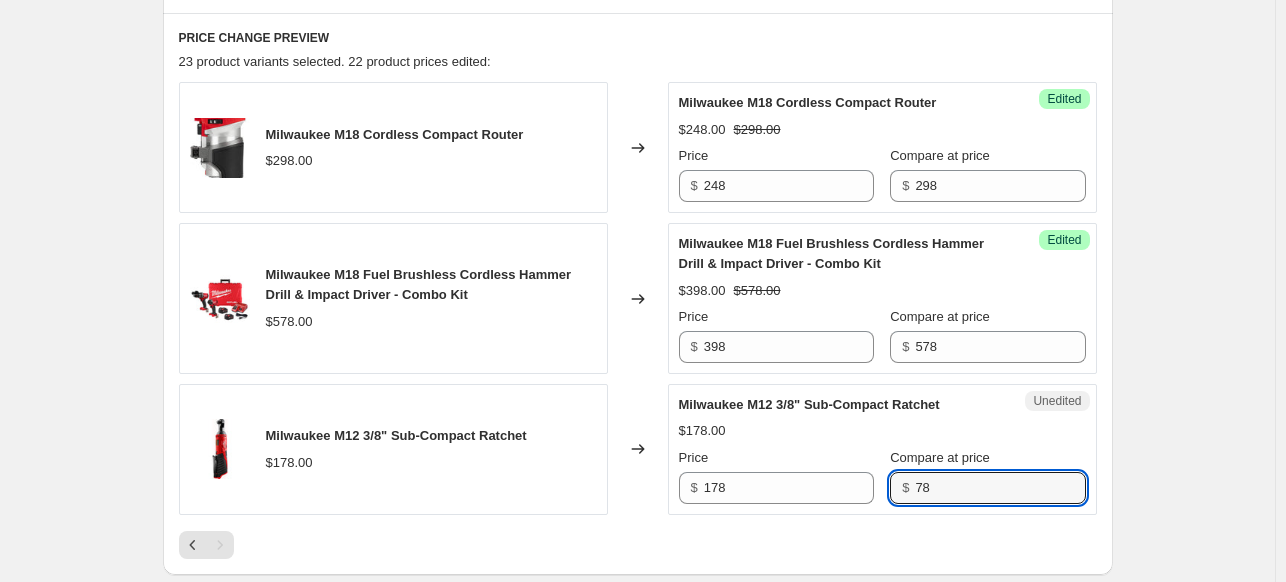 type on "78" 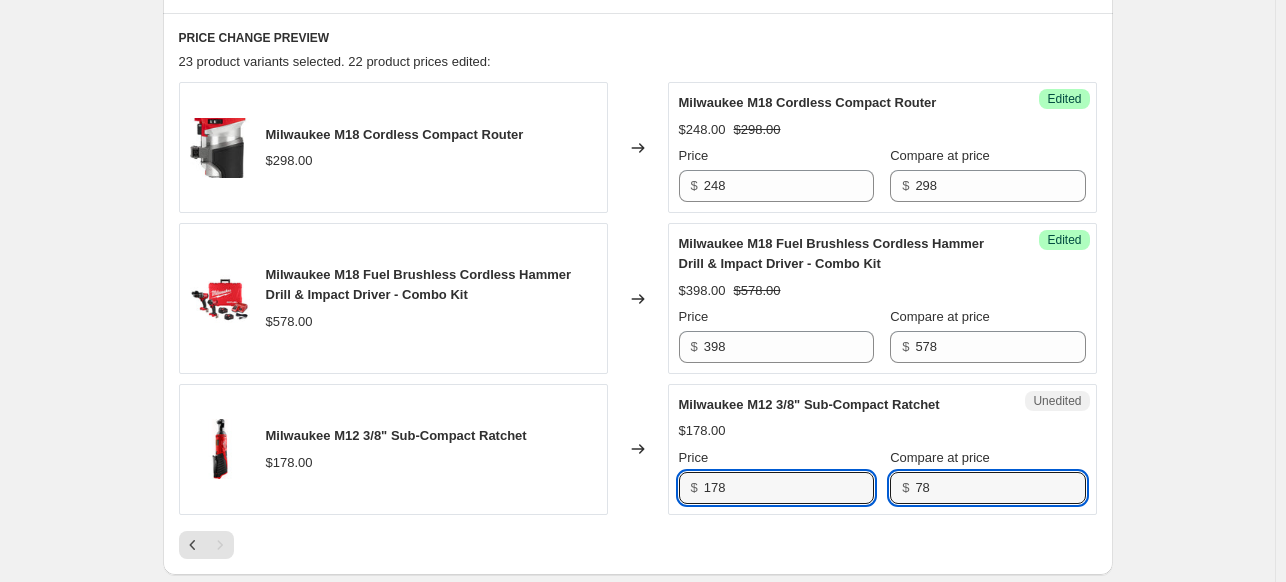 drag, startPoint x: 703, startPoint y: 491, endPoint x: 666, endPoint y: 487, distance: 37.215588 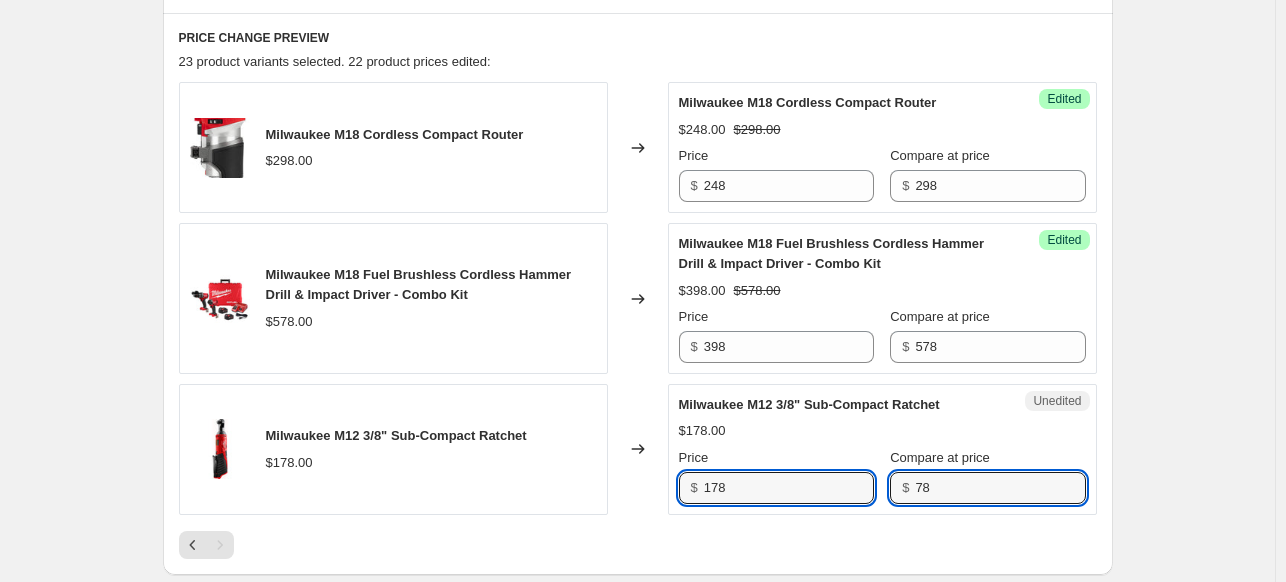 click on "Milwaukee M12 3/8" Sub-Compact Ratchet $178.00 Changed to Unedited Milwaukee M12 3/8" Sub-Compact Ratchet $178.00 Price $ 178 Compare at price $ 78" at bounding box center (638, 449) 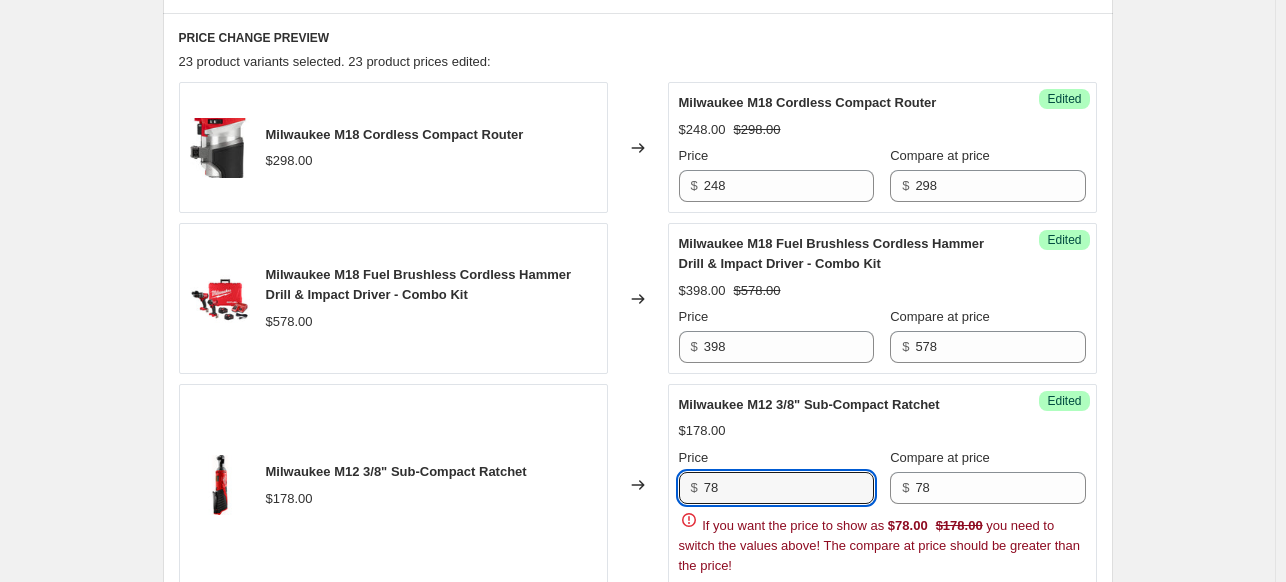 type on "78" 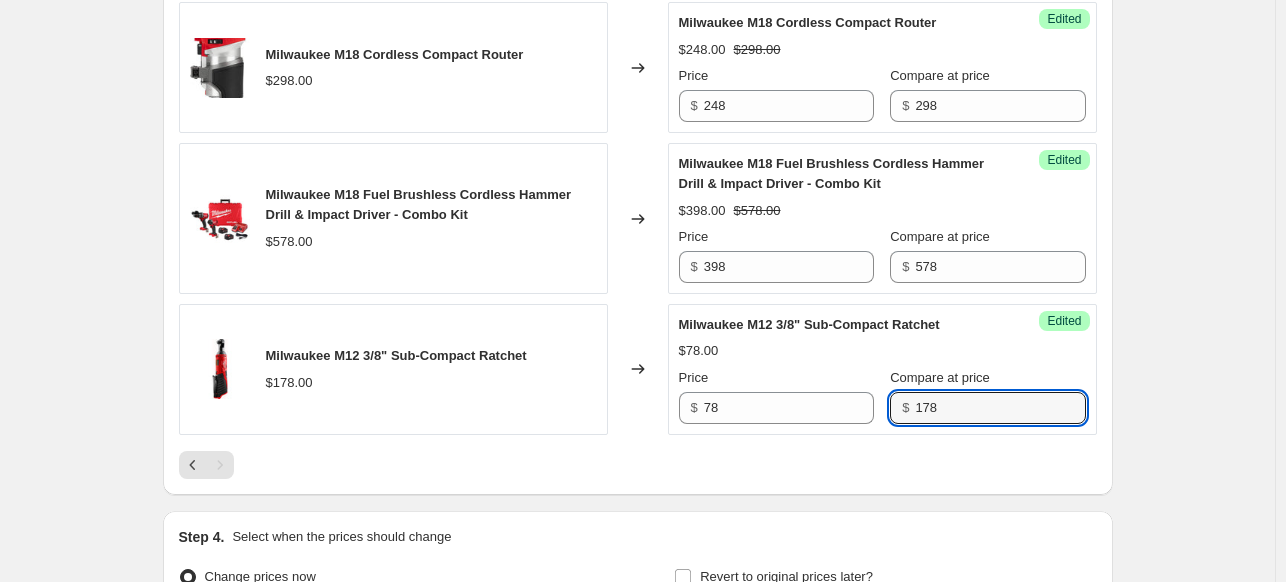 scroll, scrollTop: 852, scrollLeft: 0, axis: vertical 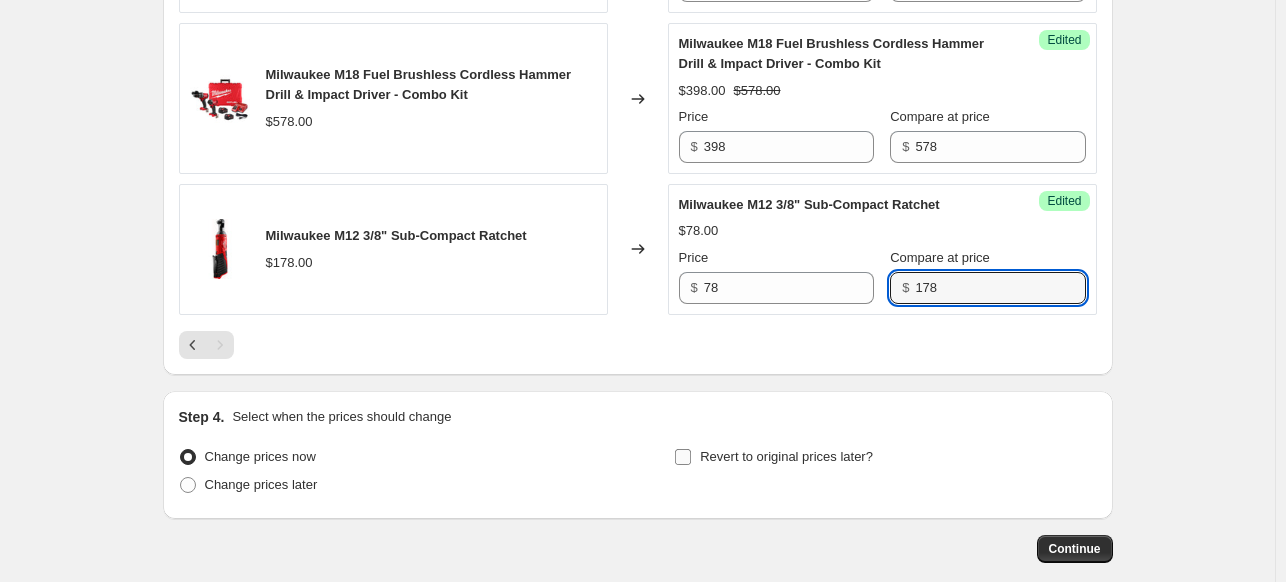 type on "178" 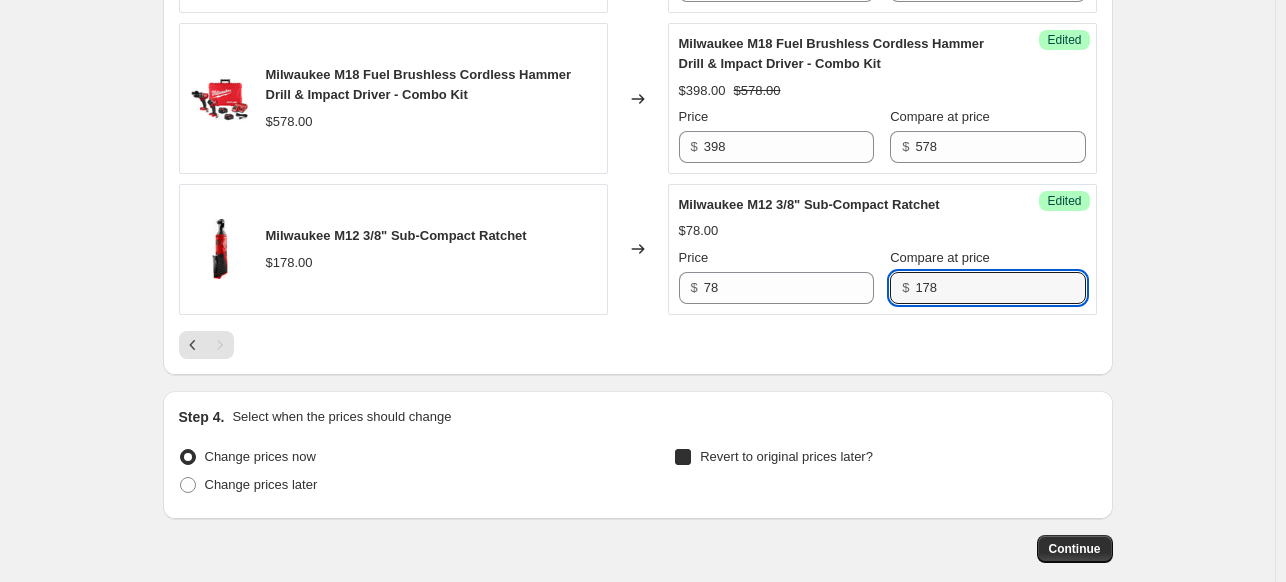 checkbox on "true" 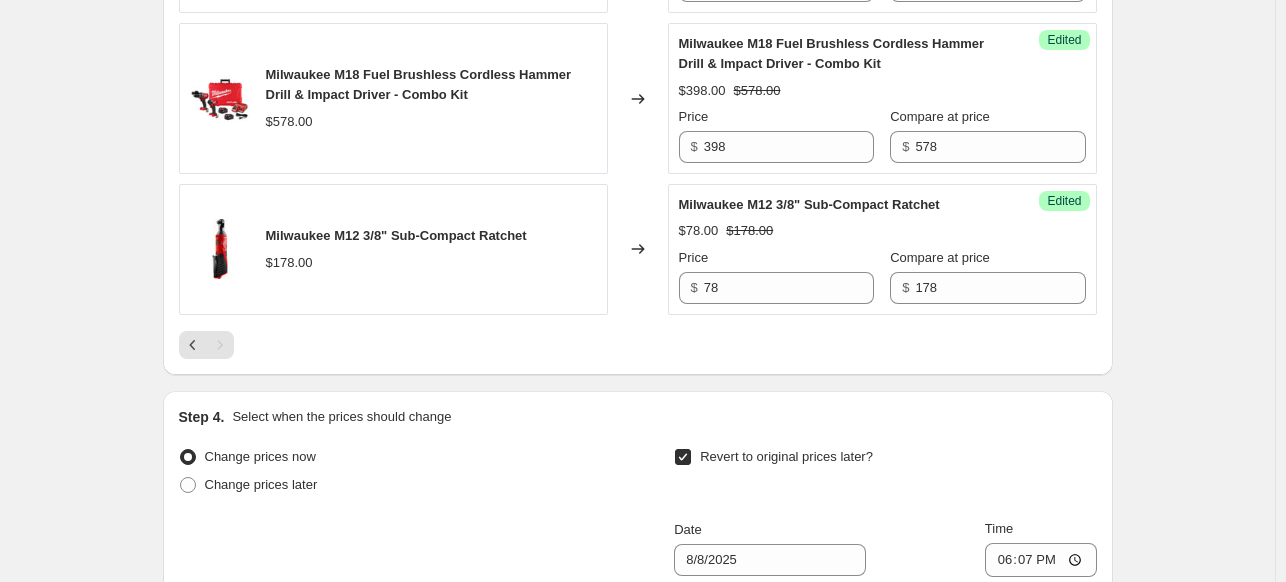 scroll, scrollTop: 952, scrollLeft: 0, axis: vertical 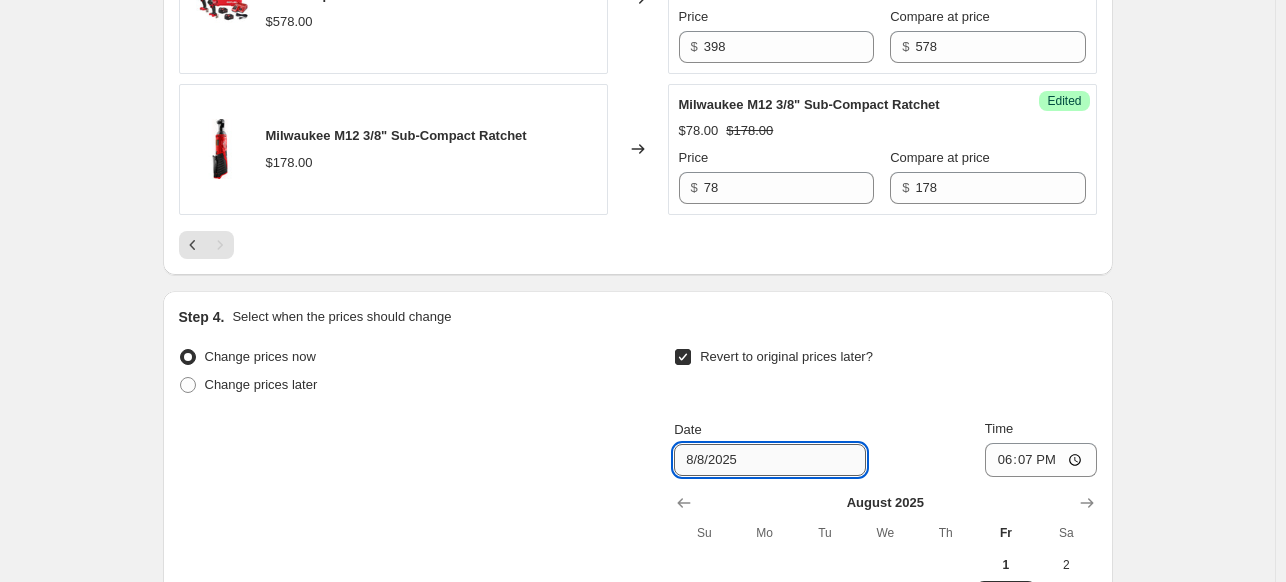 click on "8/8/2025" at bounding box center [770, 460] 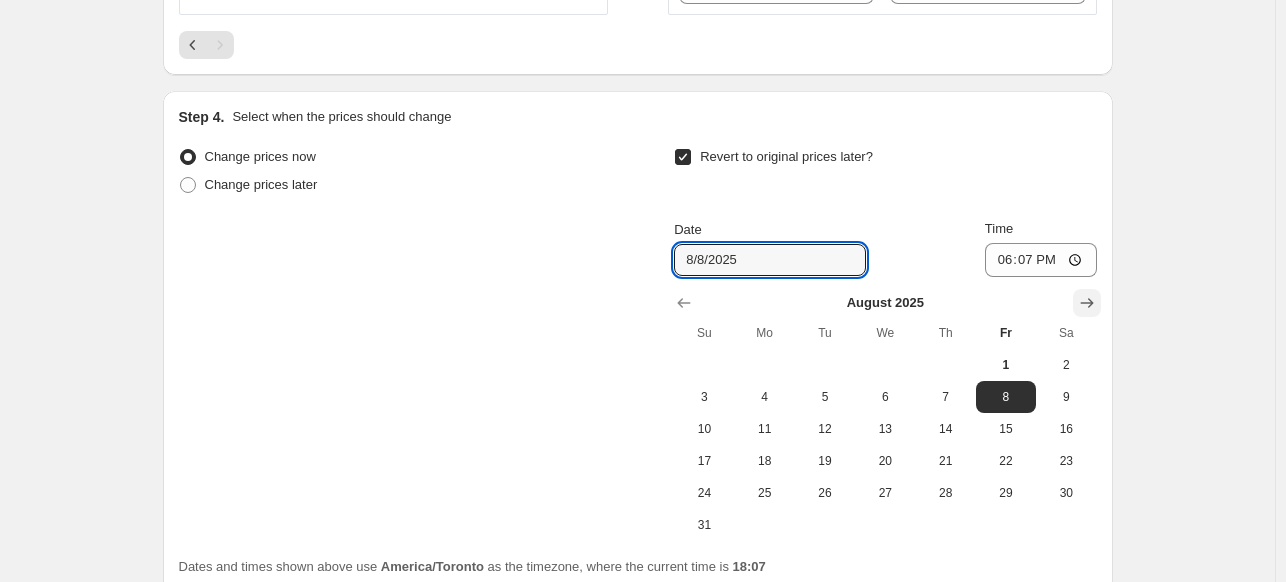 click 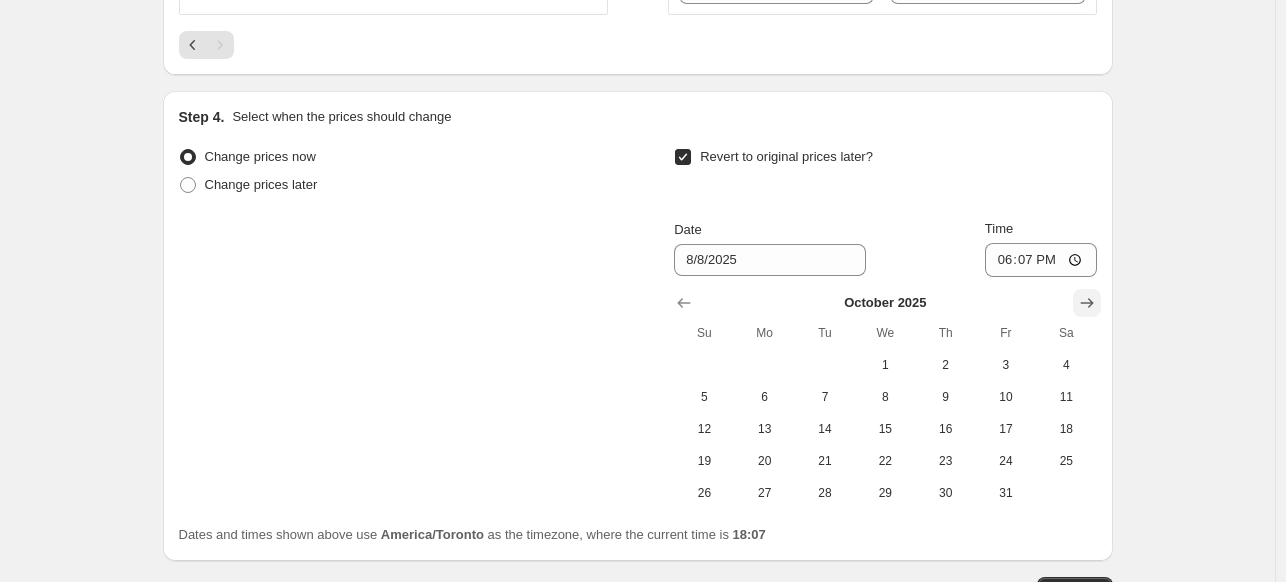 click 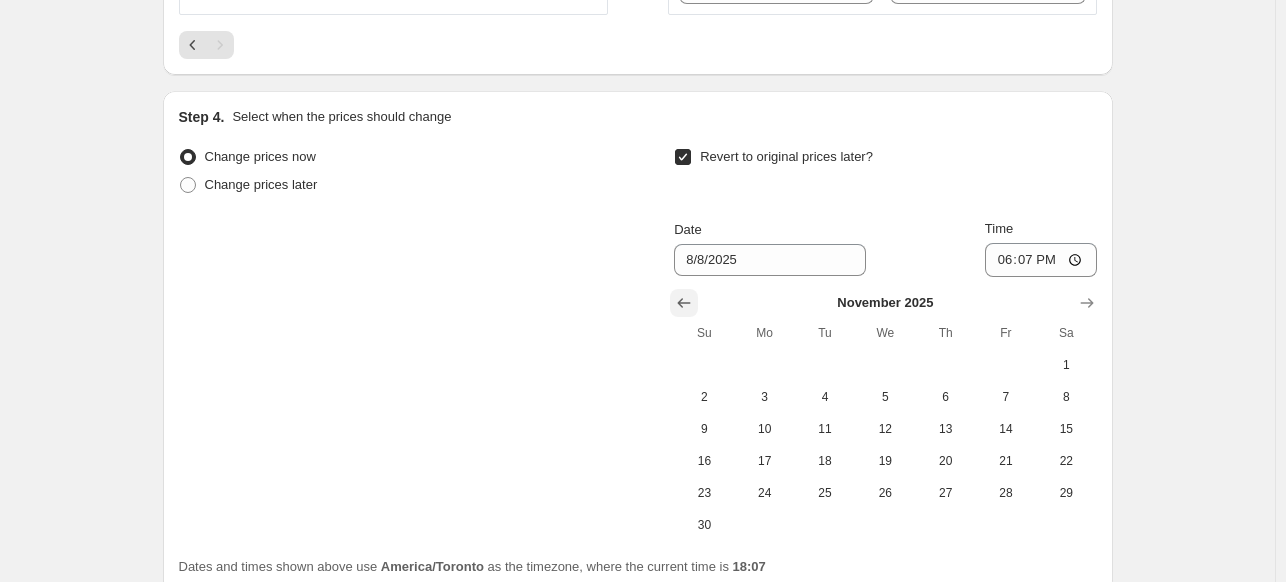 click 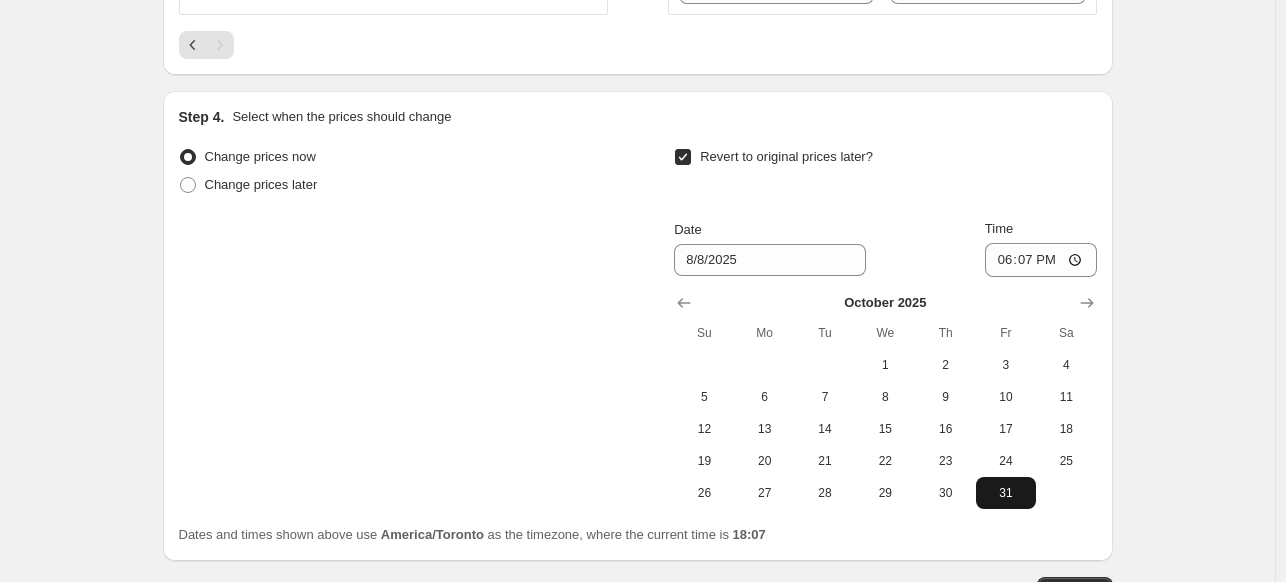 click on "31" at bounding box center (1006, 493) 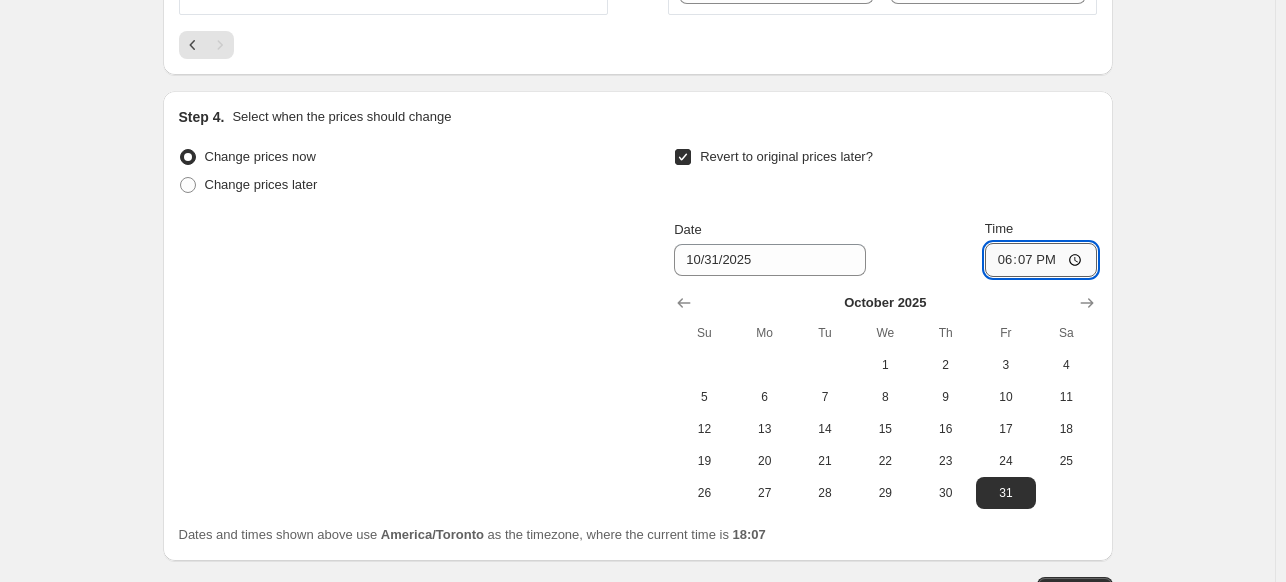 click on "18:07" at bounding box center [1041, 260] 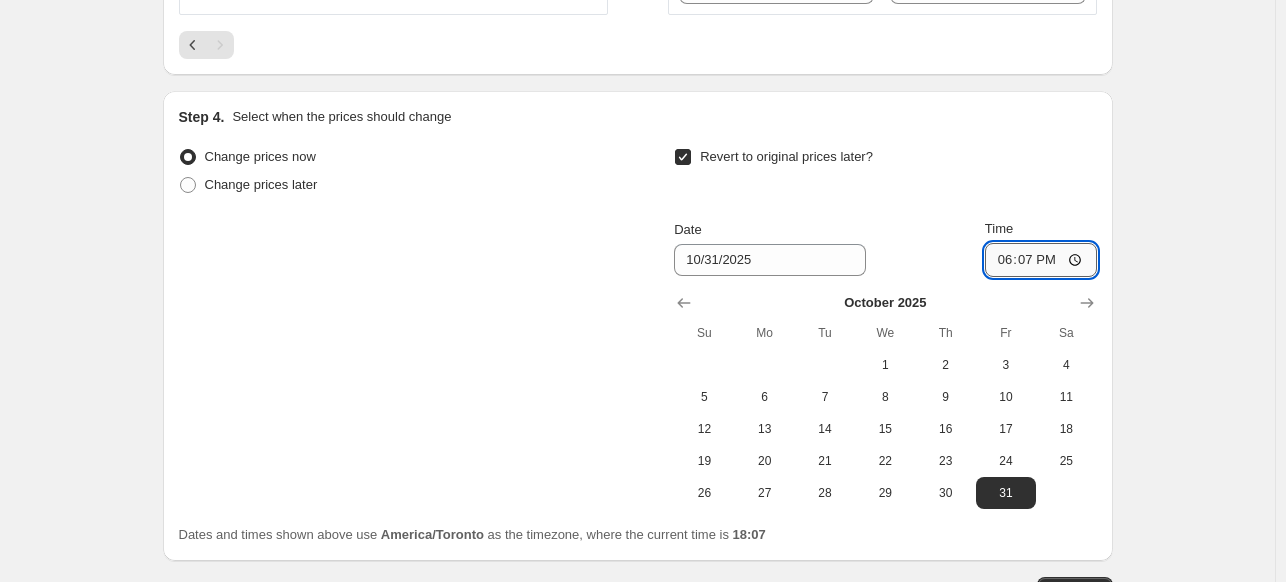 click on "18:07" at bounding box center (1041, 260) 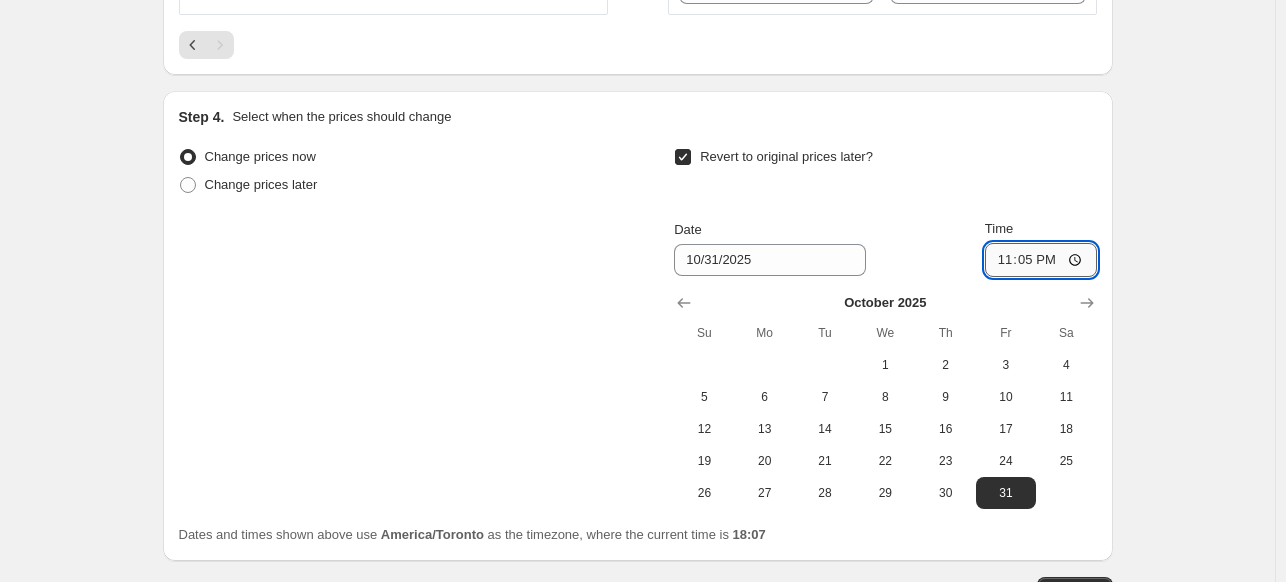type on "23:59" 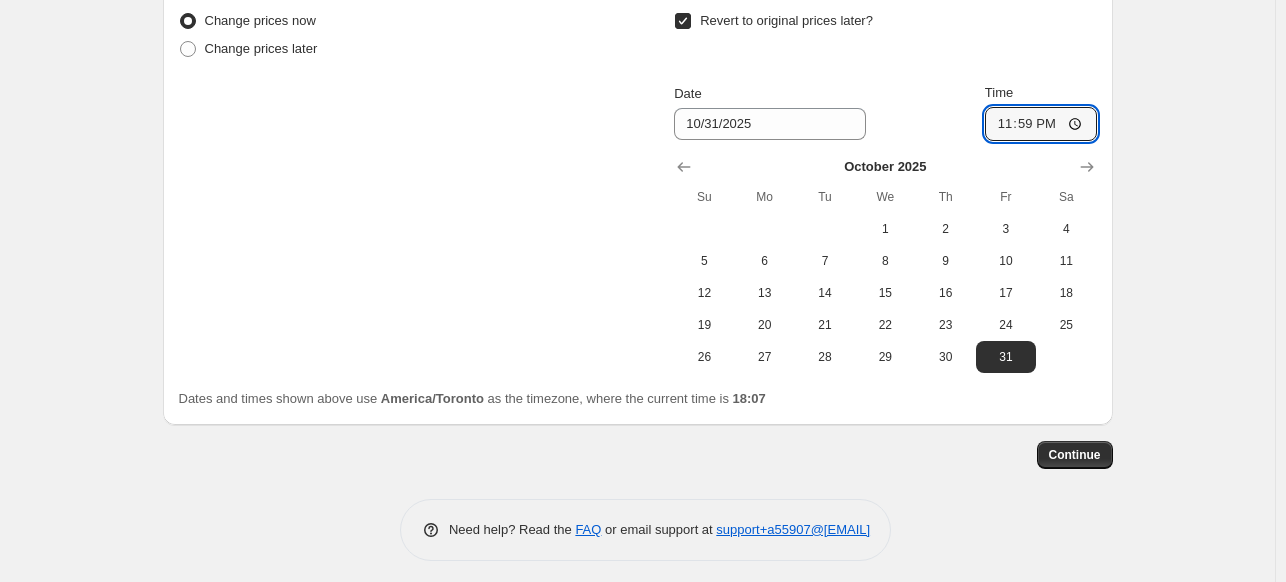 scroll, scrollTop: 1294, scrollLeft: 0, axis: vertical 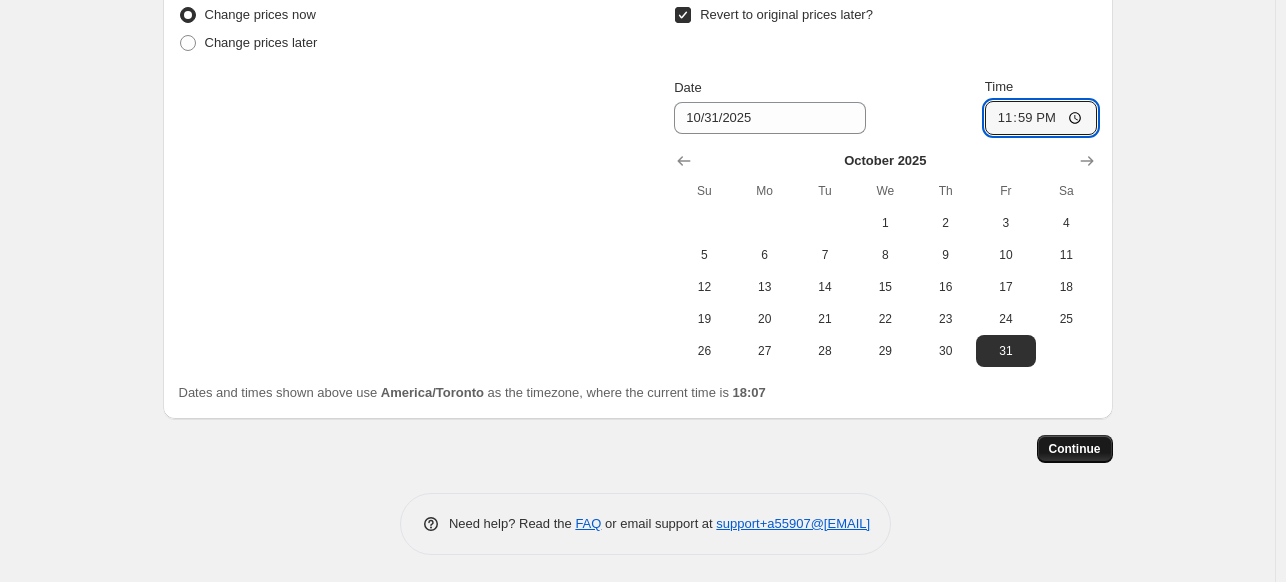 click on "Continue" at bounding box center [1075, 449] 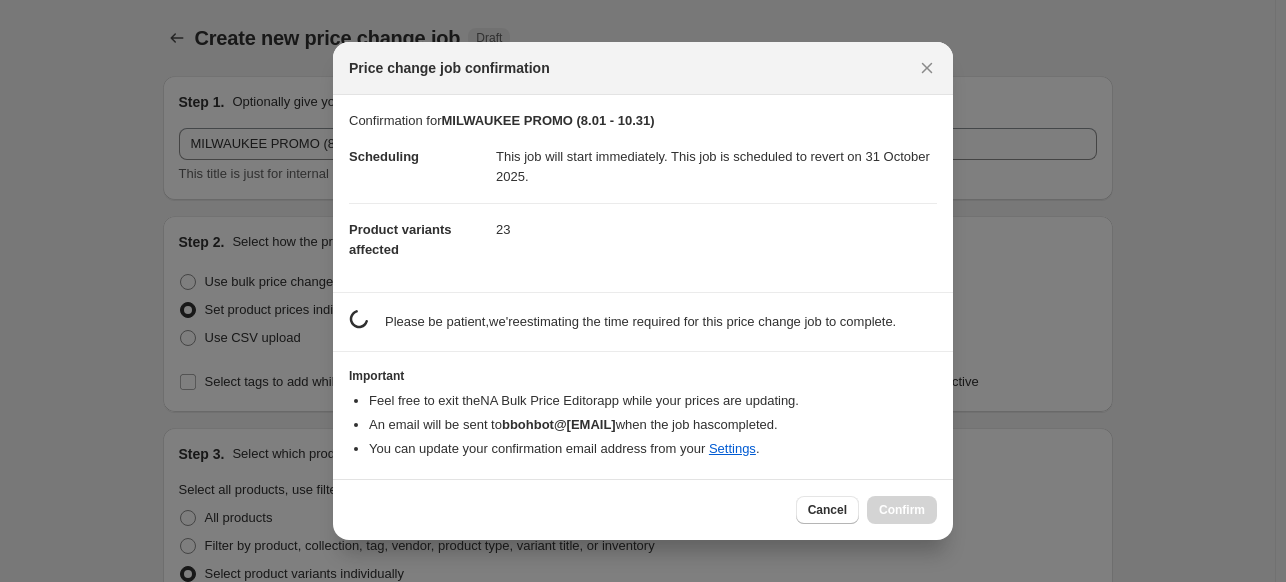 scroll, scrollTop: 1294, scrollLeft: 0, axis: vertical 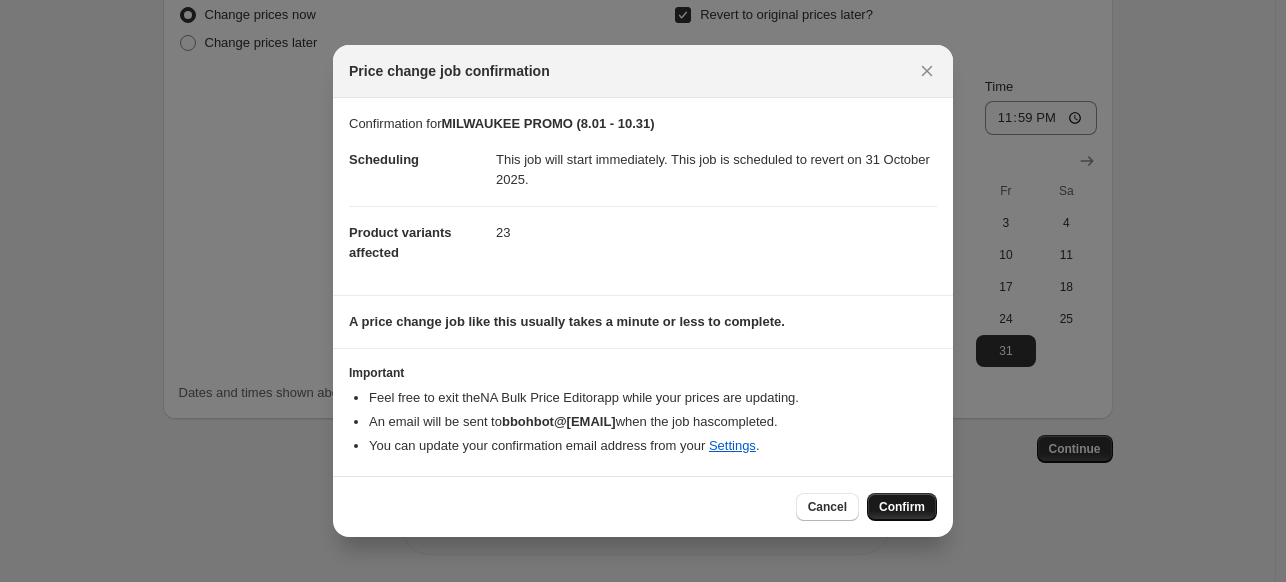 click on "Confirm" at bounding box center (902, 507) 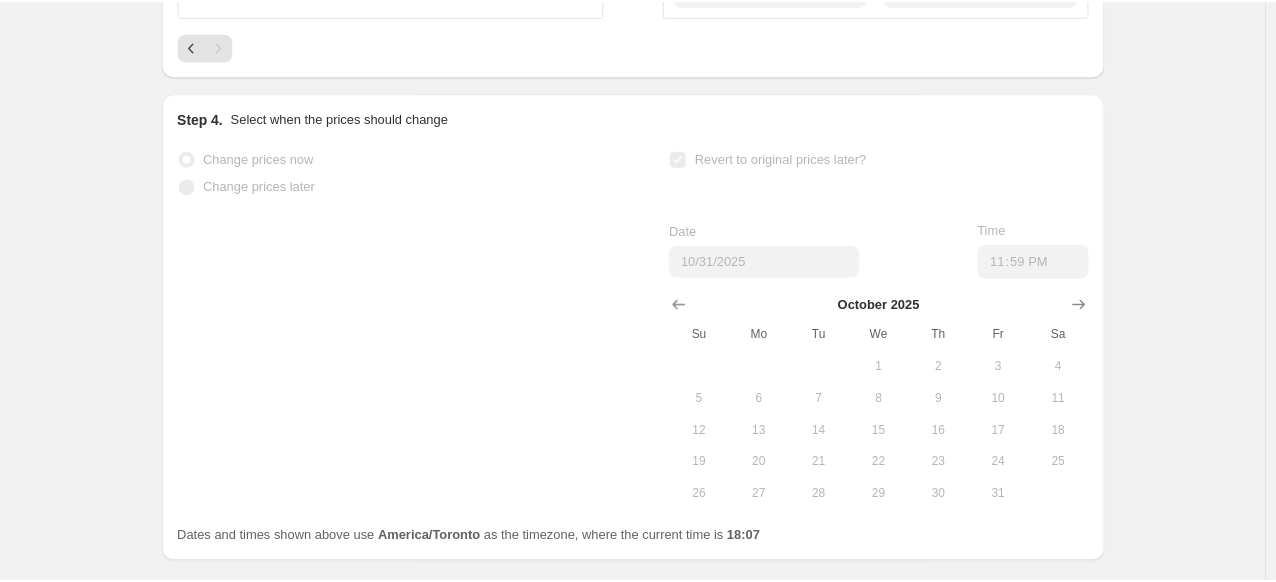 scroll, scrollTop: 1346, scrollLeft: 0, axis: vertical 